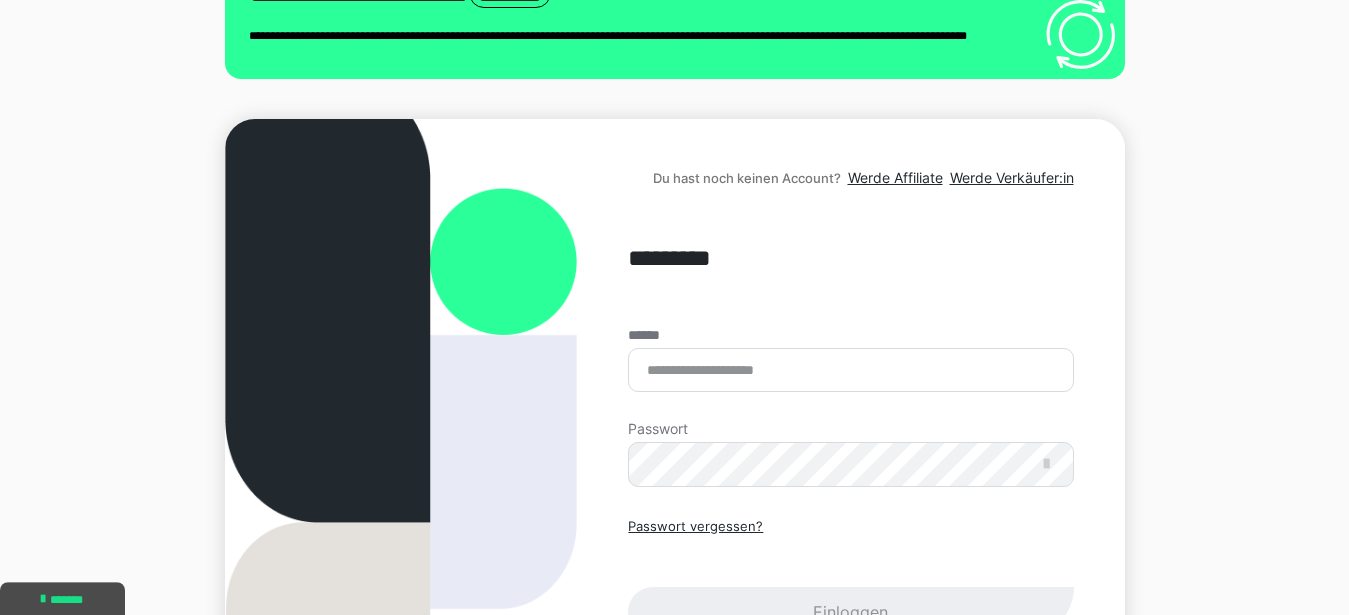 scroll, scrollTop: 124, scrollLeft: 0, axis: vertical 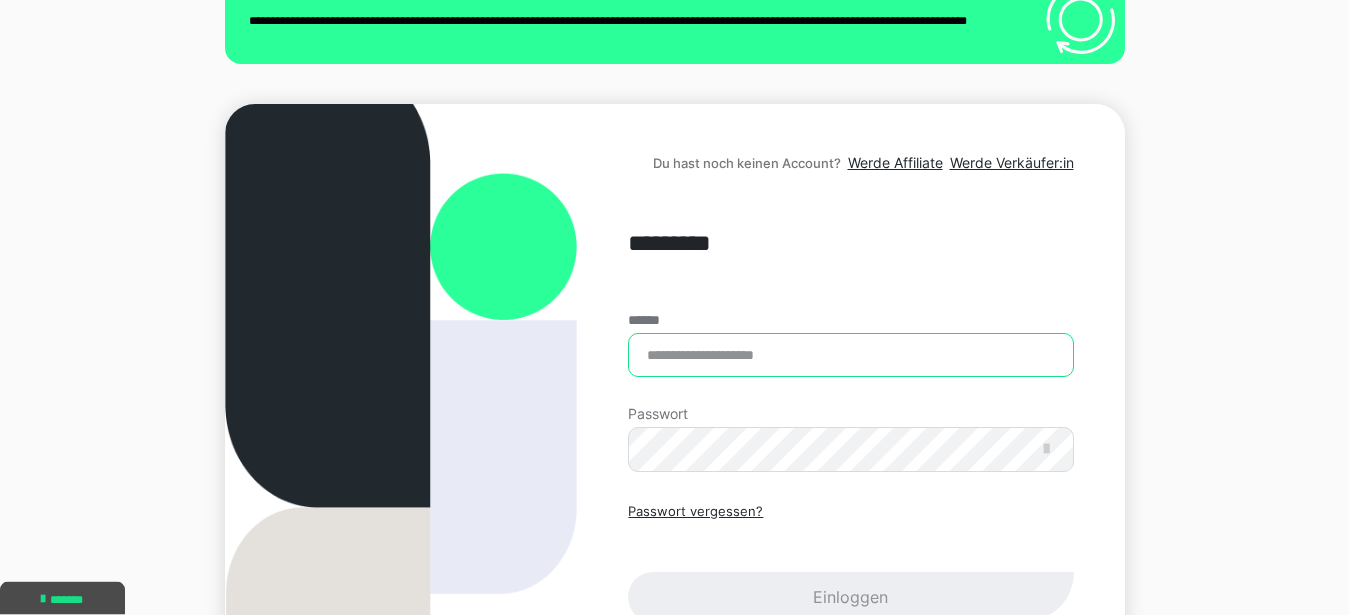 click on "******" at bounding box center (850, 355) 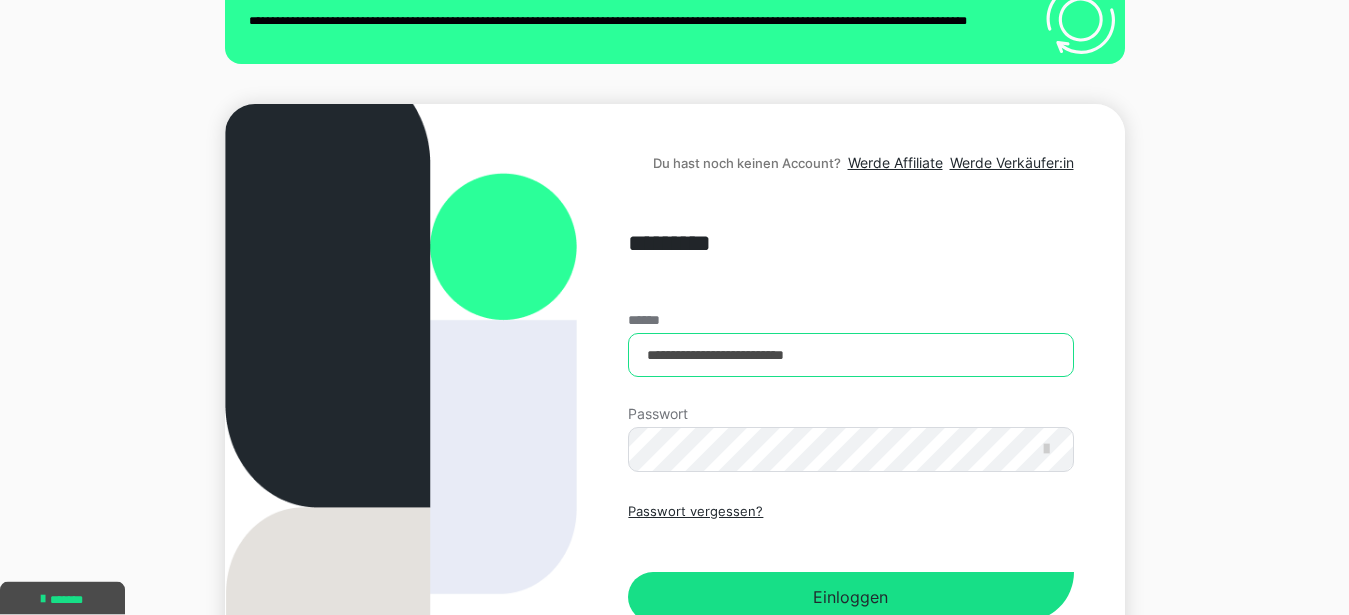 type on "**********" 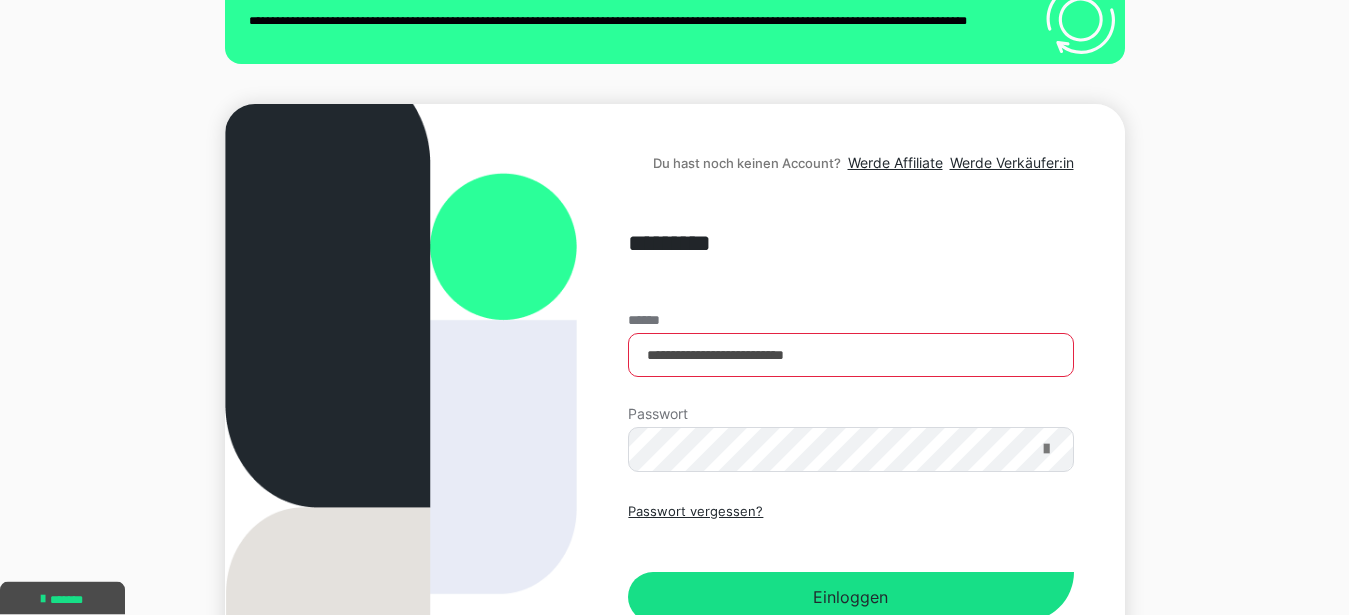 click at bounding box center [1046, 449] 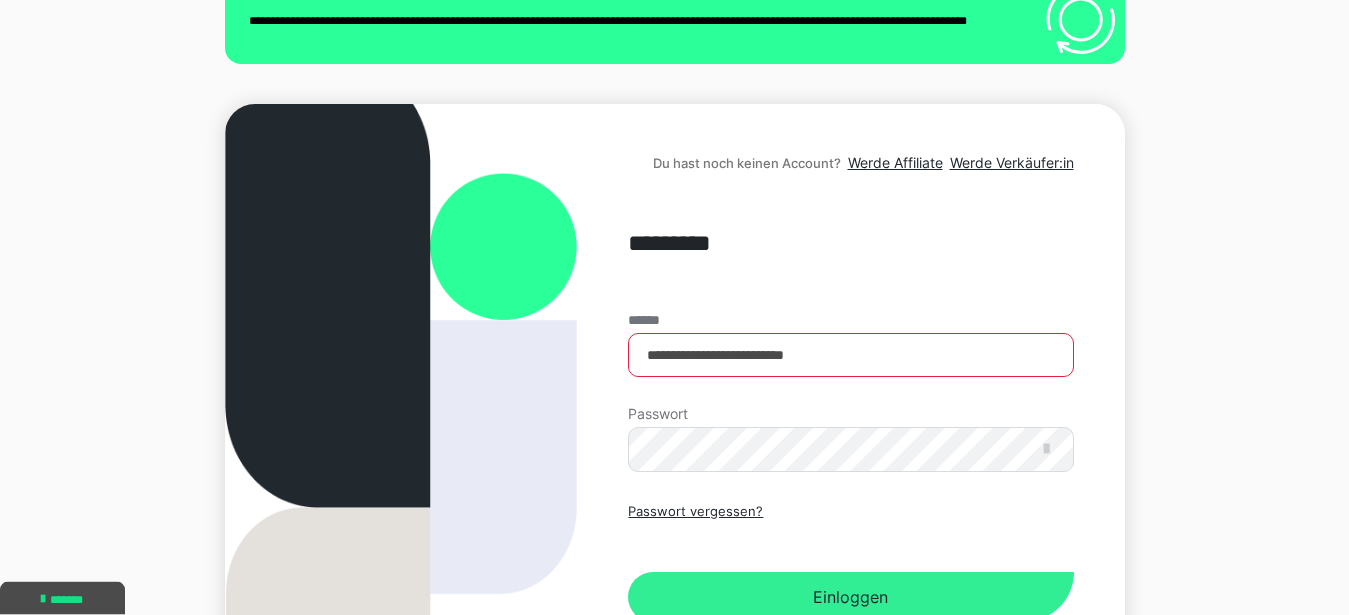 click on "Einloggen" at bounding box center (850, 597) 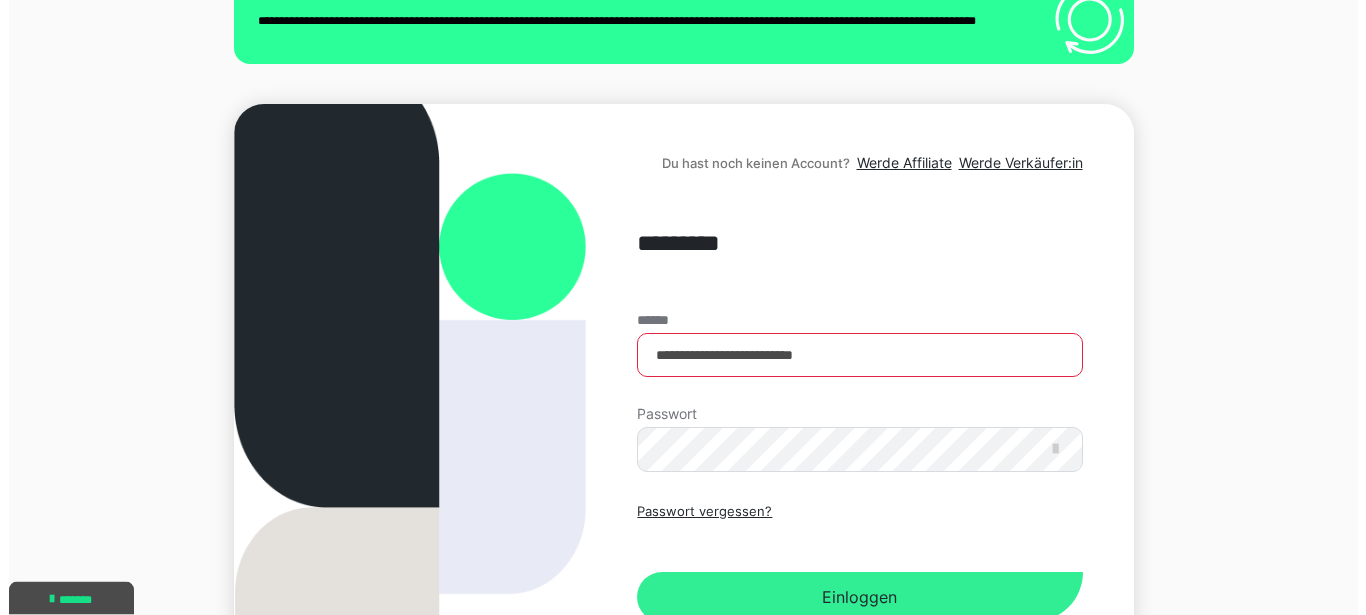 scroll, scrollTop: 0, scrollLeft: 0, axis: both 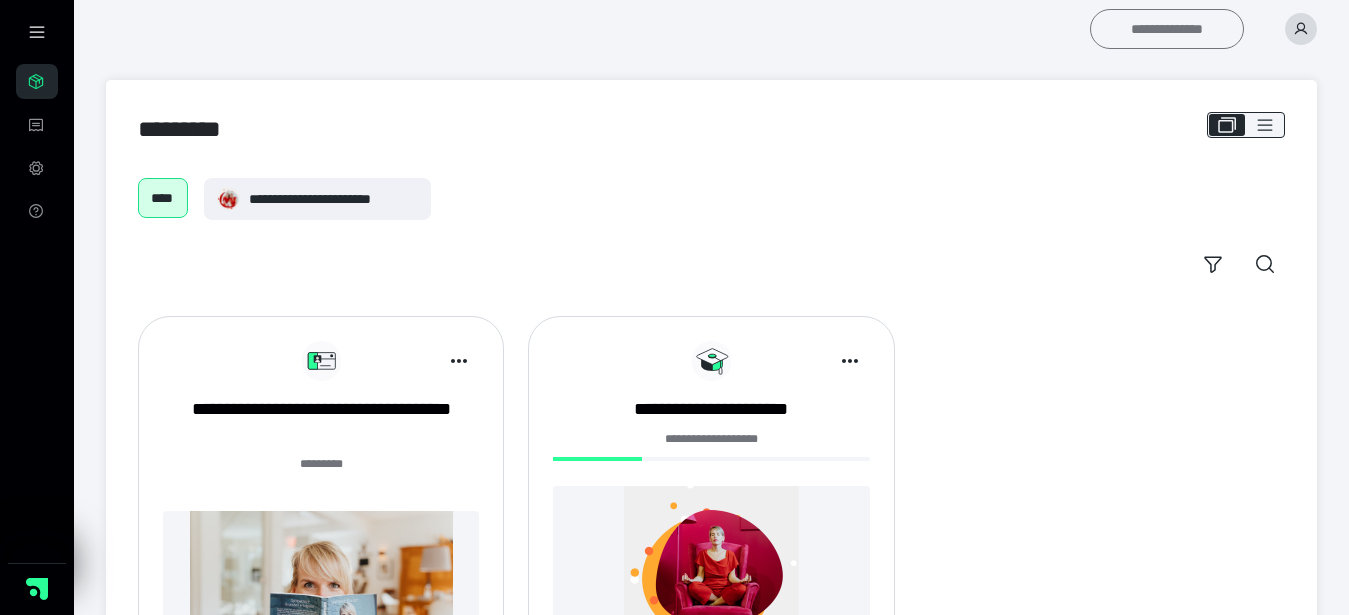 click on "**********" at bounding box center [1167, 29] 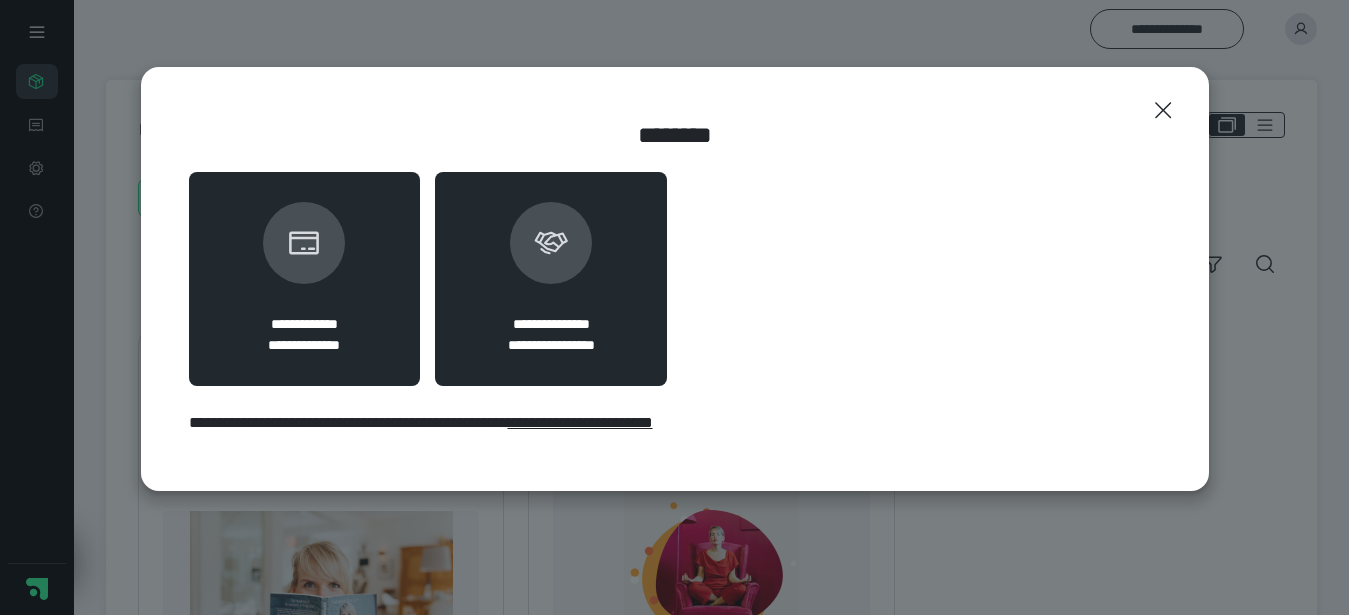 click 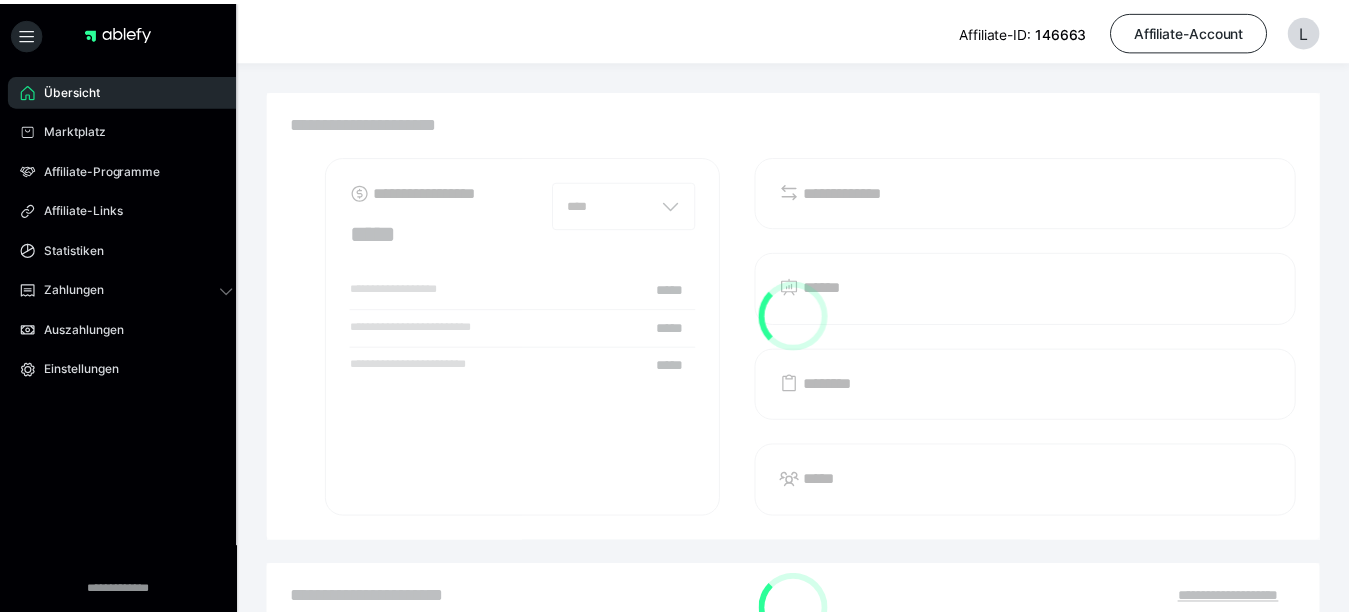 scroll, scrollTop: 0, scrollLeft: 0, axis: both 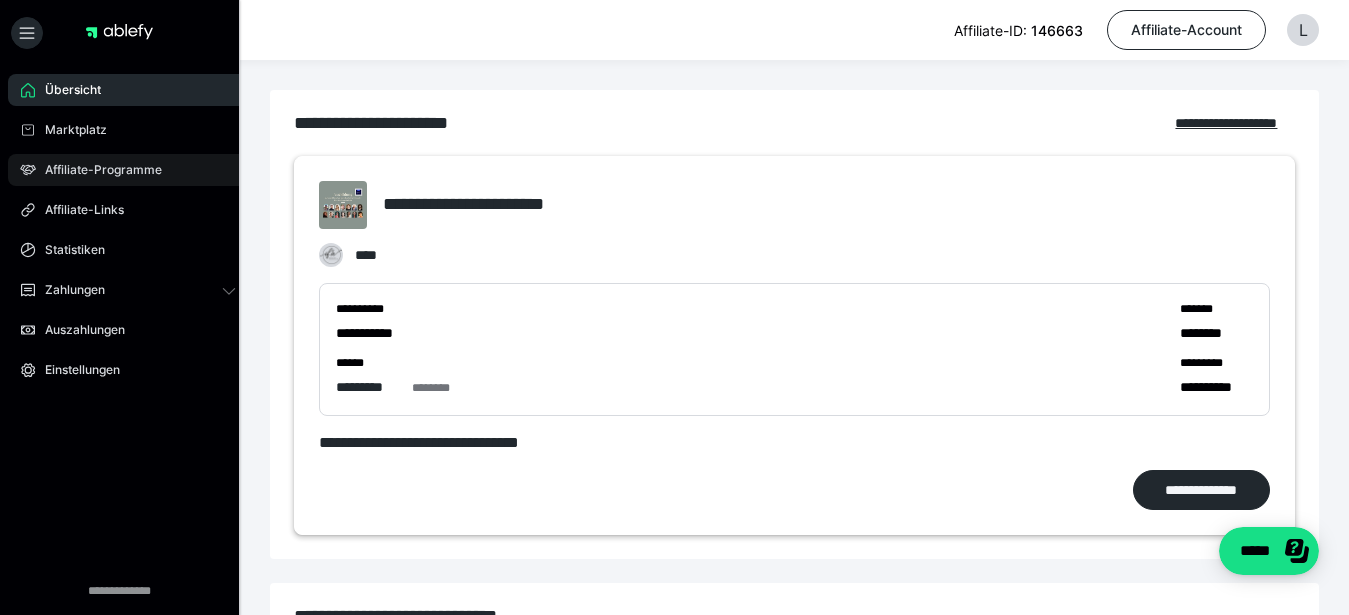 click on "Affiliate-Programme" at bounding box center (128, 170) 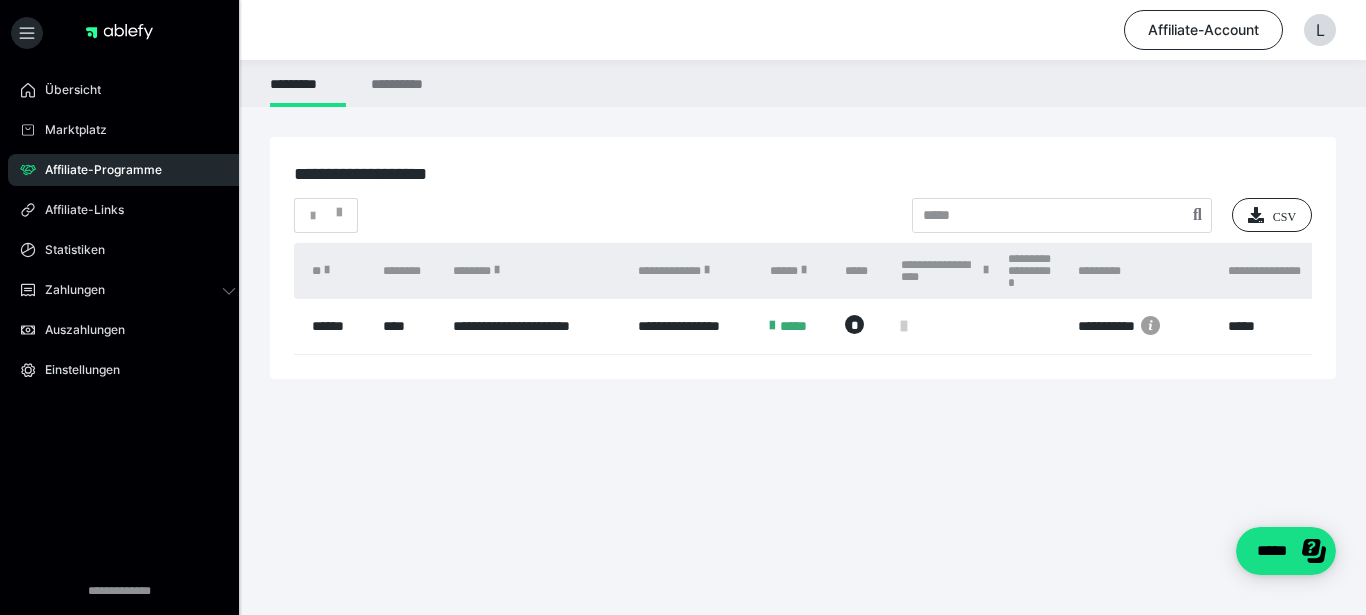 click 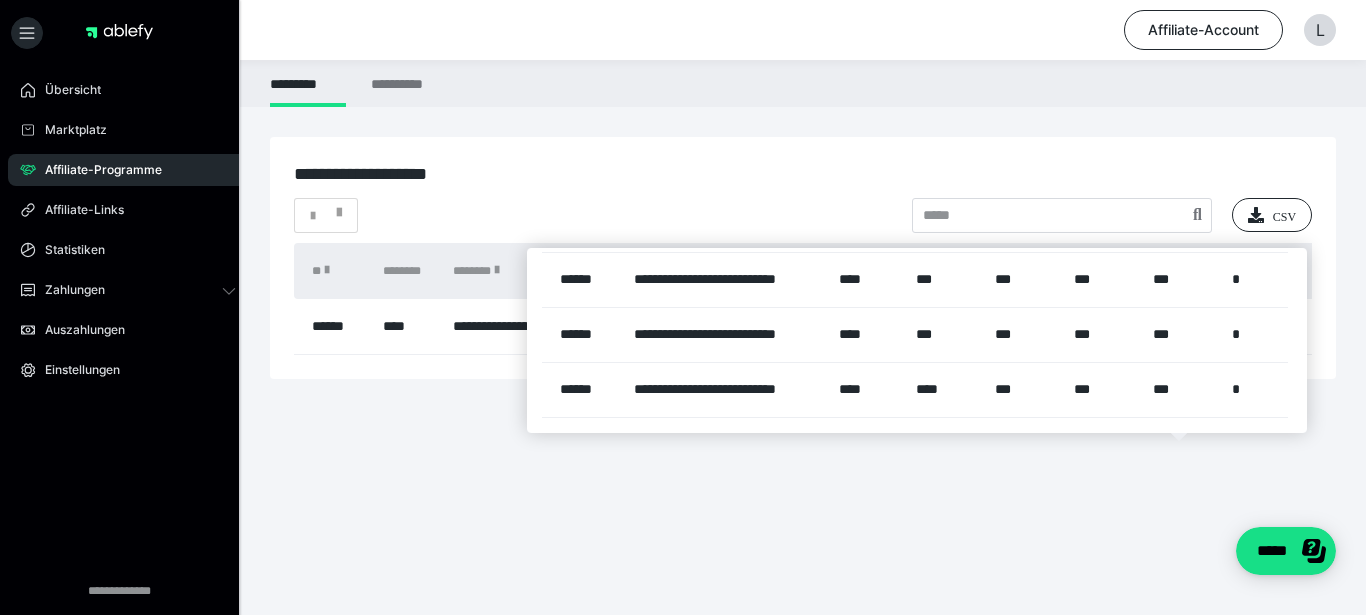 scroll, scrollTop: 0, scrollLeft: 0, axis: both 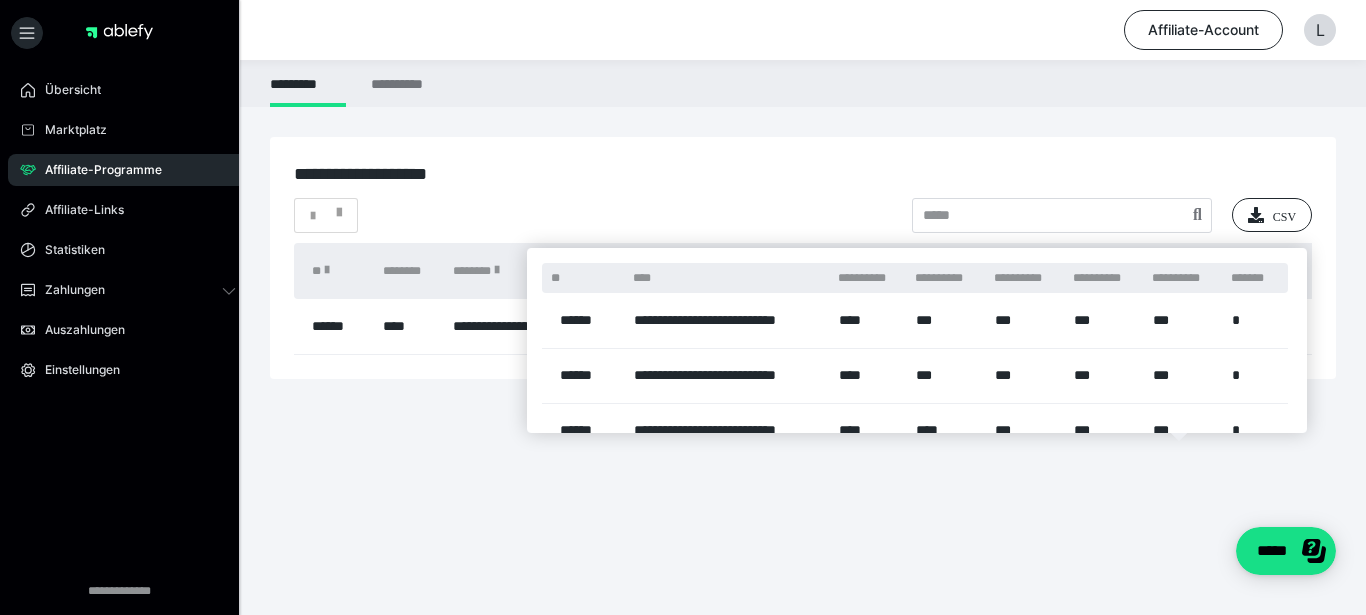 click at bounding box center [683, 307] 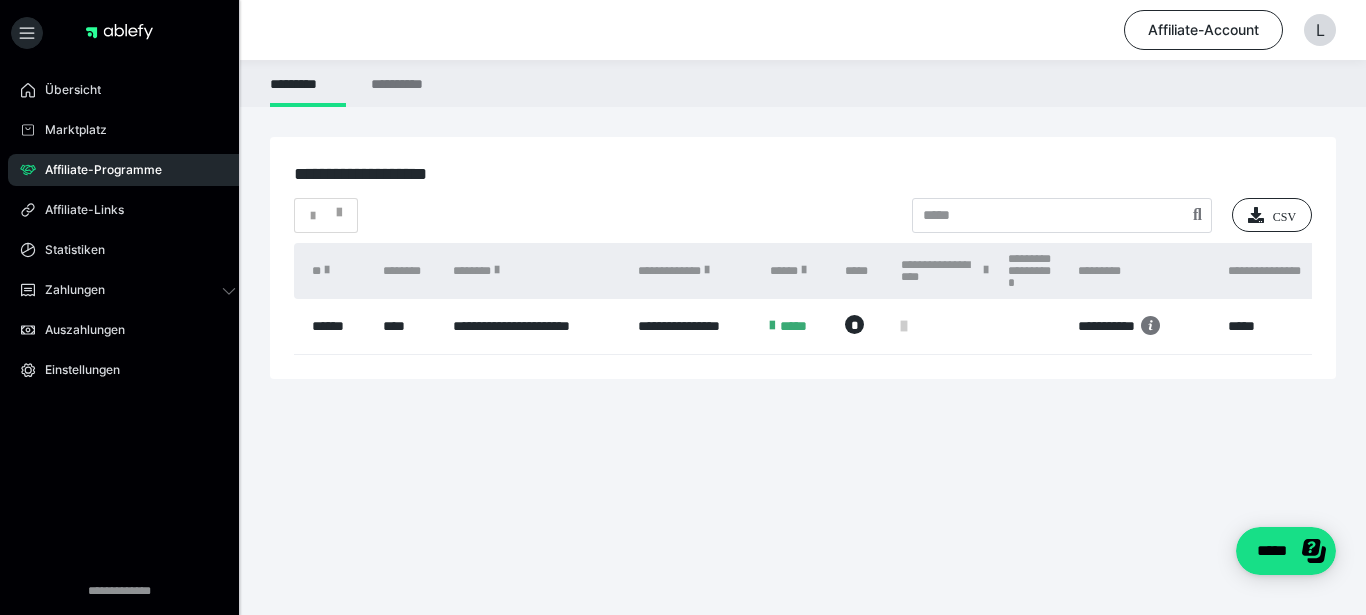 click on "**********" at bounding box center (535, 326) 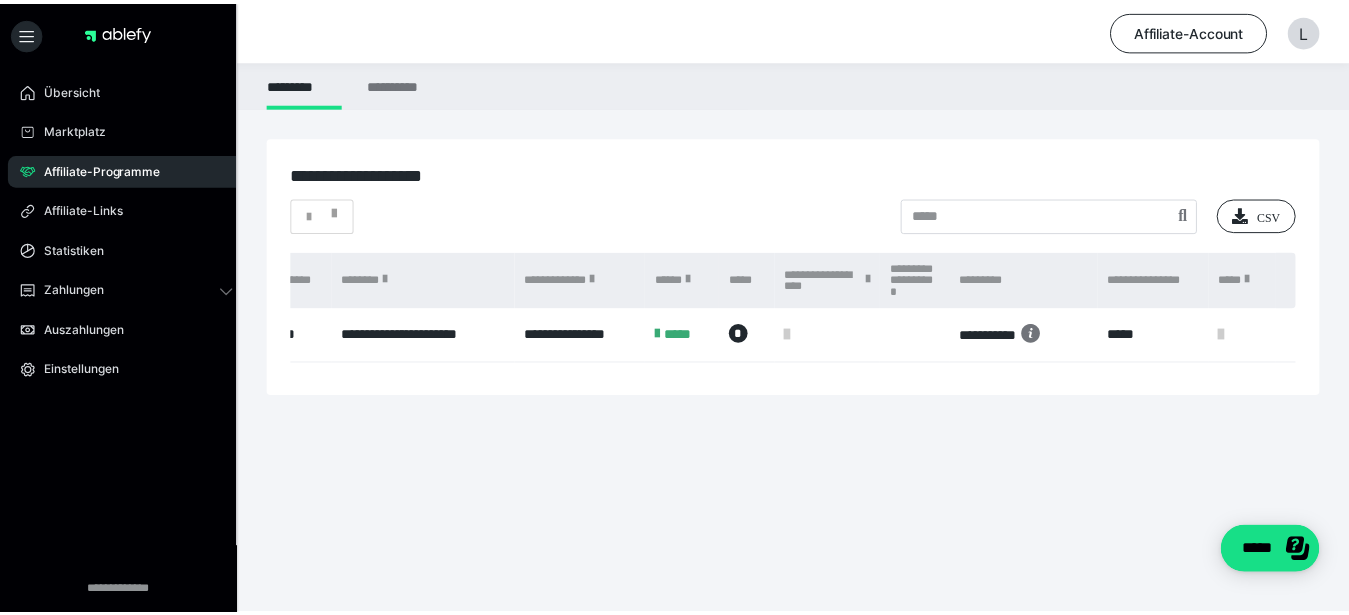 scroll, scrollTop: 0, scrollLeft: 0, axis: both 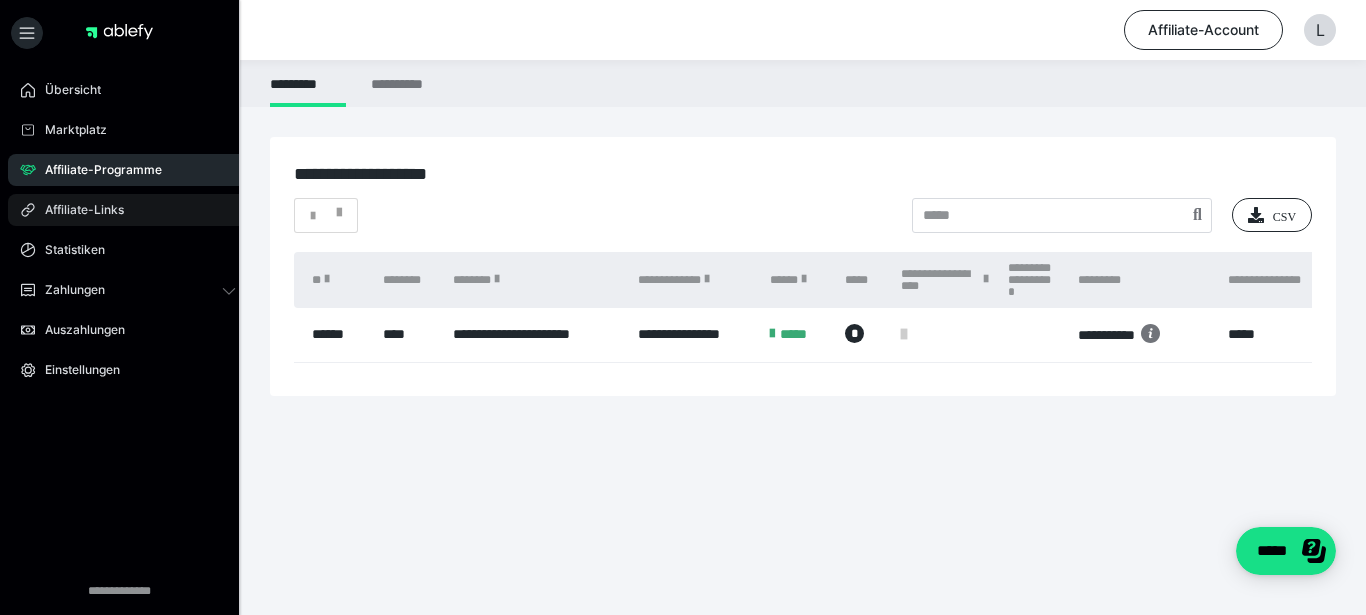 click on "Affiliate-Links" at bounding box center [77, 210] 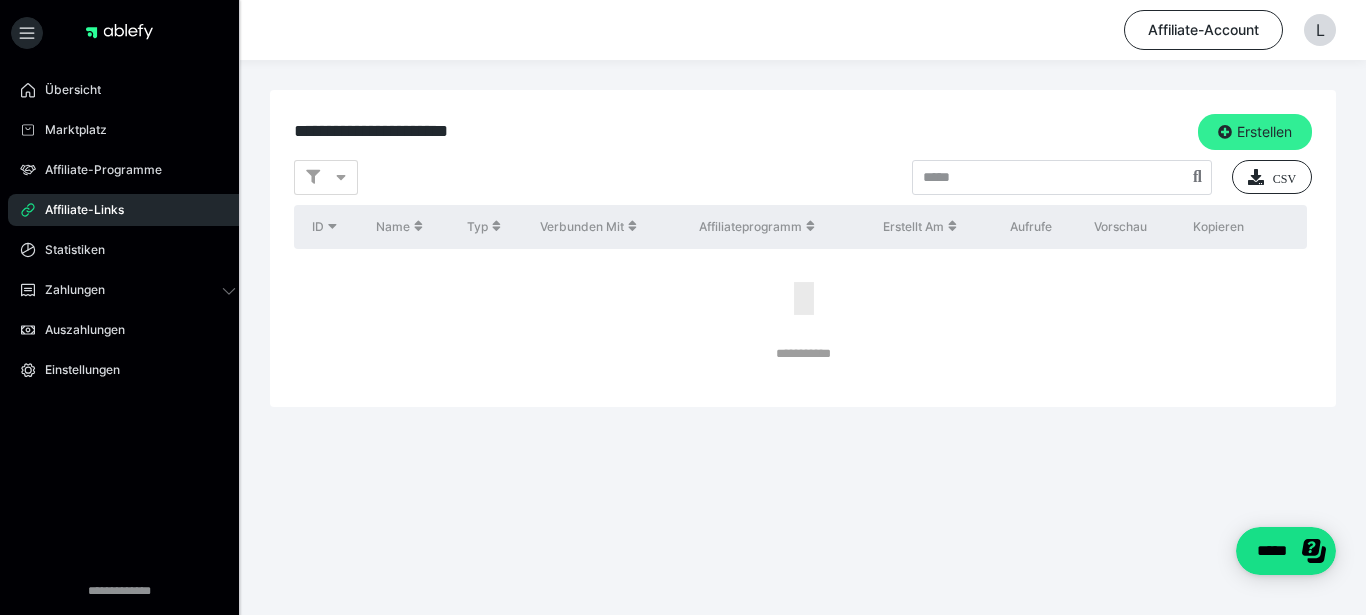 click on "Erstellen" at bounding box center (1255, 132) 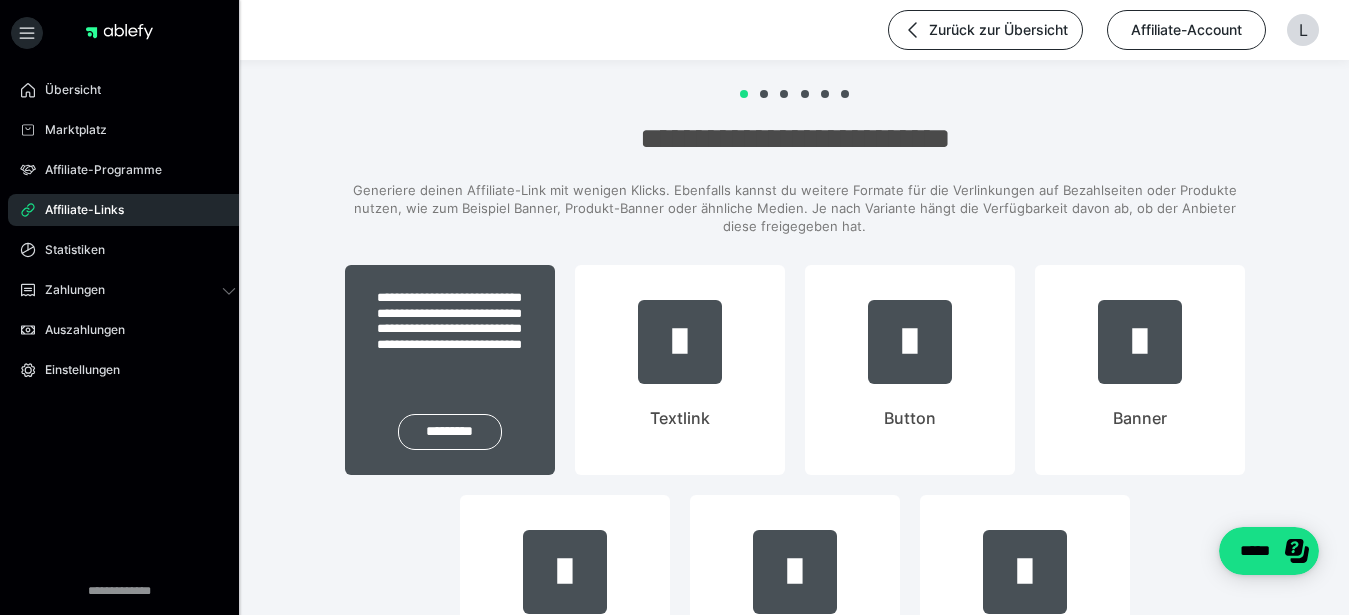 click on "**********" at bounding box center [450, 329] 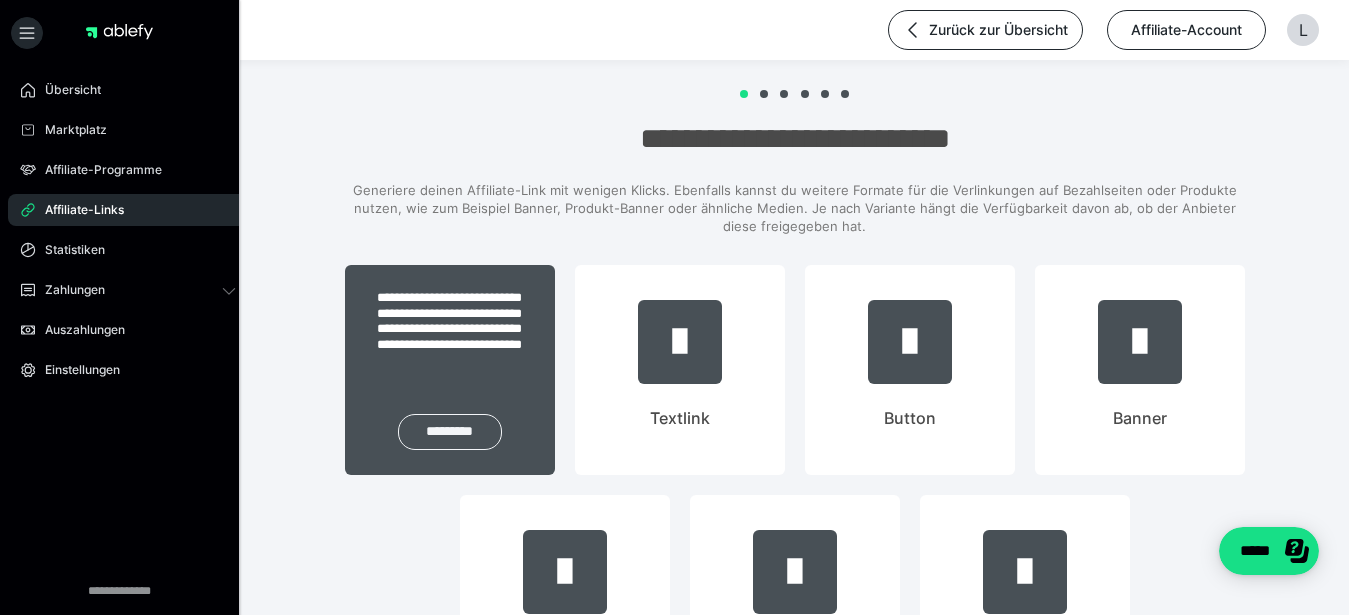 click on "*********" at bounding box center [450, 432] 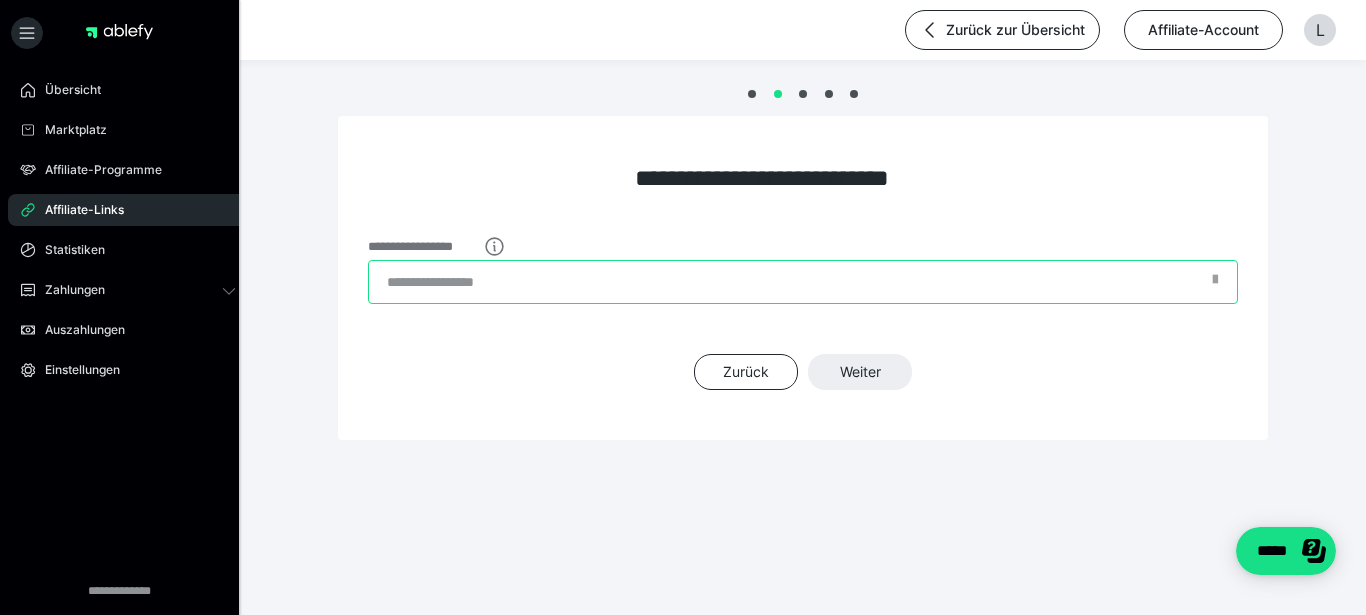 click on "**********" at bounding box center (803, 282) 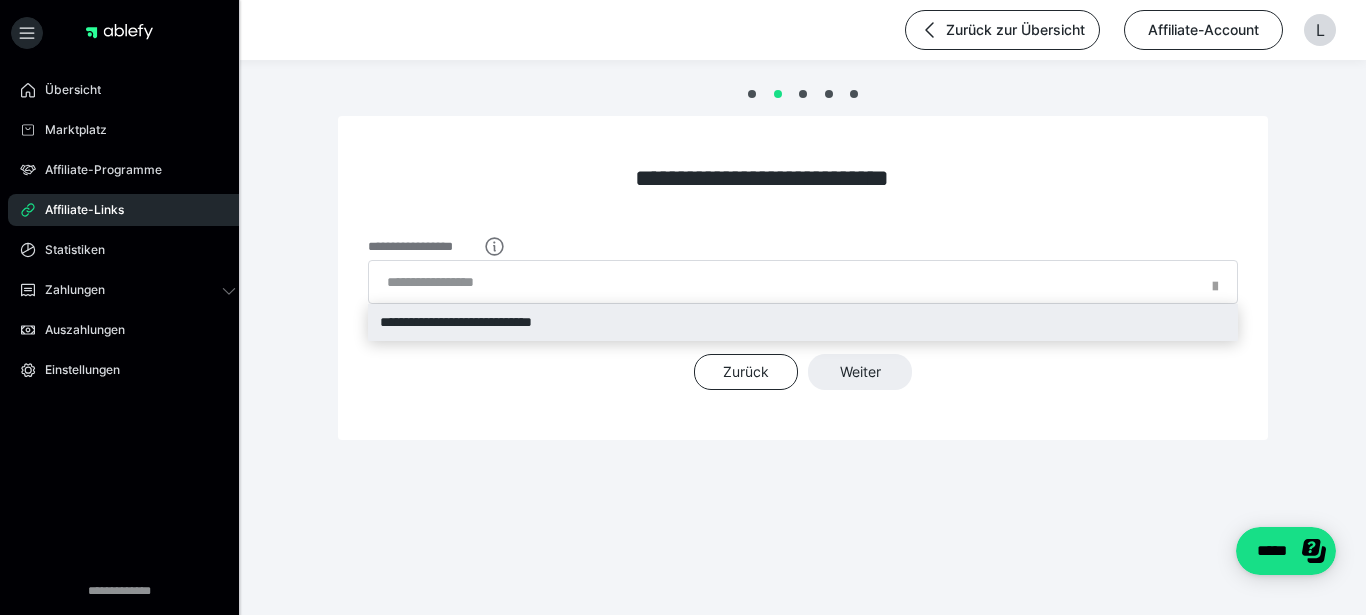 click on "**********" at bounding box center (803, 322) 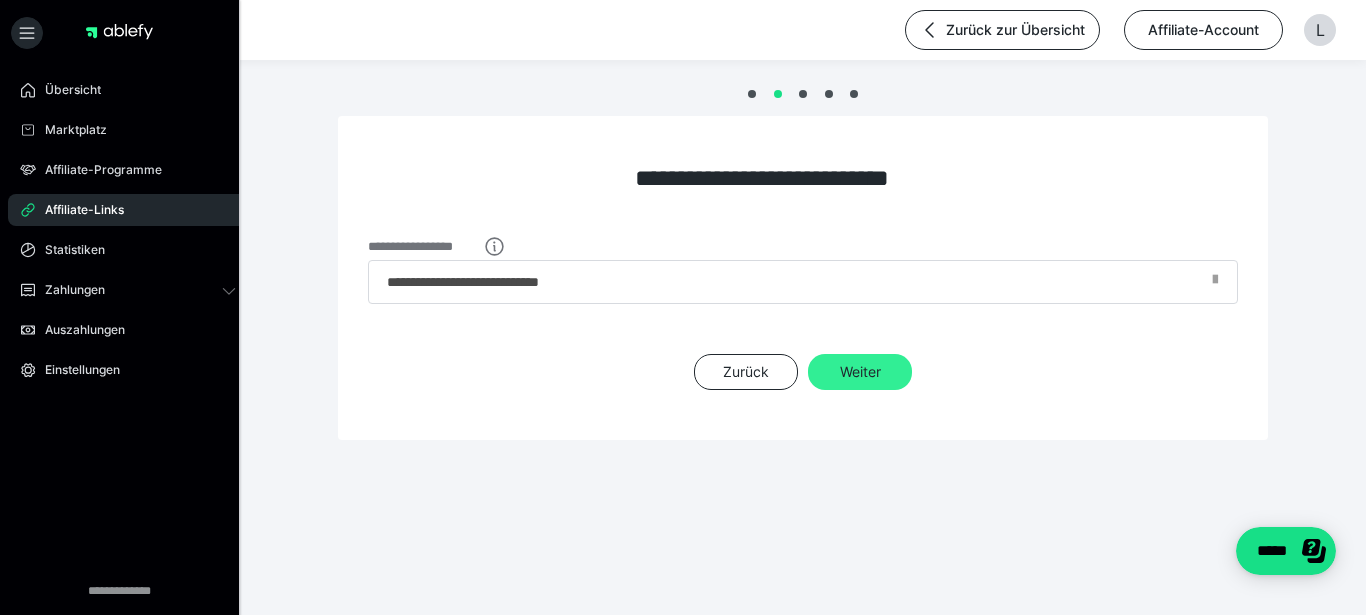 click on "Weiter" at bounding box center [860, 372] 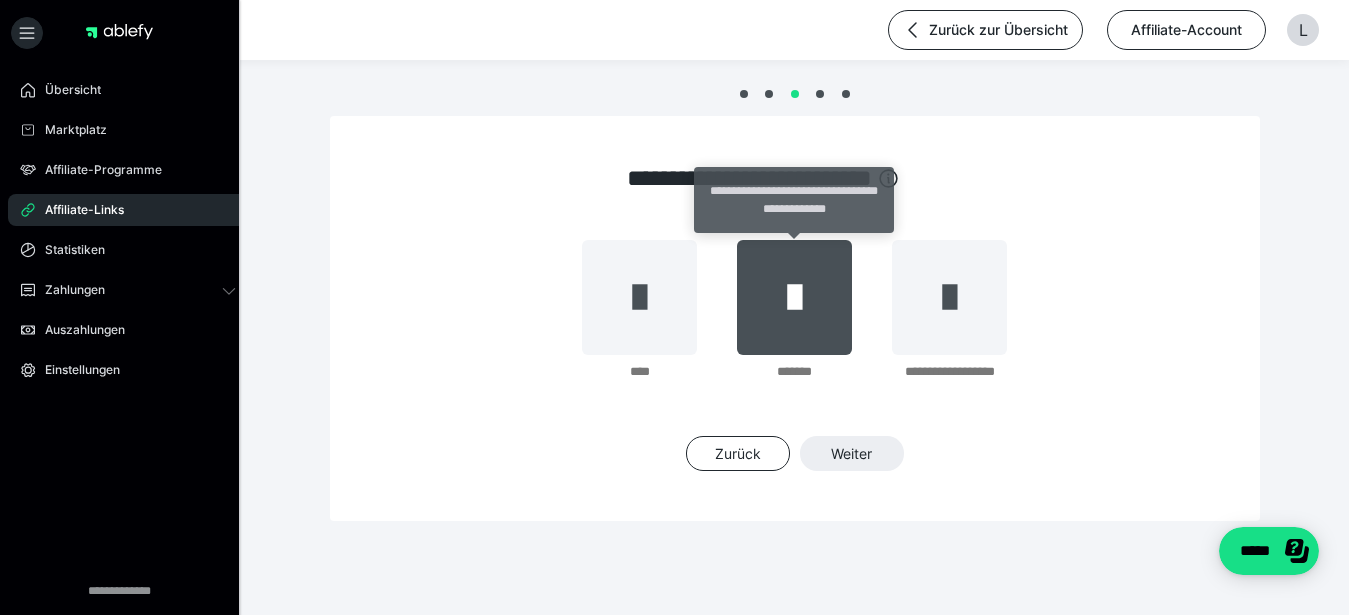 click at bounding box center (794, 297) 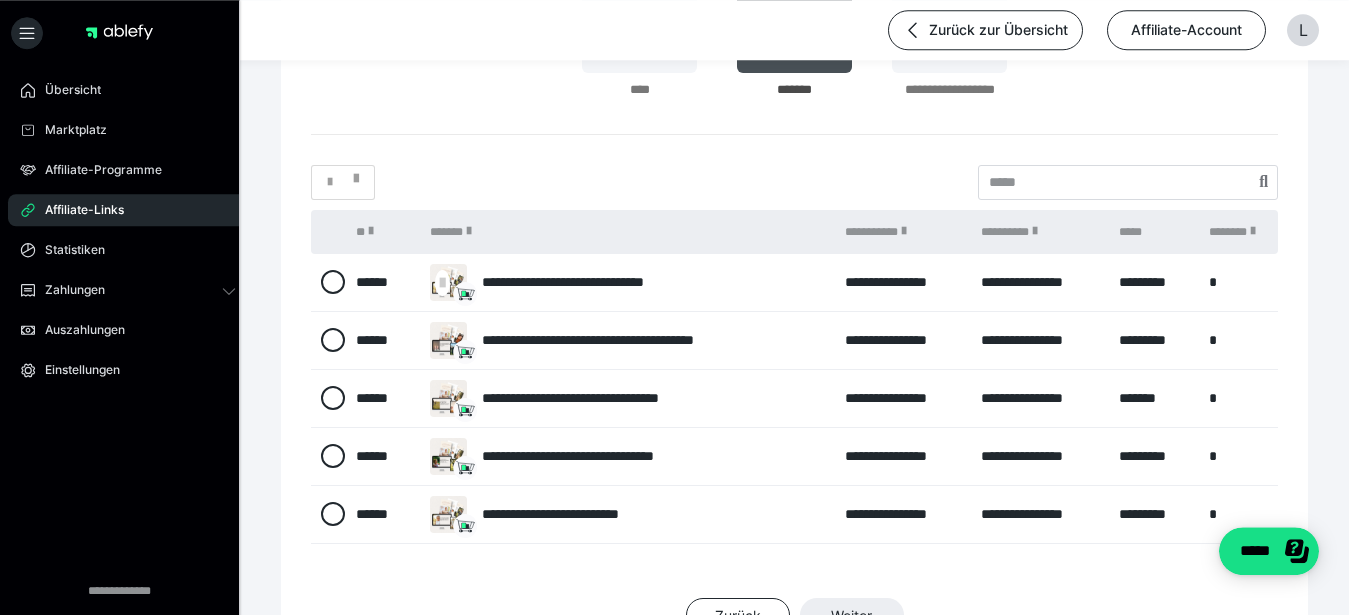 scroll, scrollTop: 295, scrollLeft: 0, axis: vertical 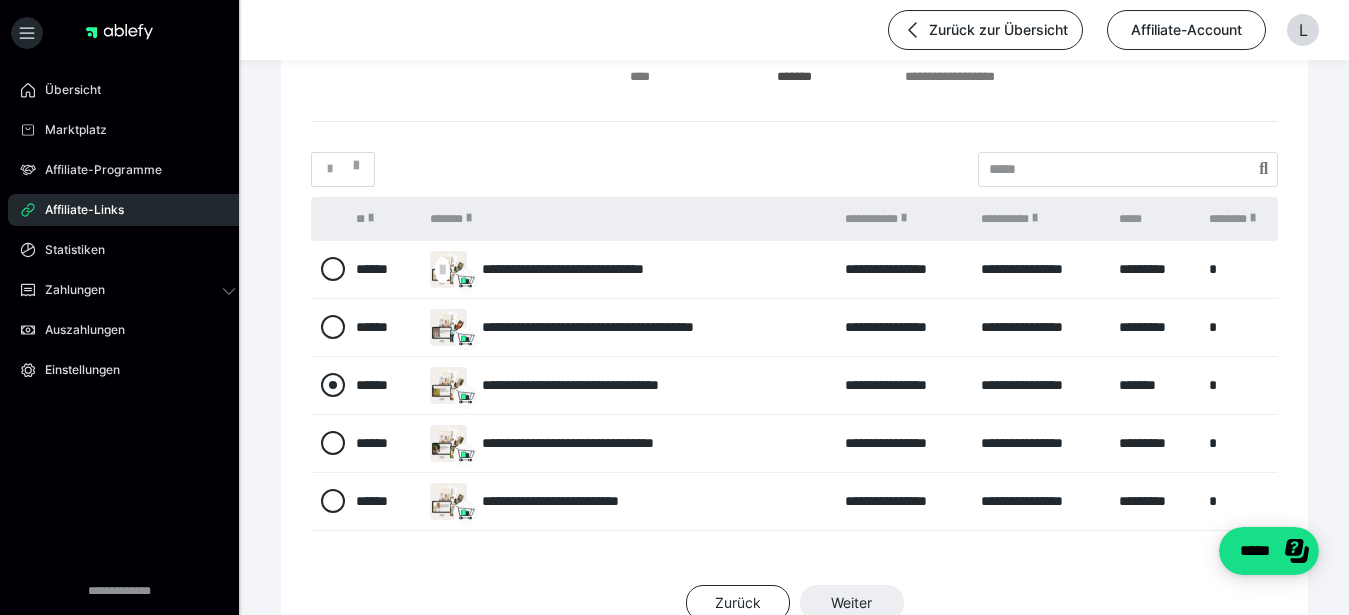 click at bounding box center (333, 385) 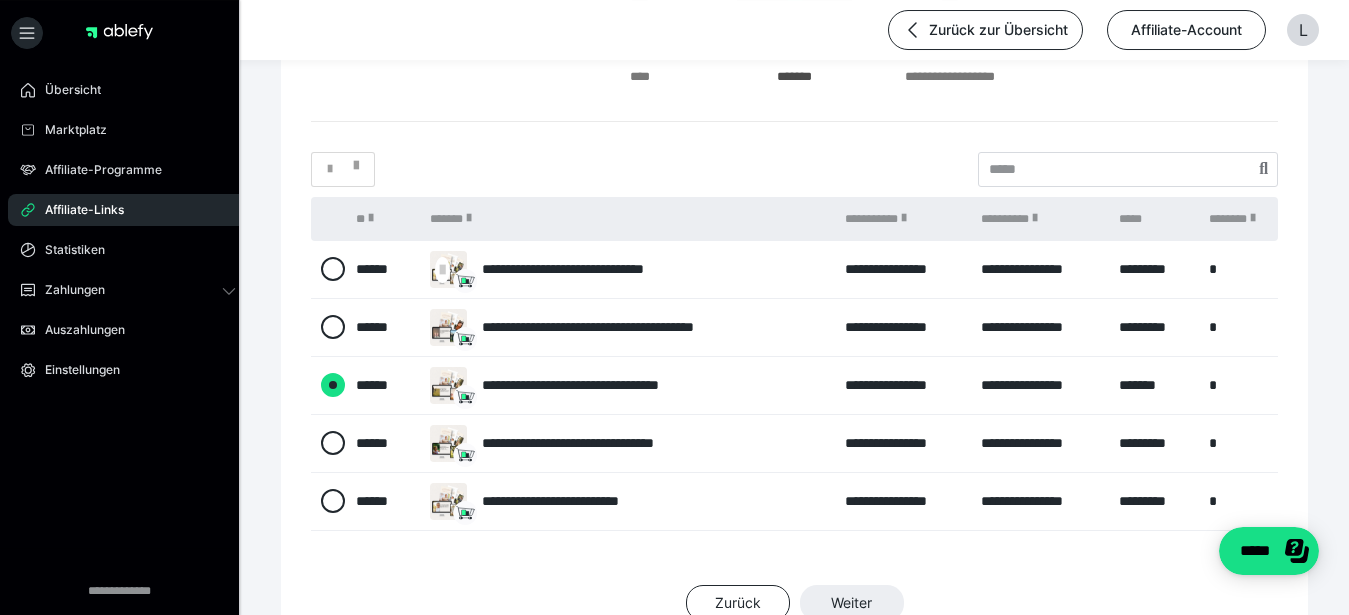 radio on "****" 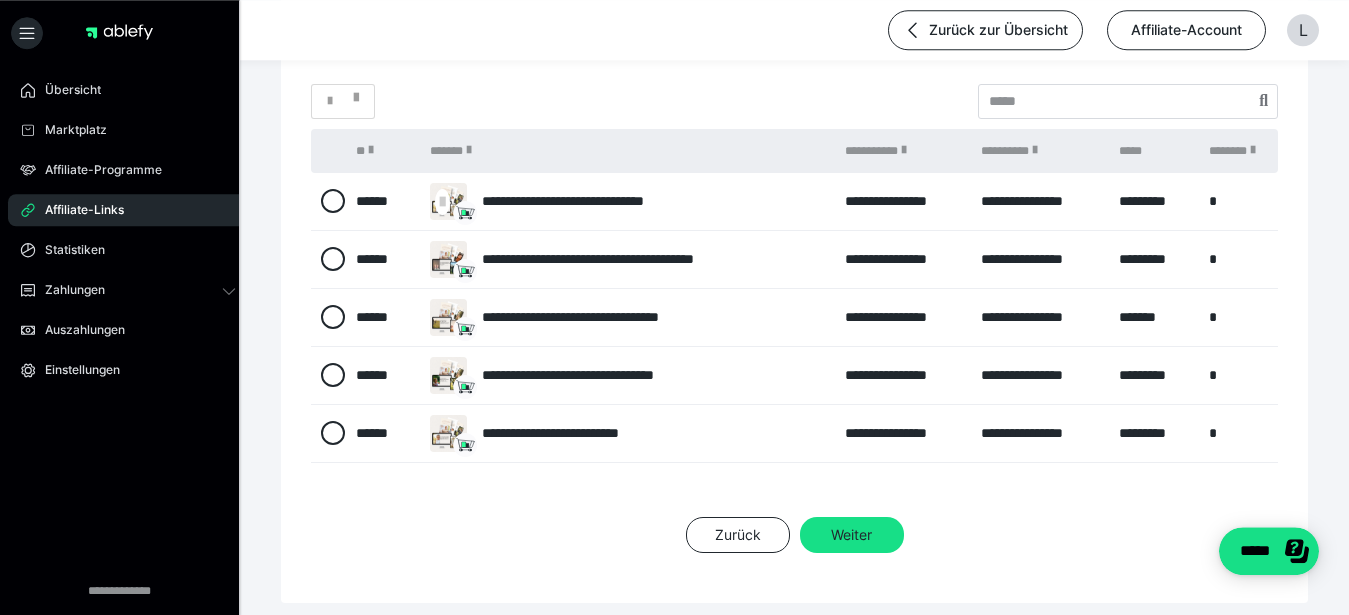 scroll, scrollTop: 381, scrollLeft: 0, axis: vertical 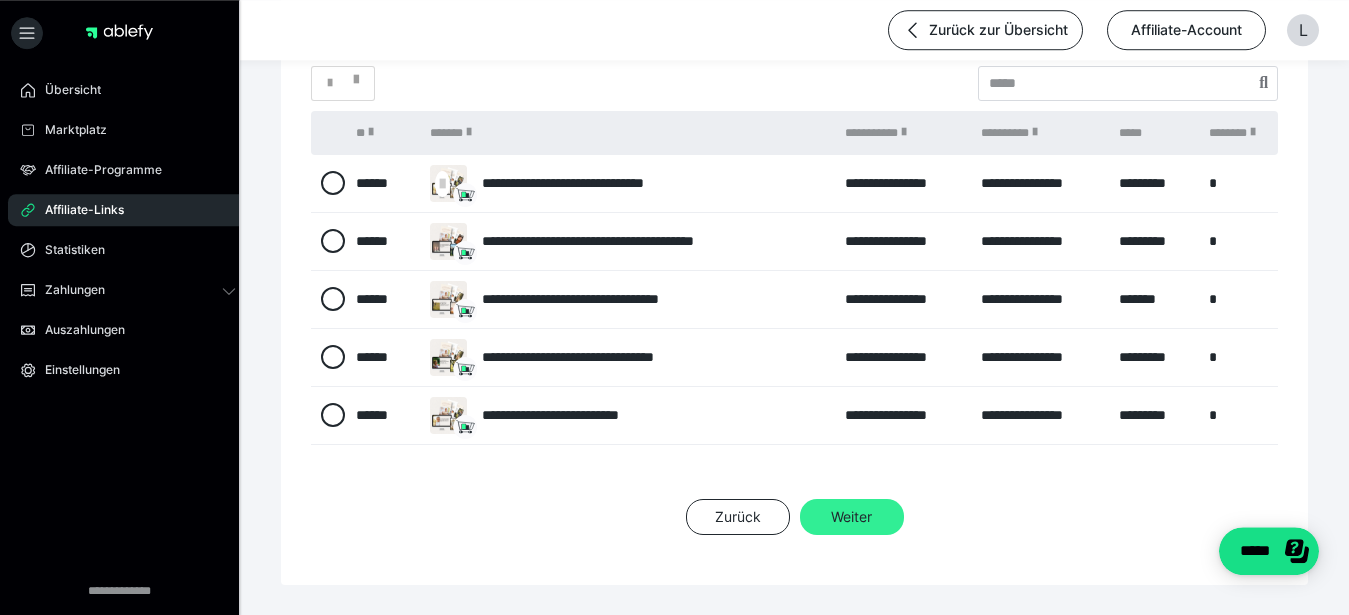 click on "Weiter" at bounding box center [852, 517] 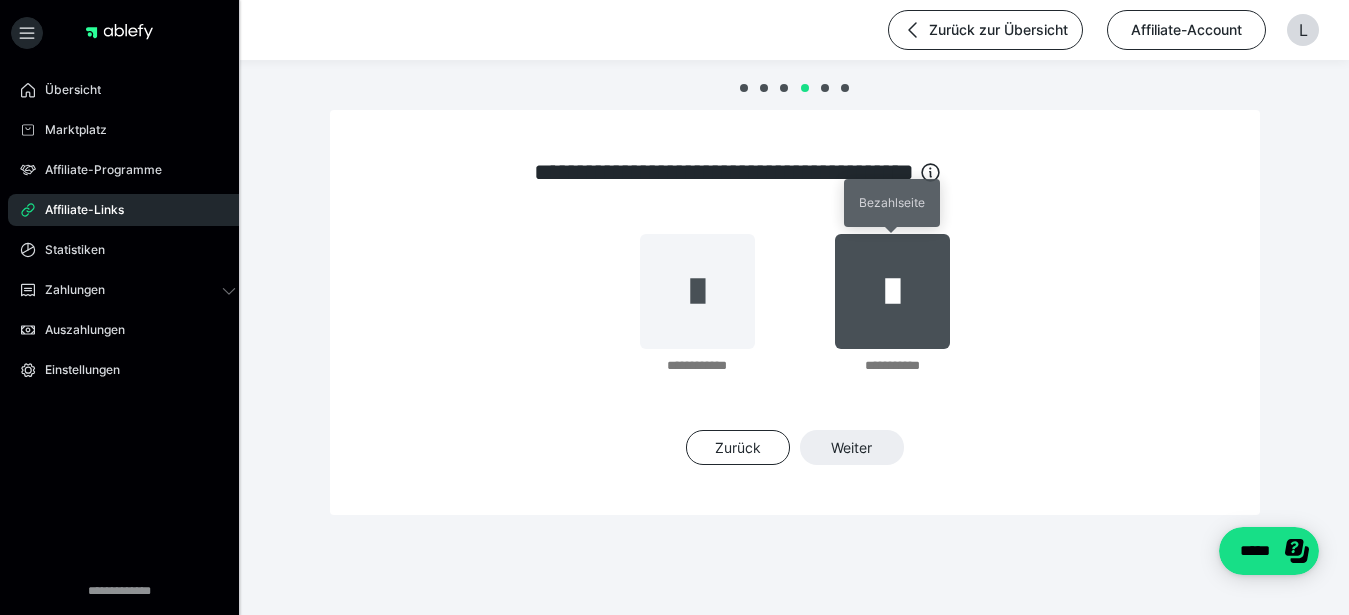 click at bounding box center [892, 291] 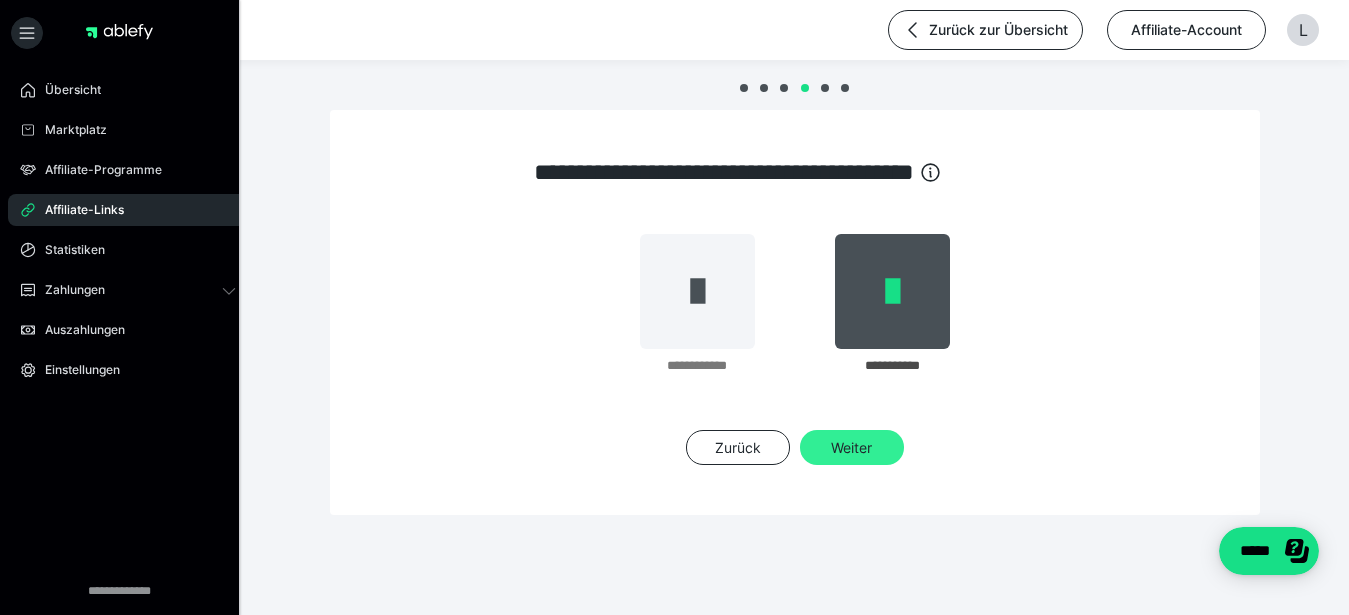 click on "Weiter" at bounding box center [852, 448] 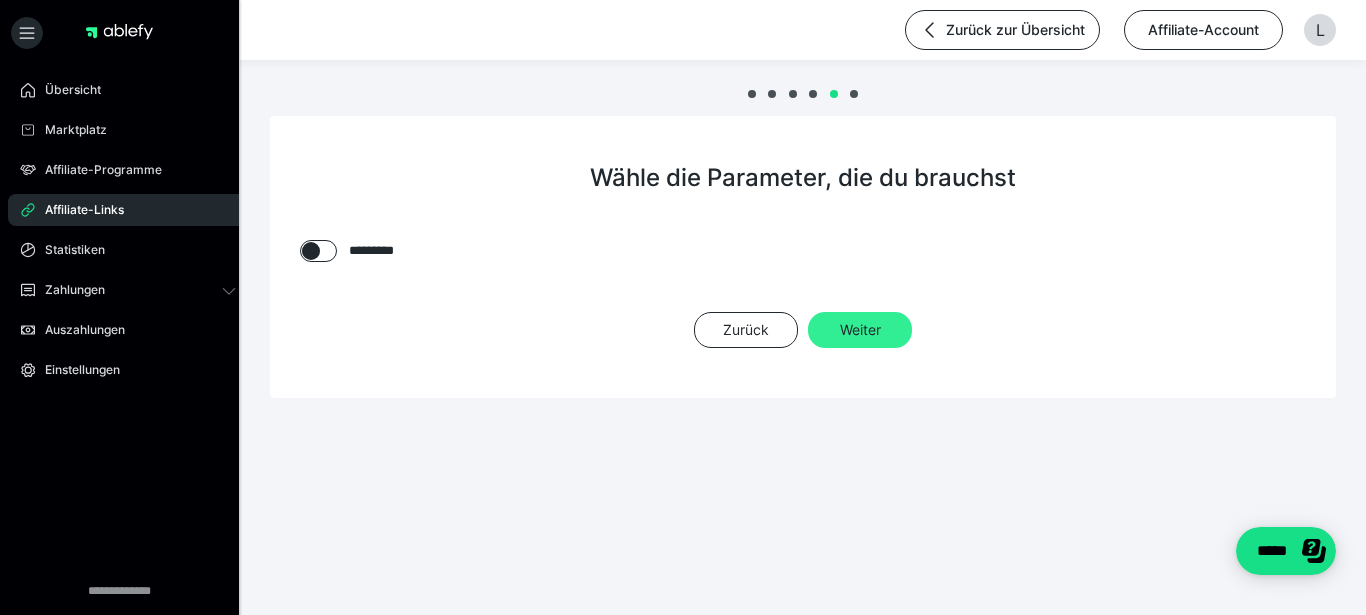 drag, startPoint x: 873, startPoint y: 283, endPoint x: 873, endPoint y: 326, distance: 43 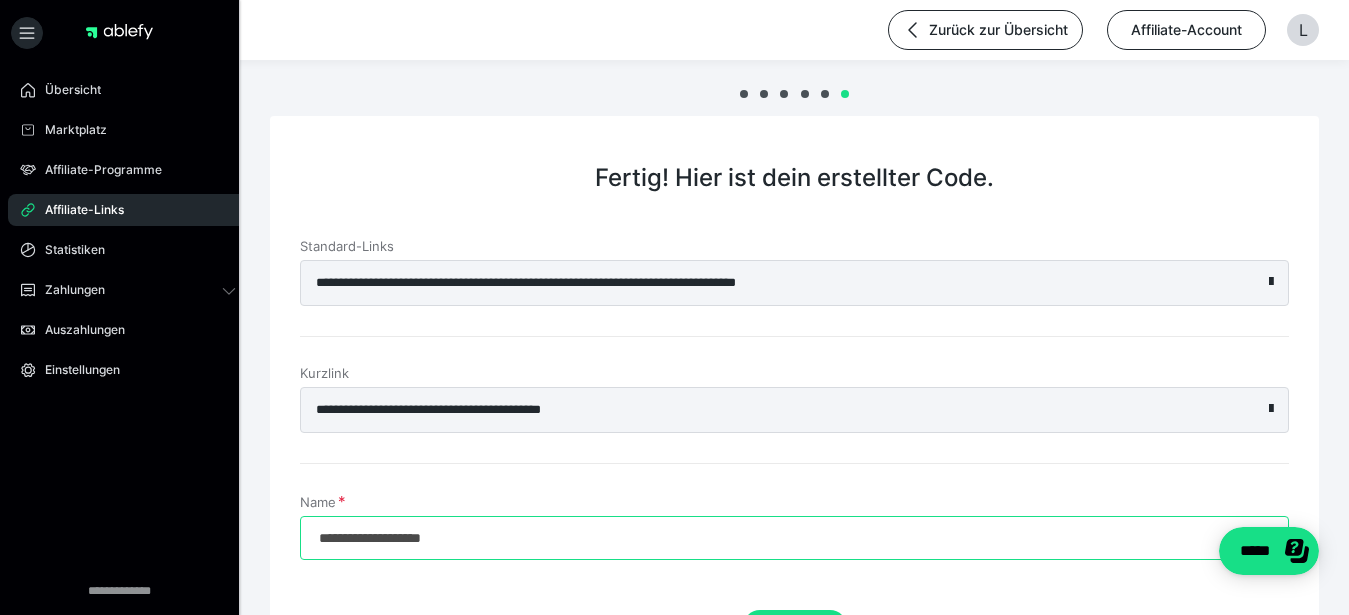 click on "**********" at bounding box center (794, 538) 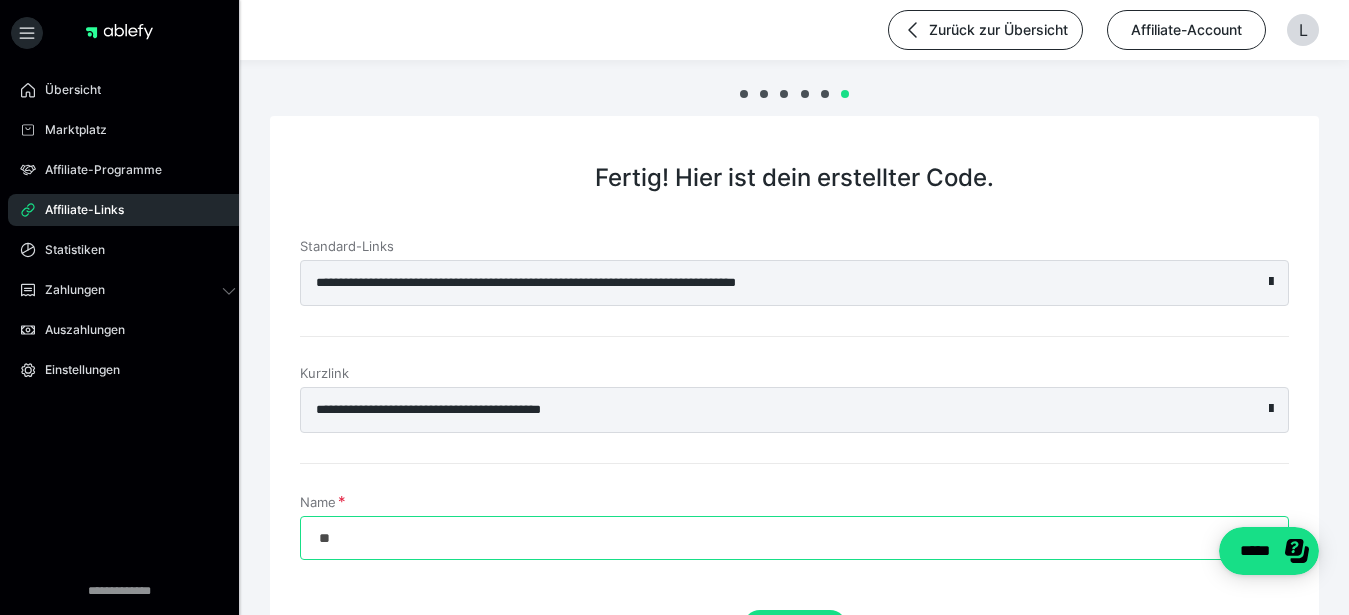 type on "*" 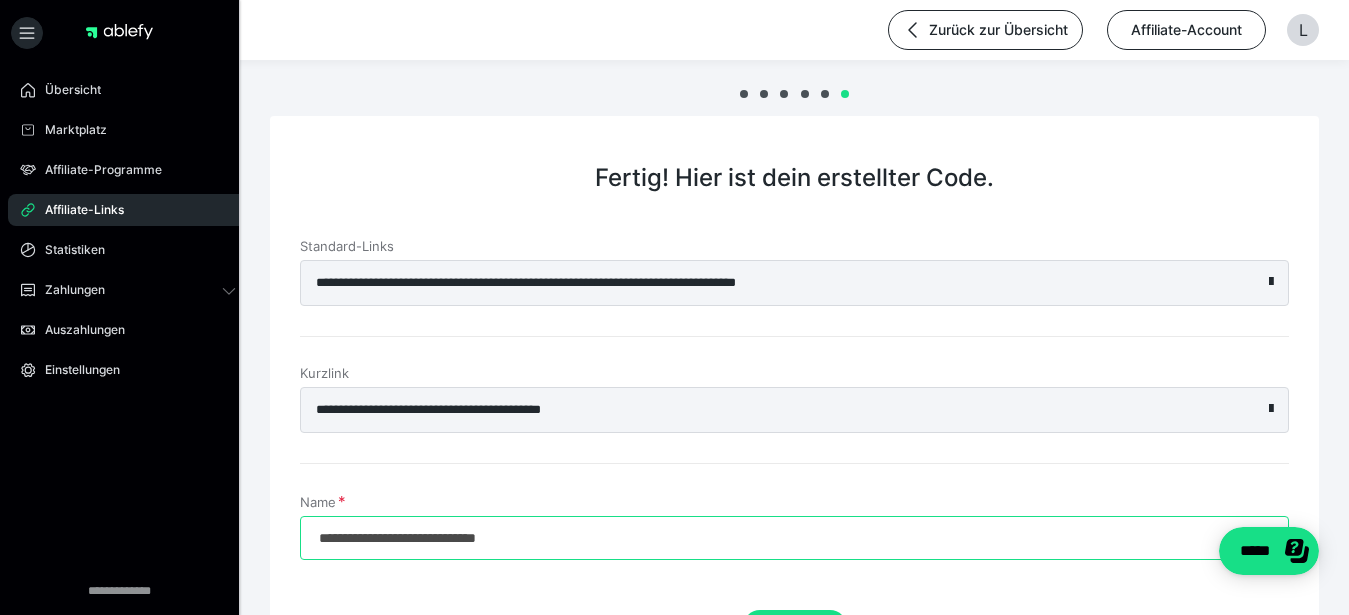 scroll, scrollTop: 127, scrollLeft: 0, axis: vertical 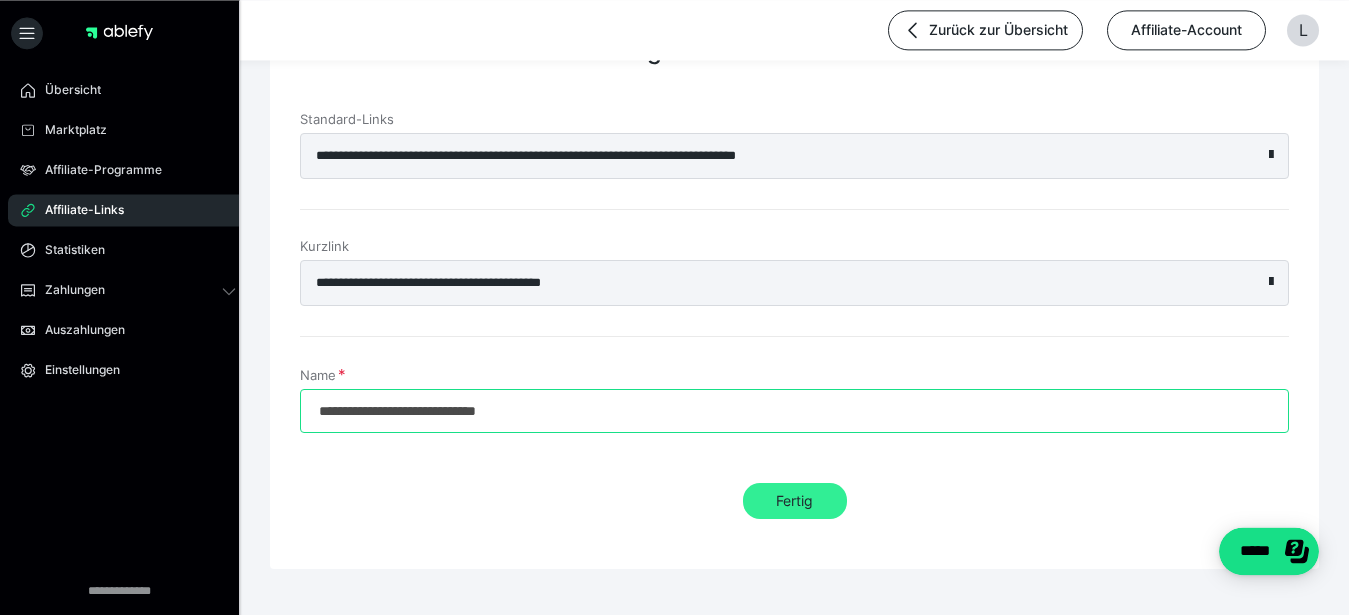 type on "**********" 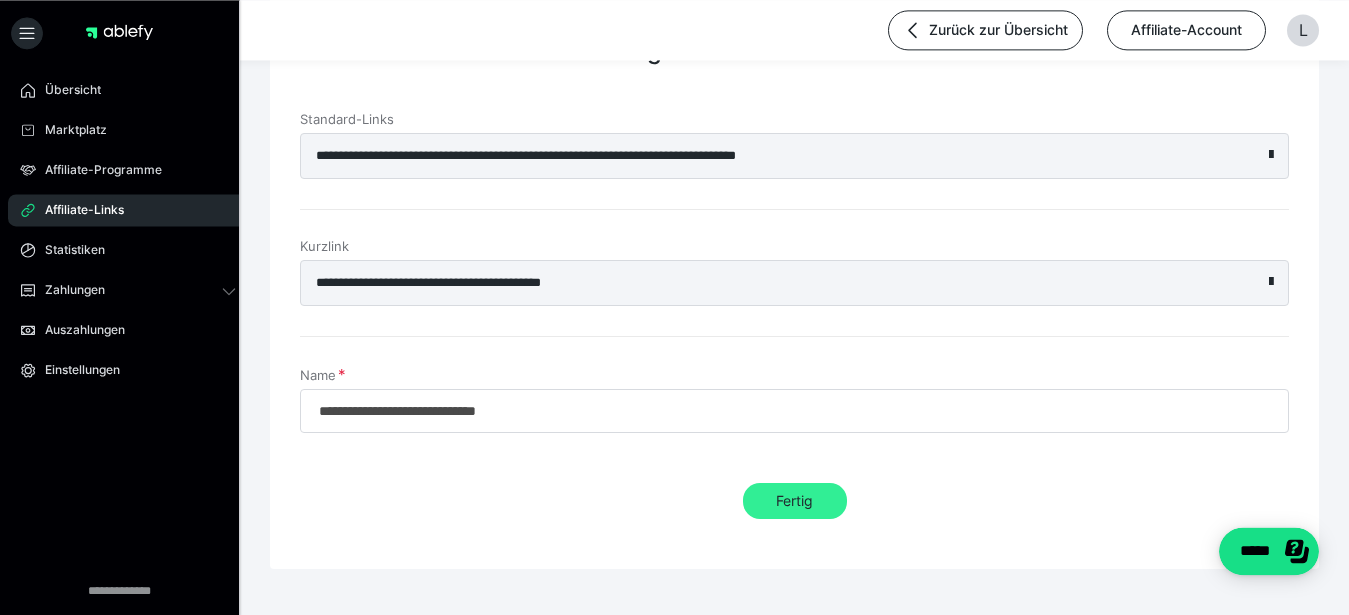 click on "Fertig" at bounding box center (795, 501) 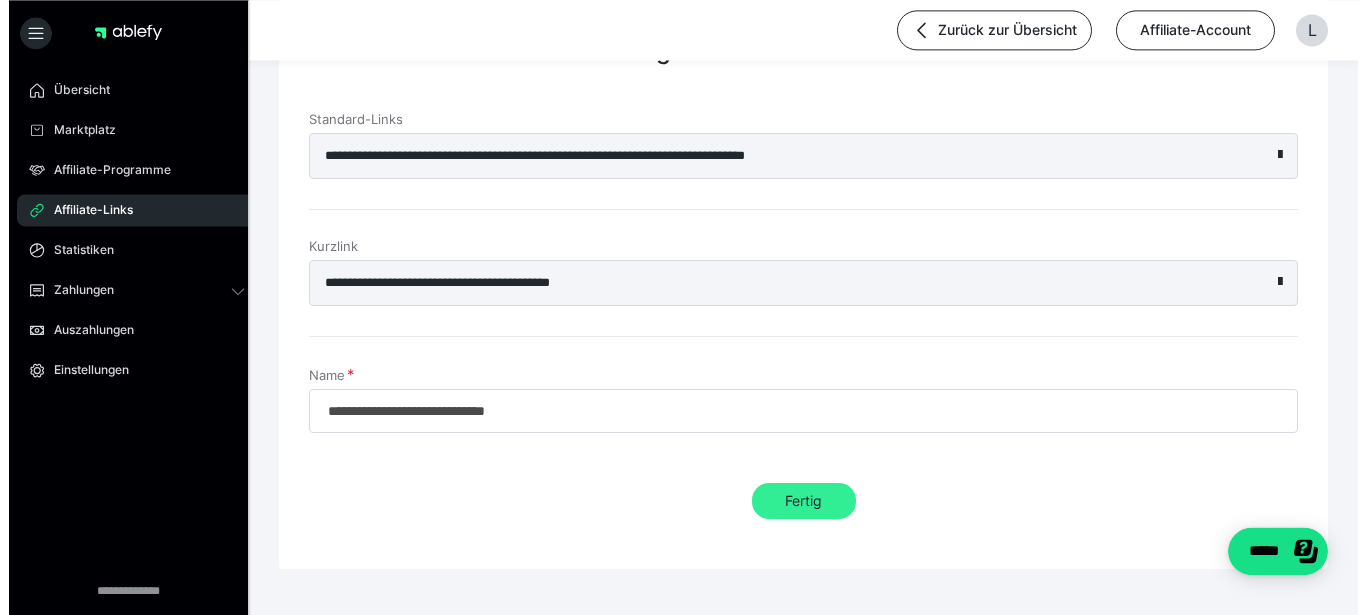 scroll, scrollTop: 0, scrollLeft: 0, axis: both 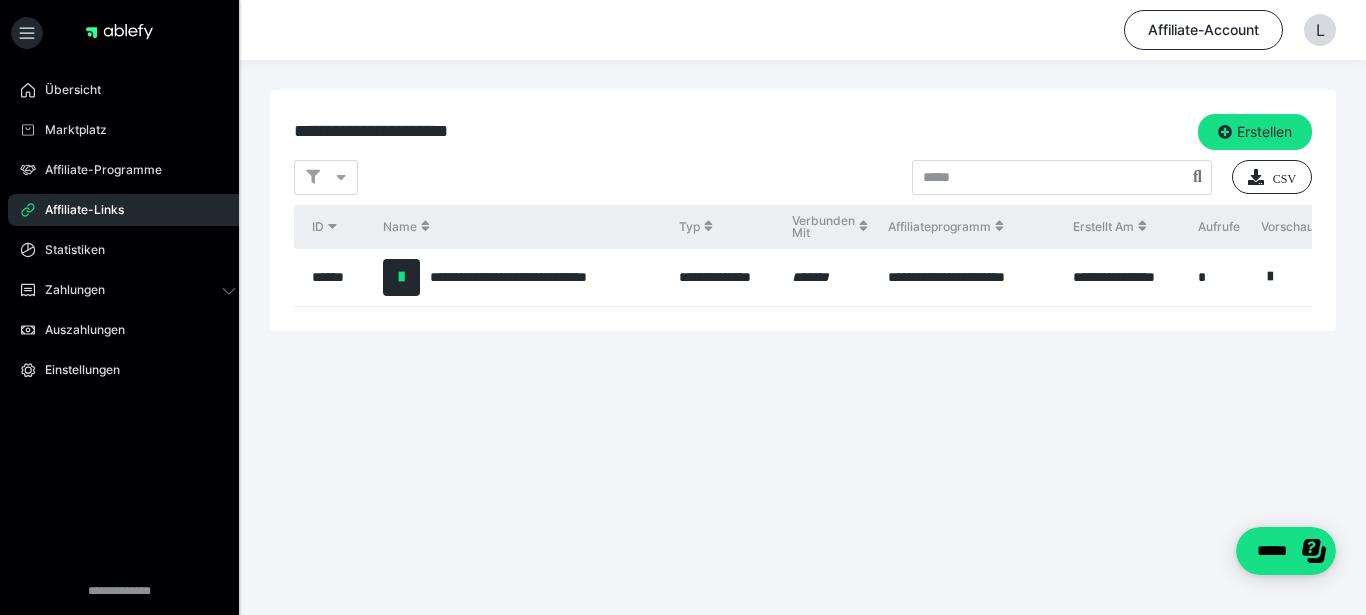 click on "**********" at bounding box center [521, 278] 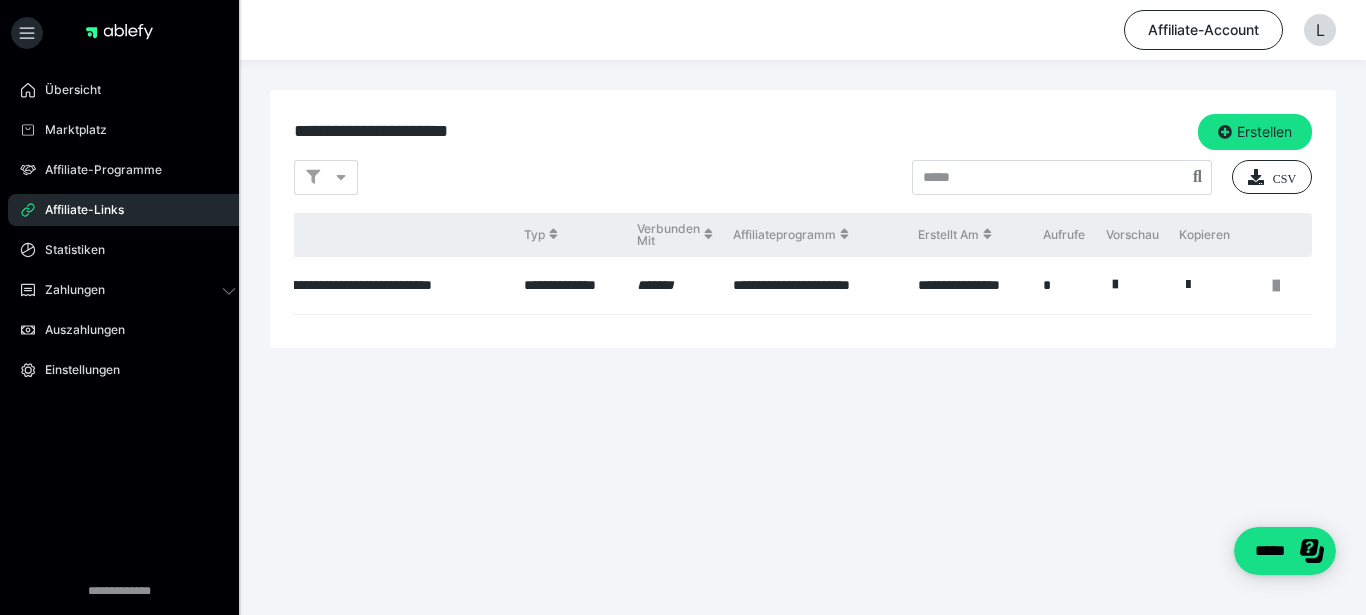 scroll, scrollTop: 0, scrollLeft: 0, axis: both 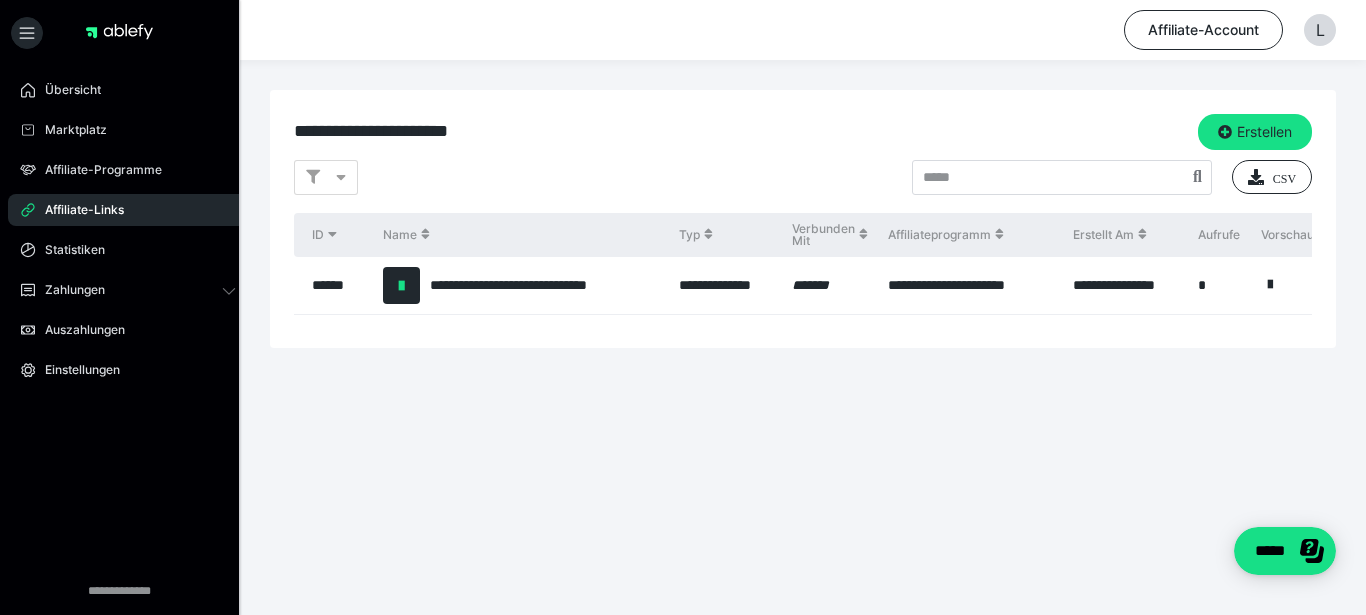 click at bounding box center (401, 286) 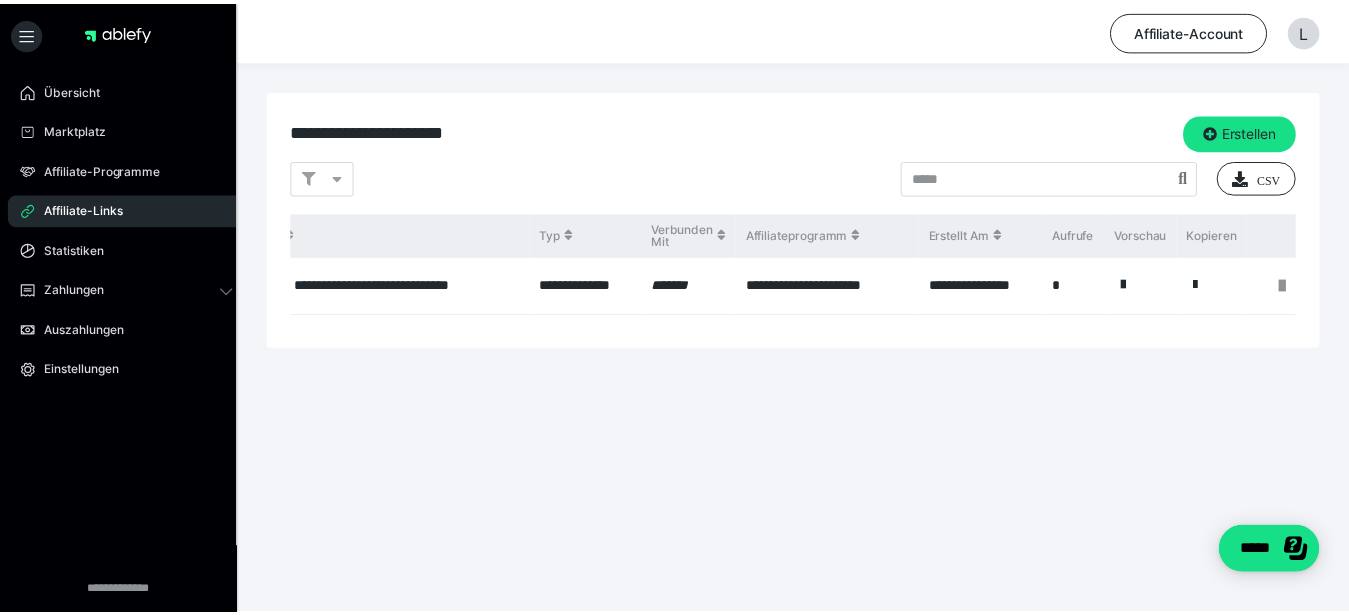 scroll, scrollTop: 0, scrollLeft: 156, axis: horizontal 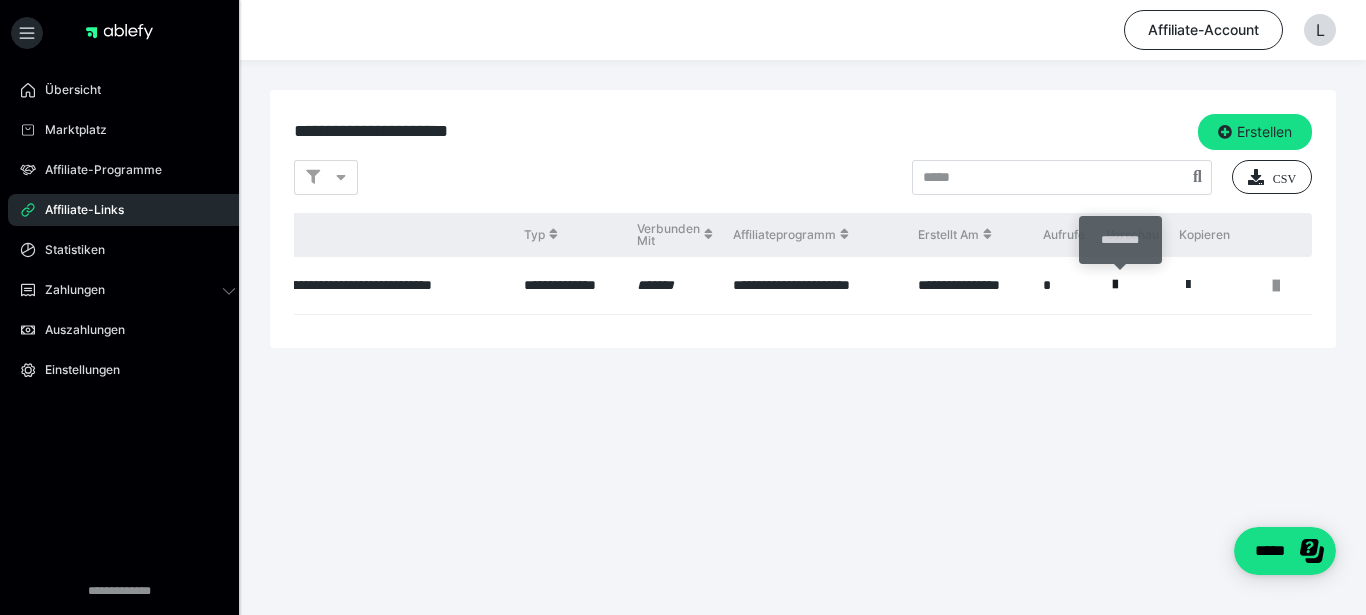 click at bounding box center (1115, 285) 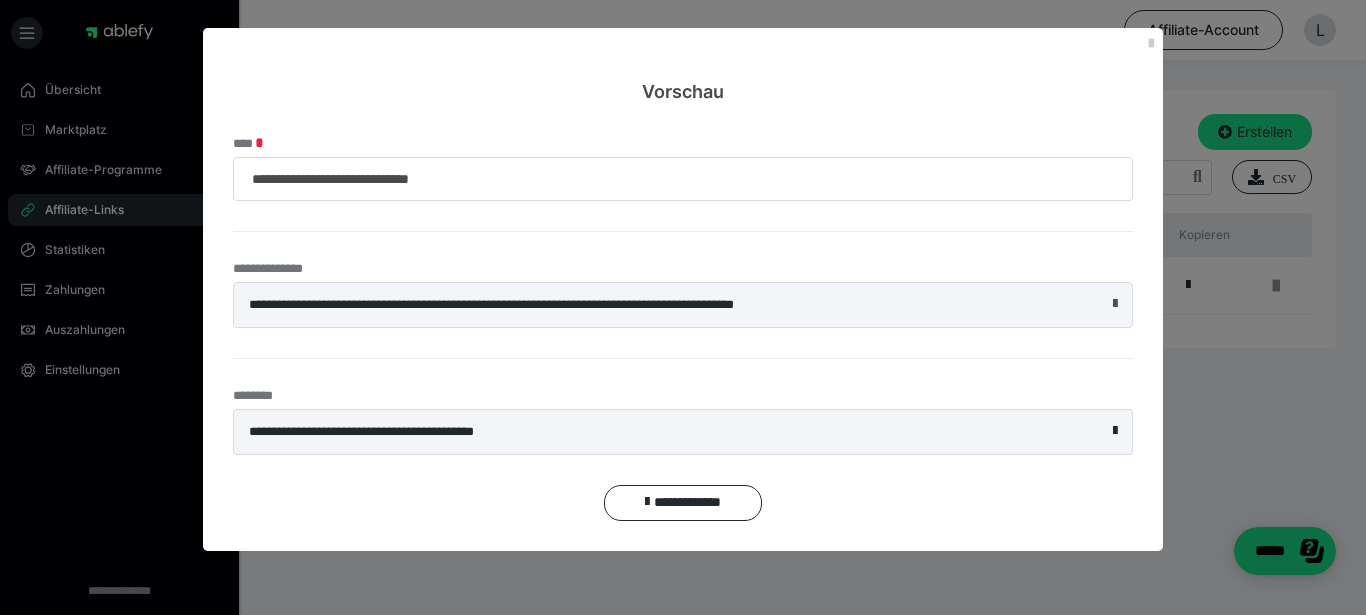 click at bounding box center [1115, 304] 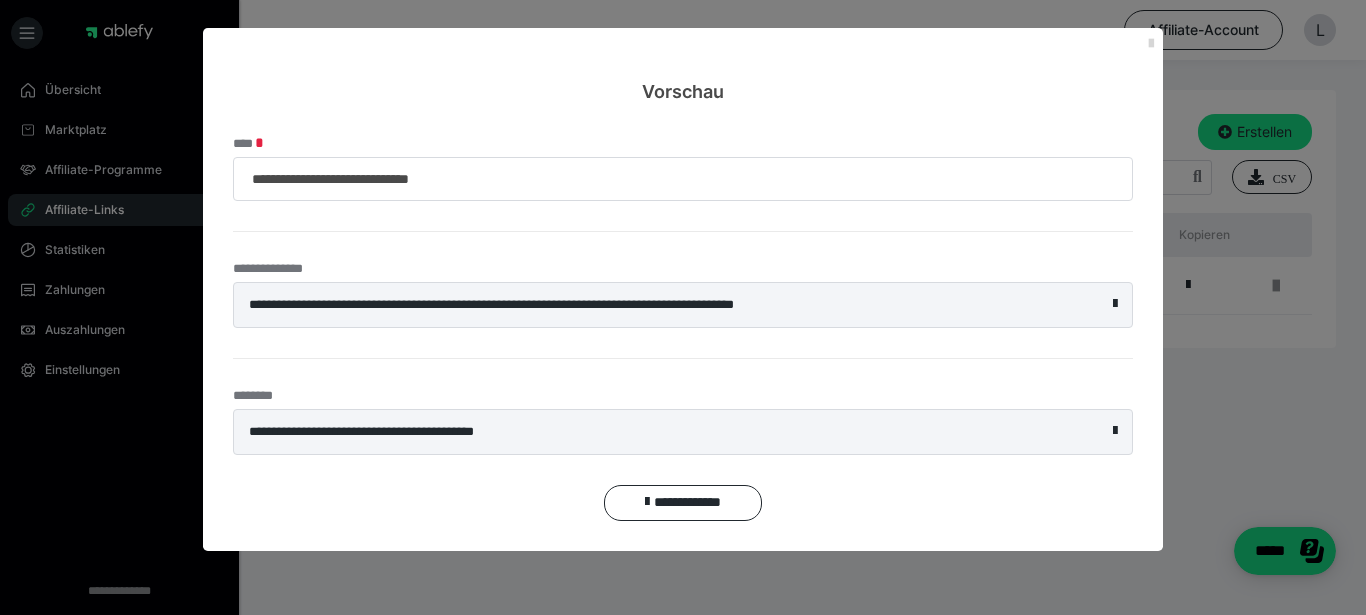 click at bounding box center [1151, 44] 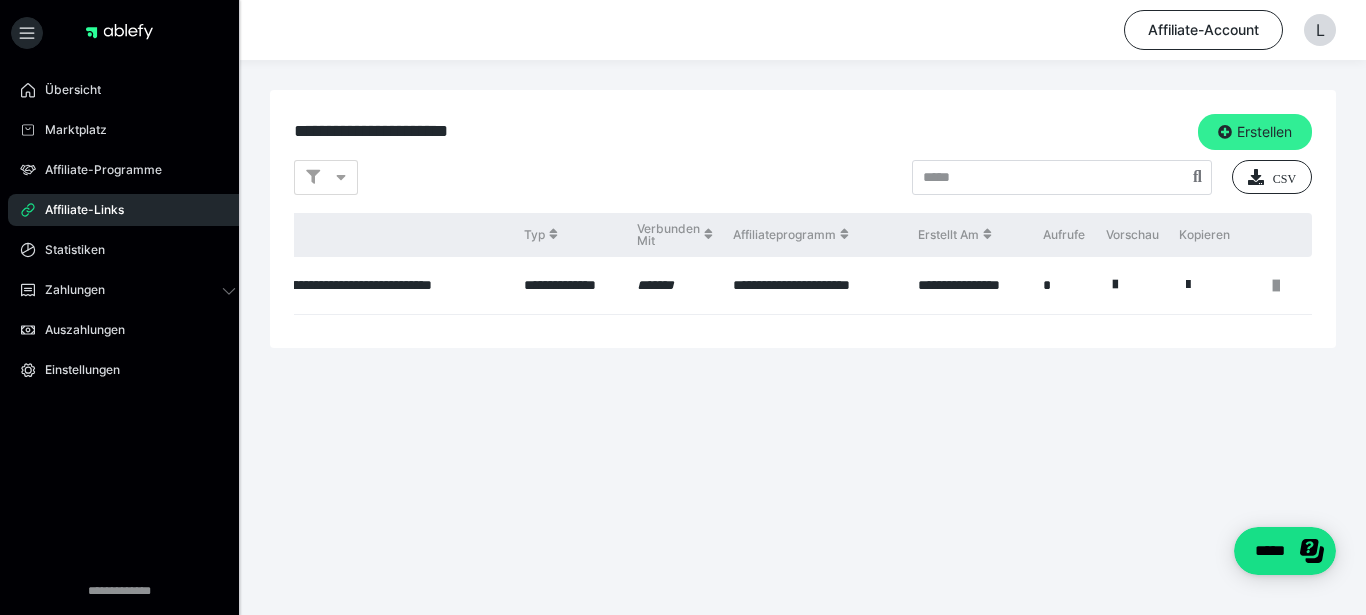 click on "Erstellen" at bounding box center [1255, 132] 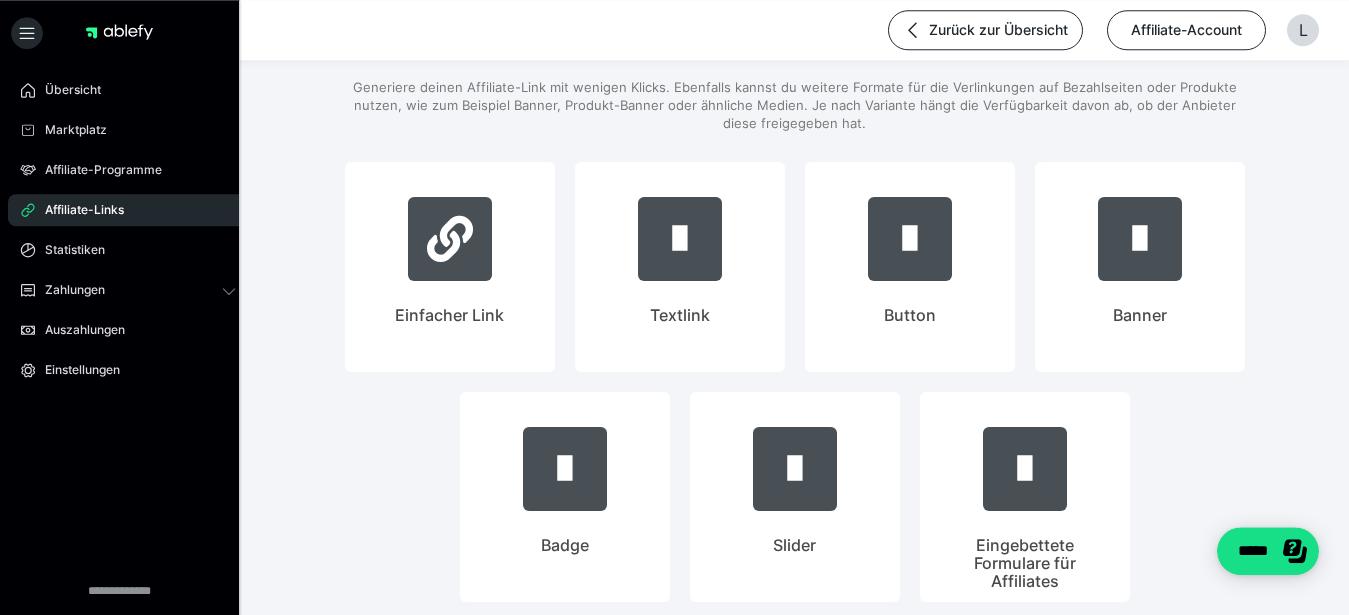 scroll, scrollTop: 96, scrollLeft: 0, axis: vertical 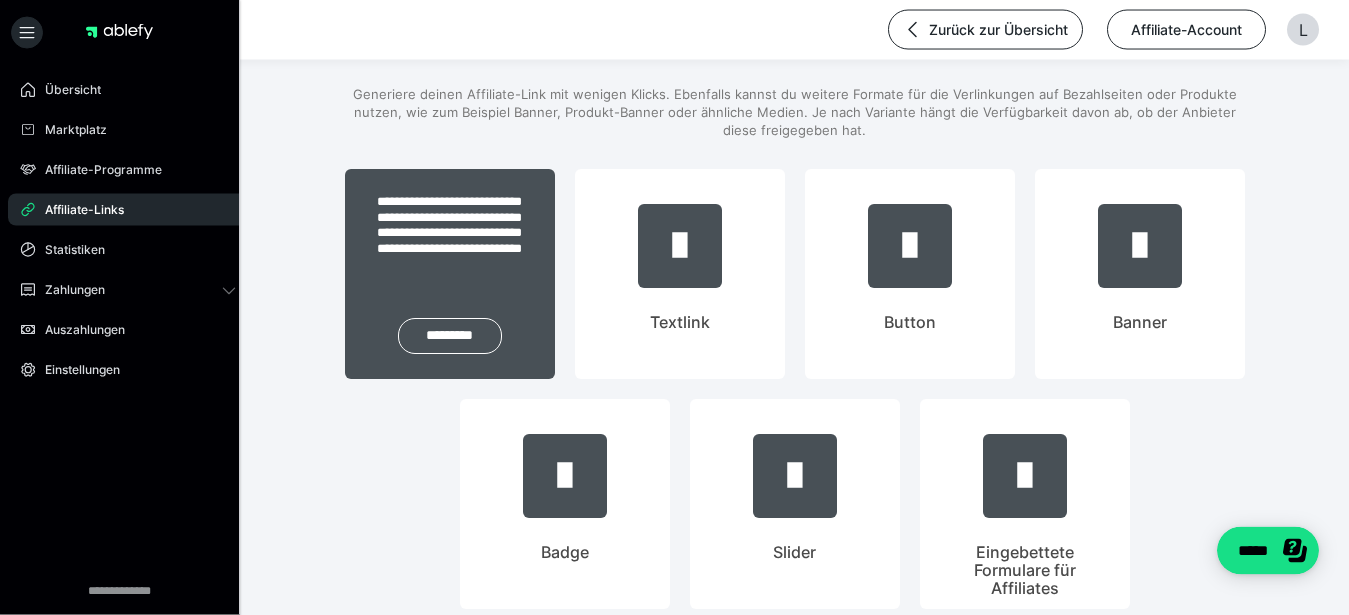 click on "**********" at bounding box center [450, 233] 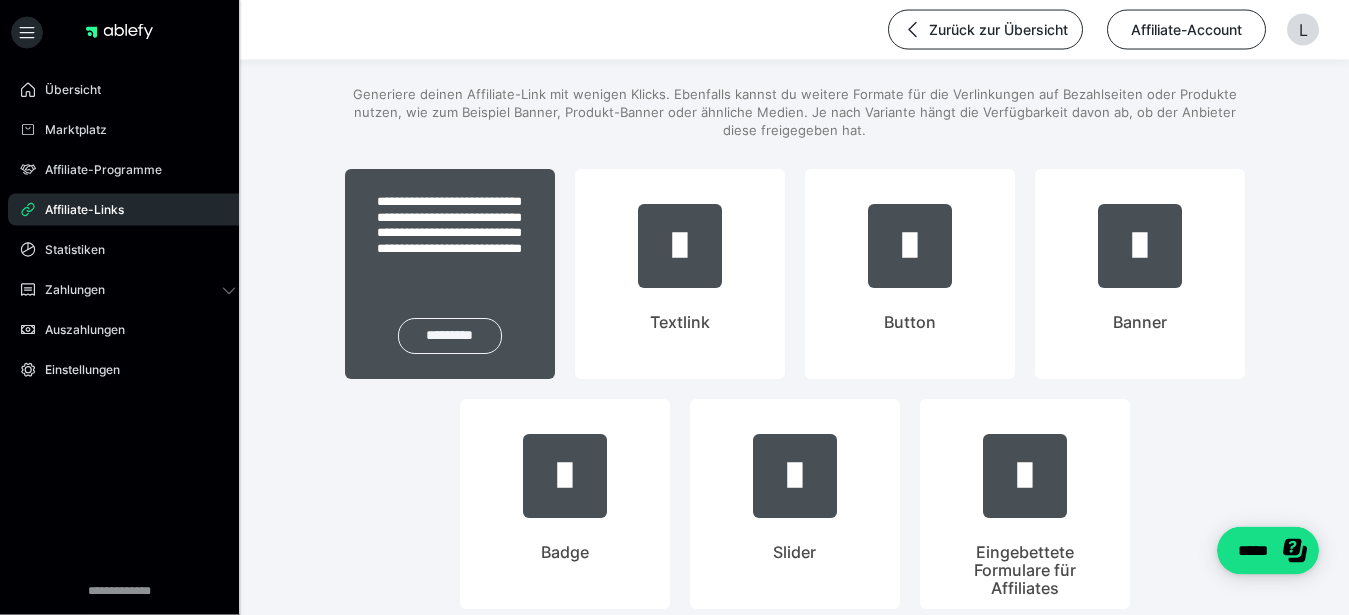 click on "*********" at bounding box center (450, 336) 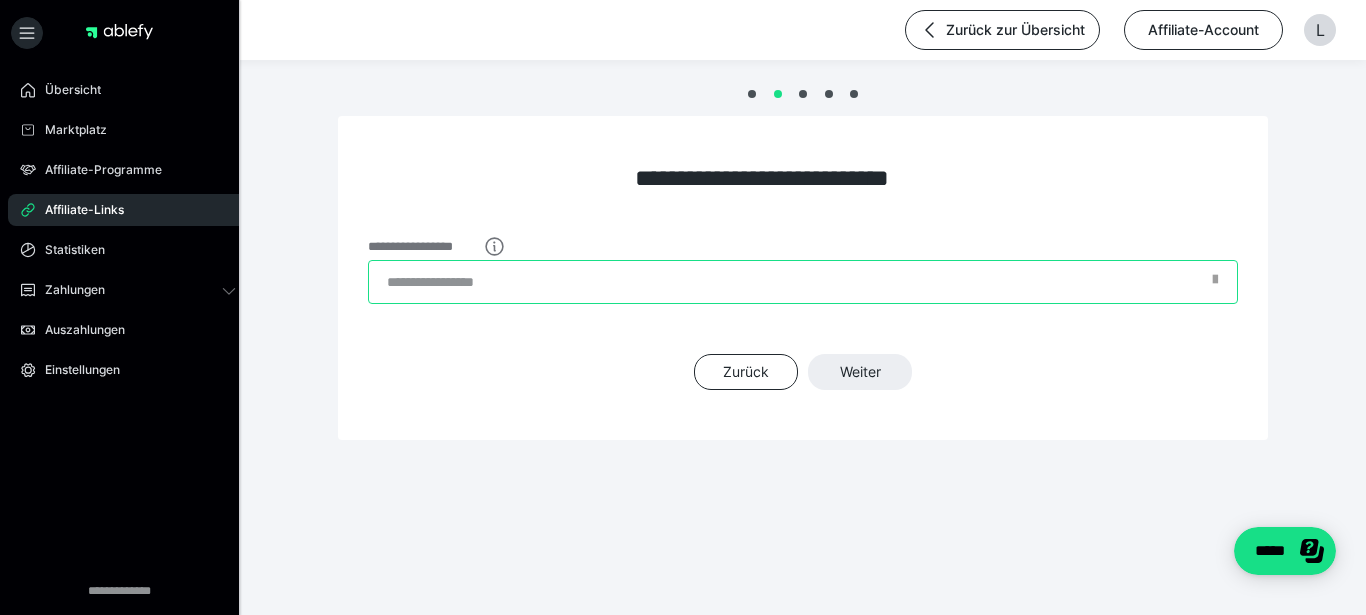 click on "**********" at bounding box center [803, 282] 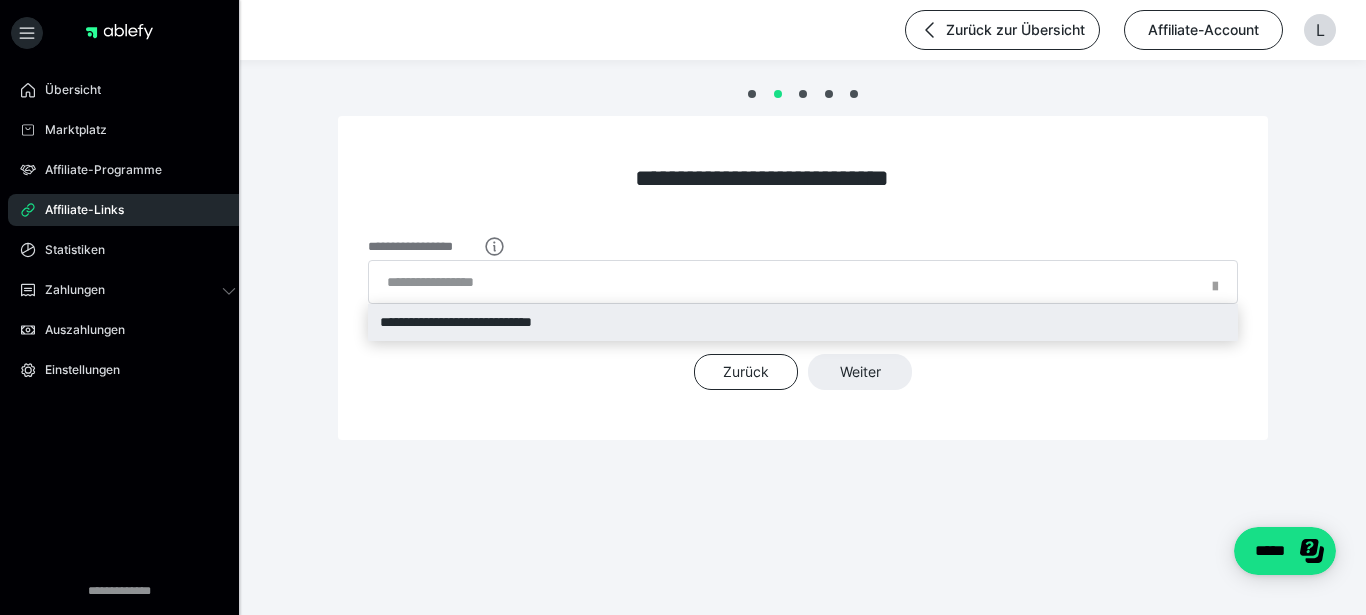 click on "**********" at bounding box center (803, 322) 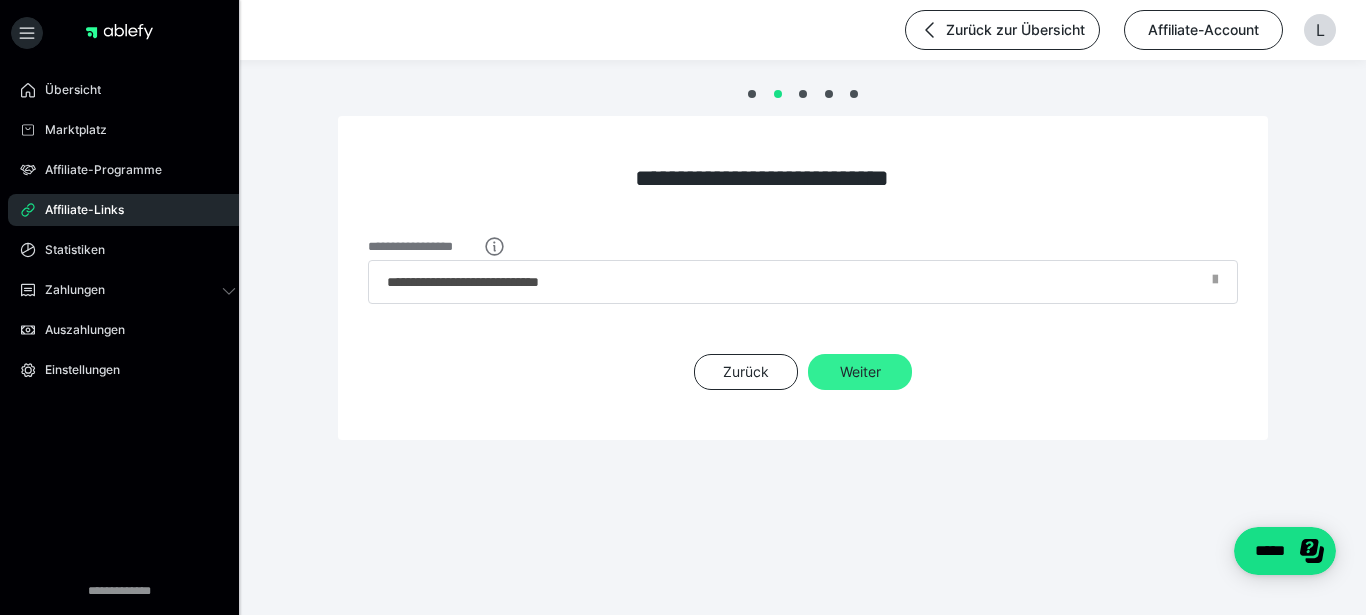 click on "Weiter" at bounding box center (860, 372) 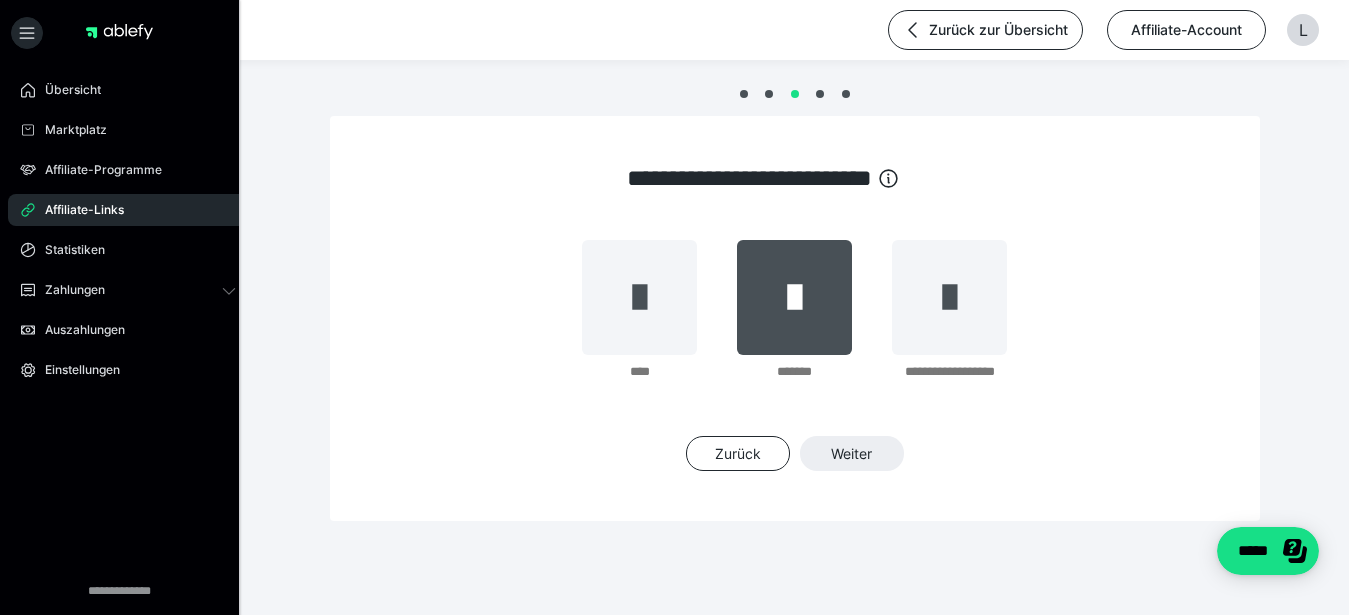 click at bounding box center [794, 297] 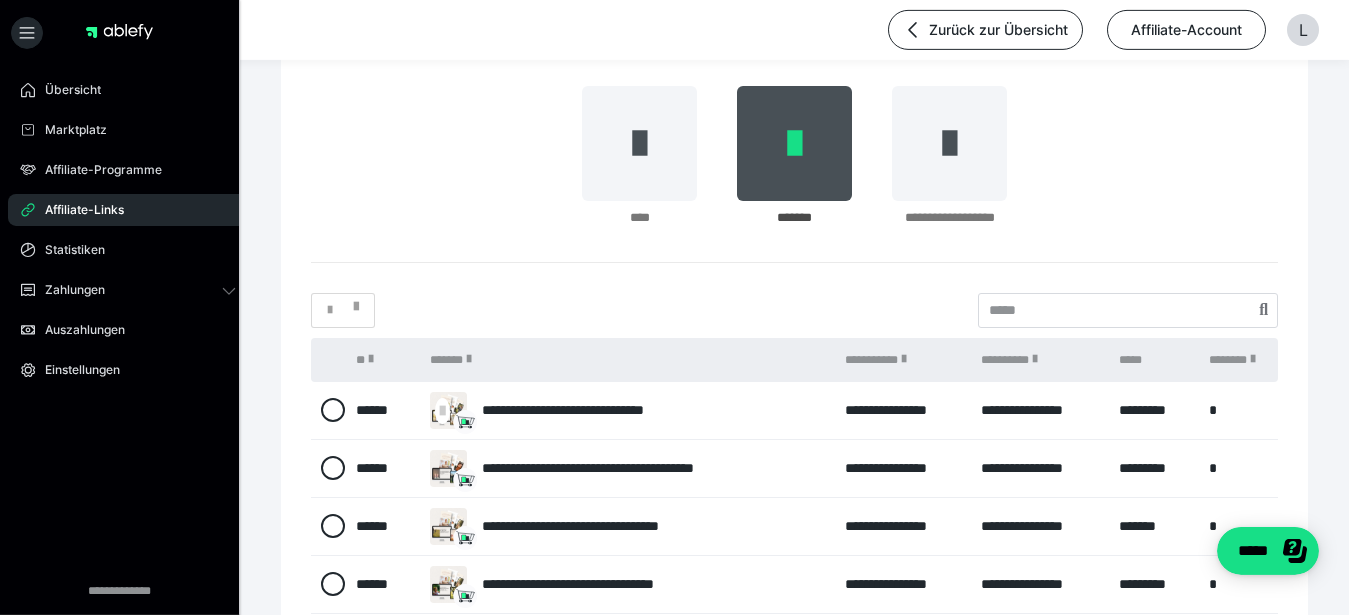 scroll, scrollTop: 193, scrollLeft: 0, axis: vertical 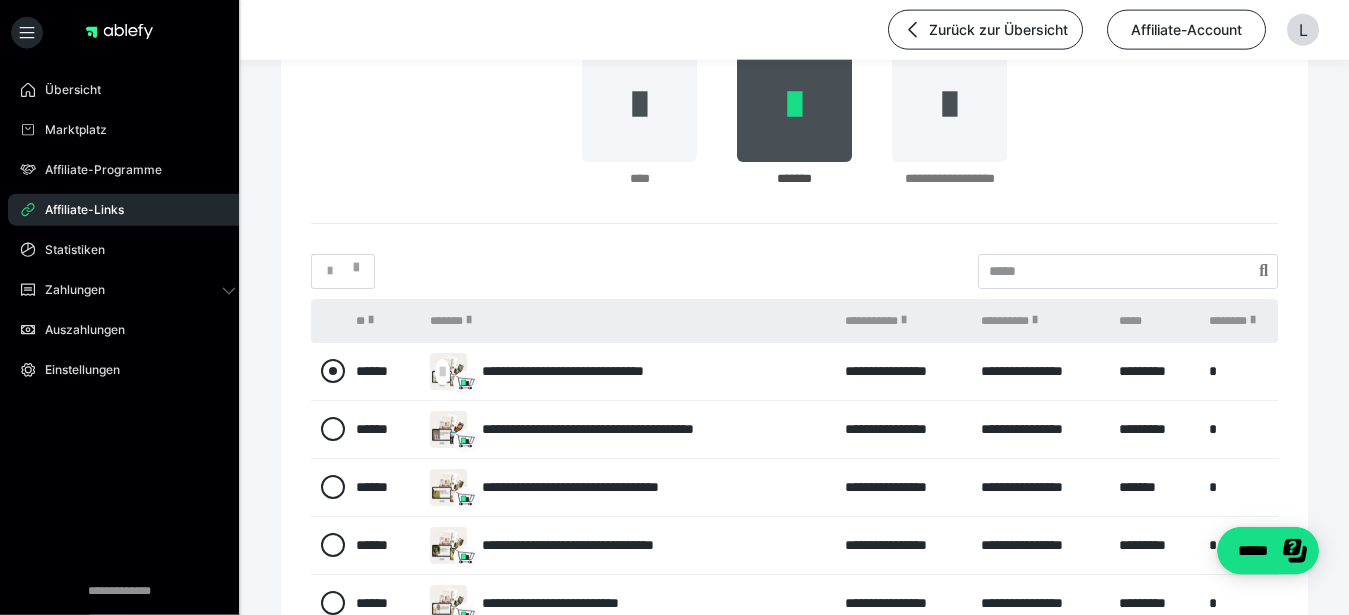 click at bounding box center (333, 371) 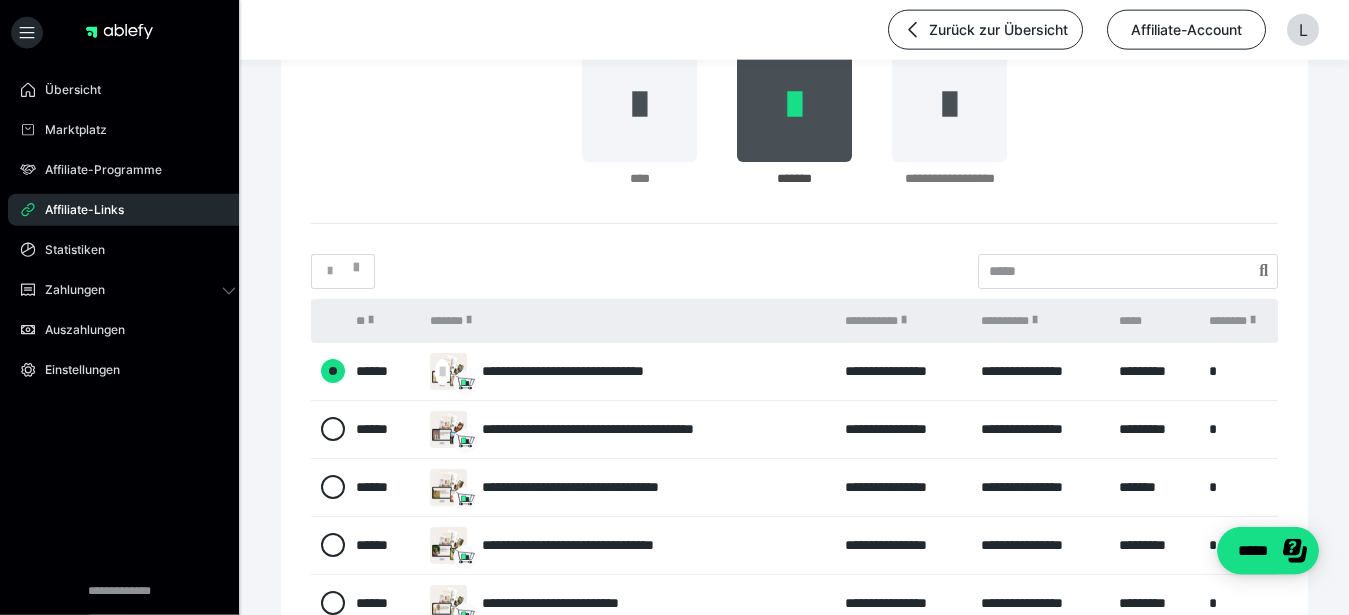 radio on "****" 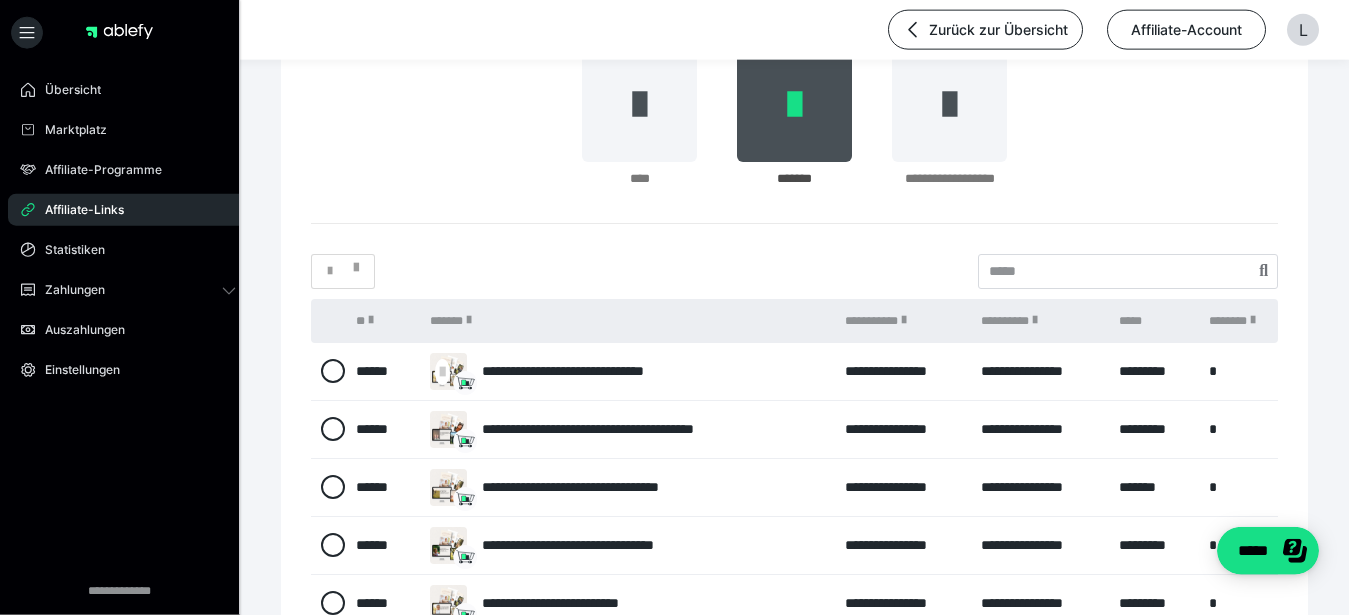 scroll, scrollTop: 451, scrollLeft: 0, axis: vertical 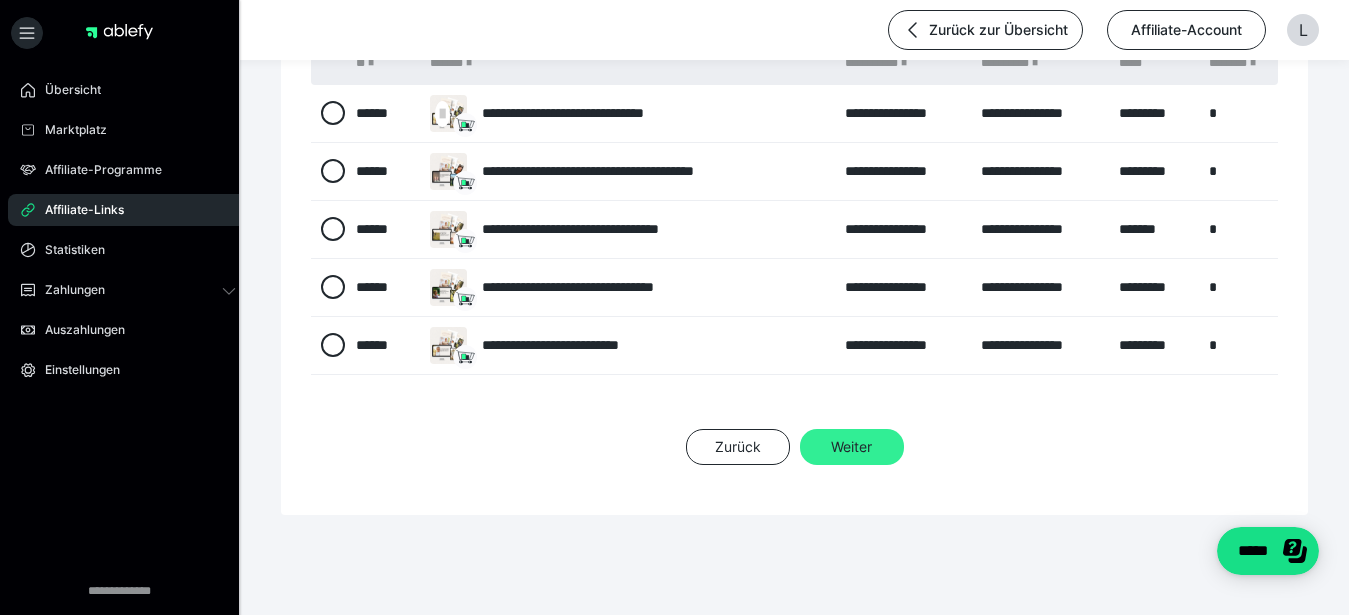 click on "Weiter" at bounding box center [852, 447] 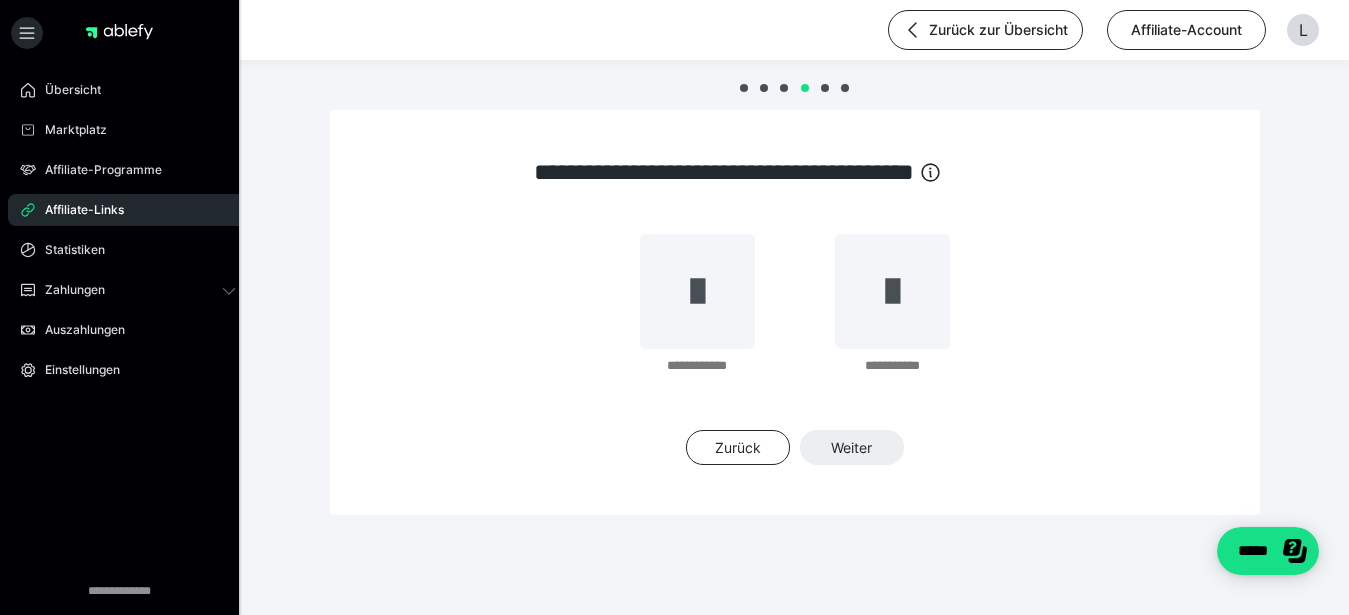 scroll, scrollTop: 6, scrollLeft: 0, axis: vertical 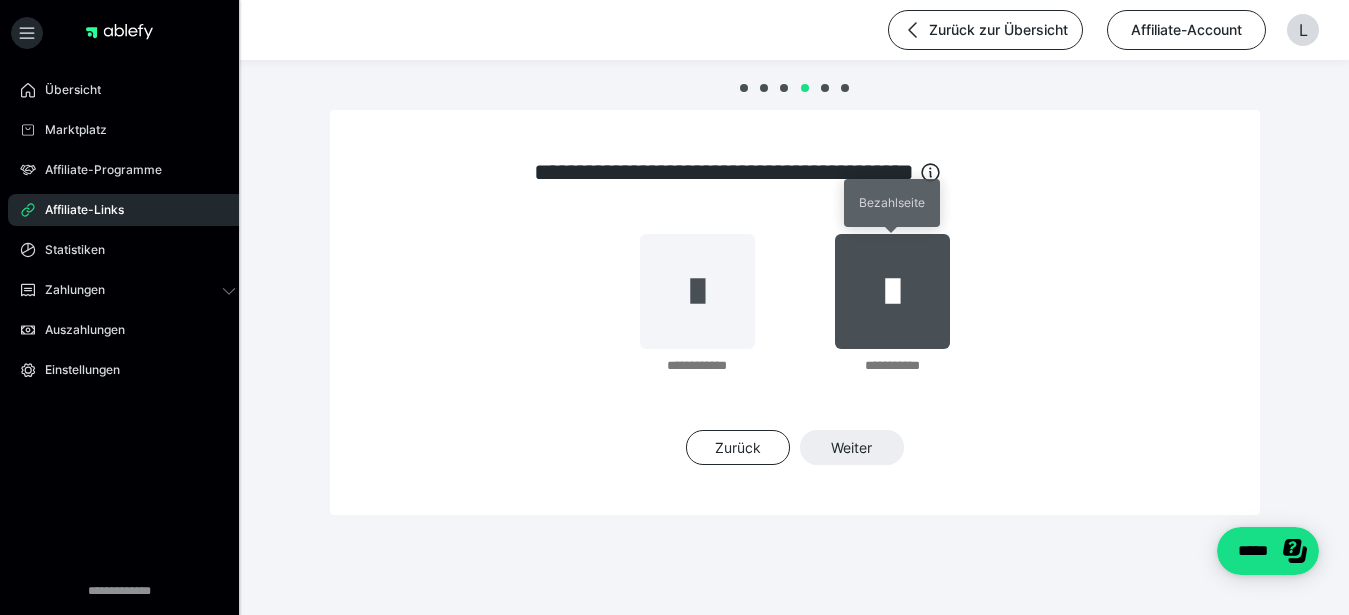 click at bounding box center (892, 291) 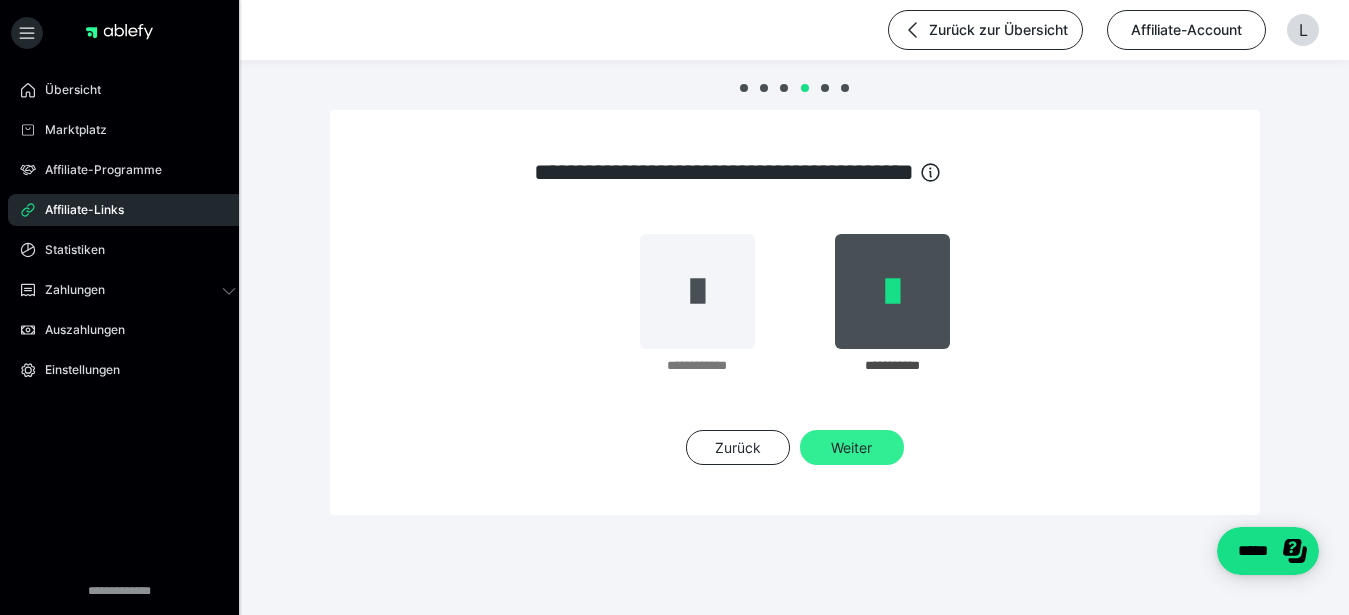 click on "Weiter" at bounding box center (852, 448) 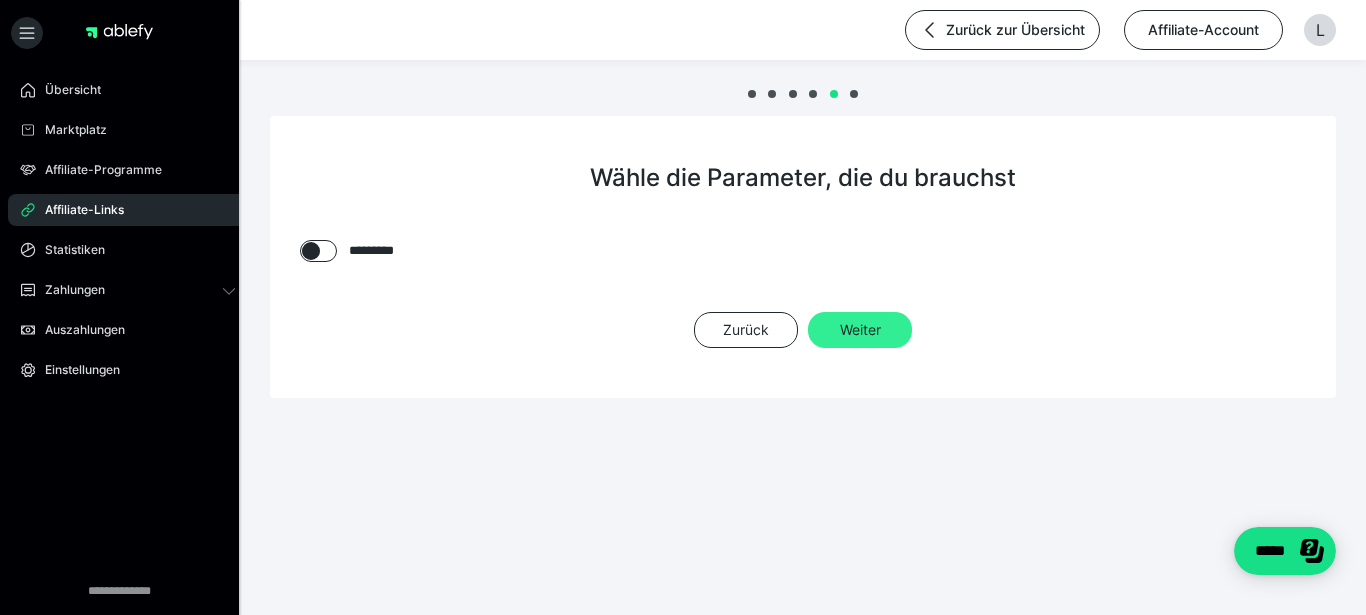 click on "Weiter" at bounding box center [860, 330] 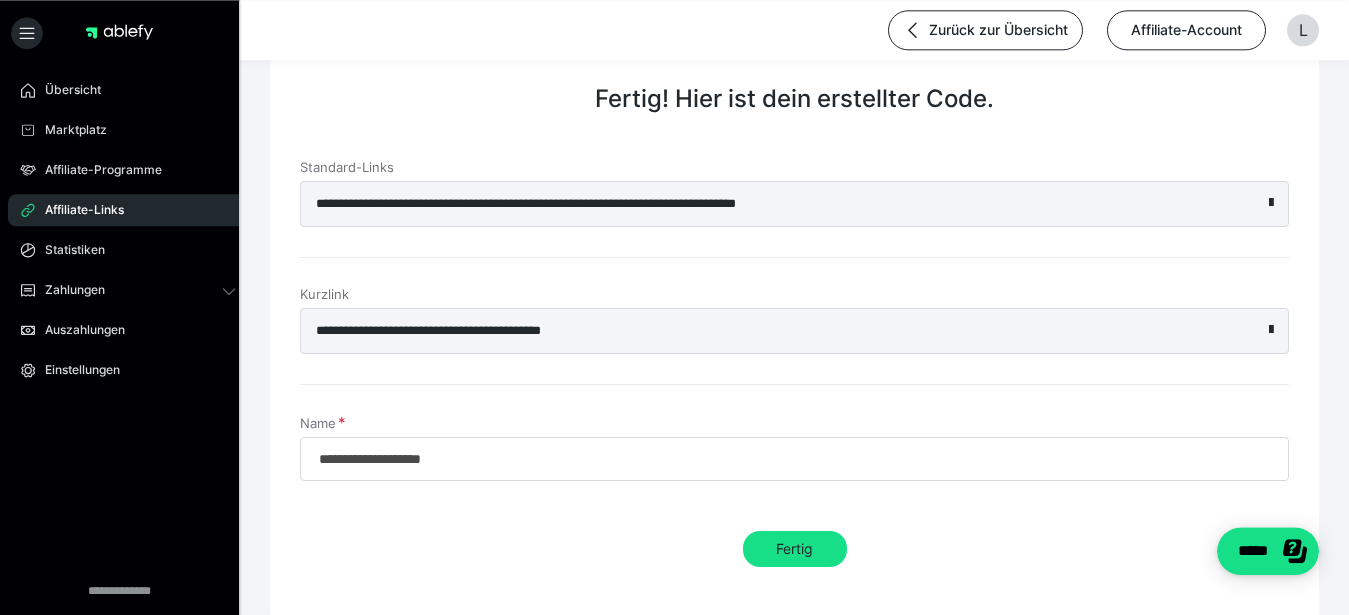 scroll, scrollTop: 80, scrollLeft: 0, axis: vertical 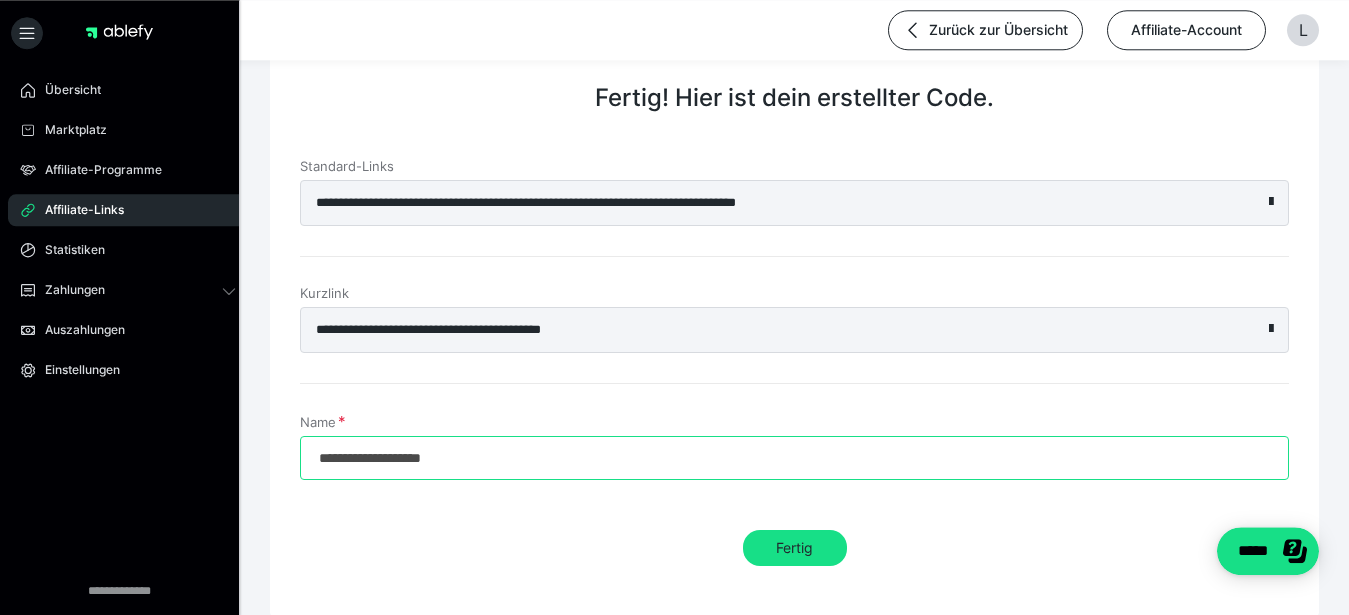 click on "**********" at bounding box center (794, 458) 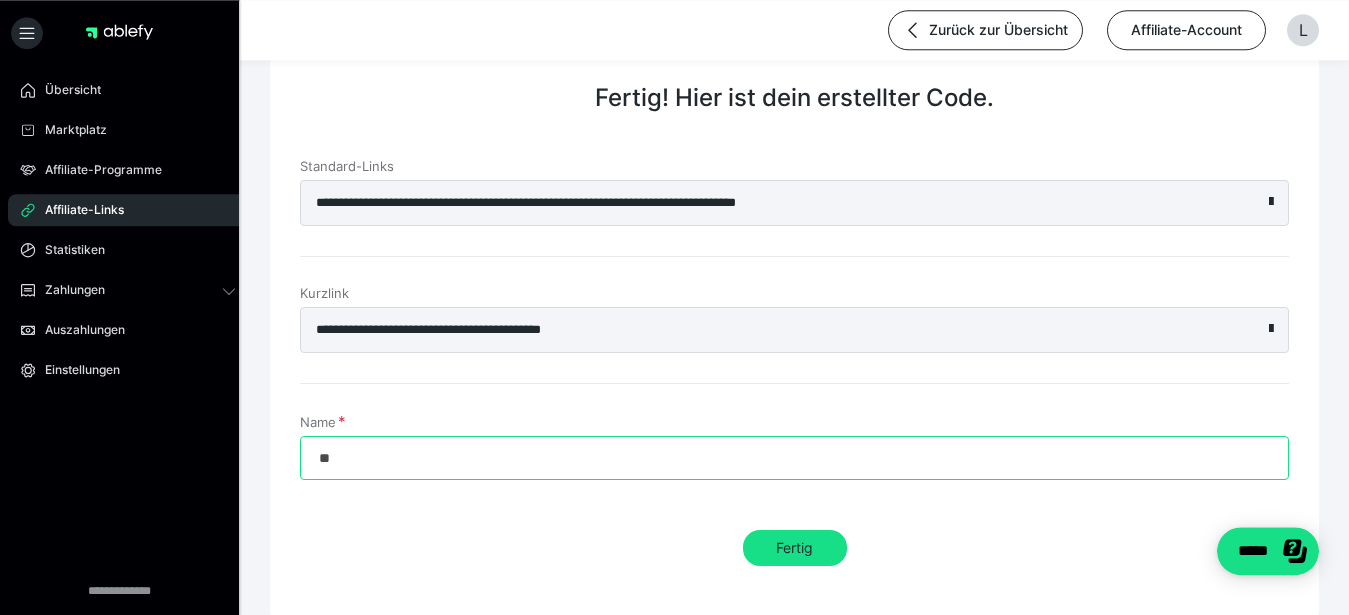 type on "*" 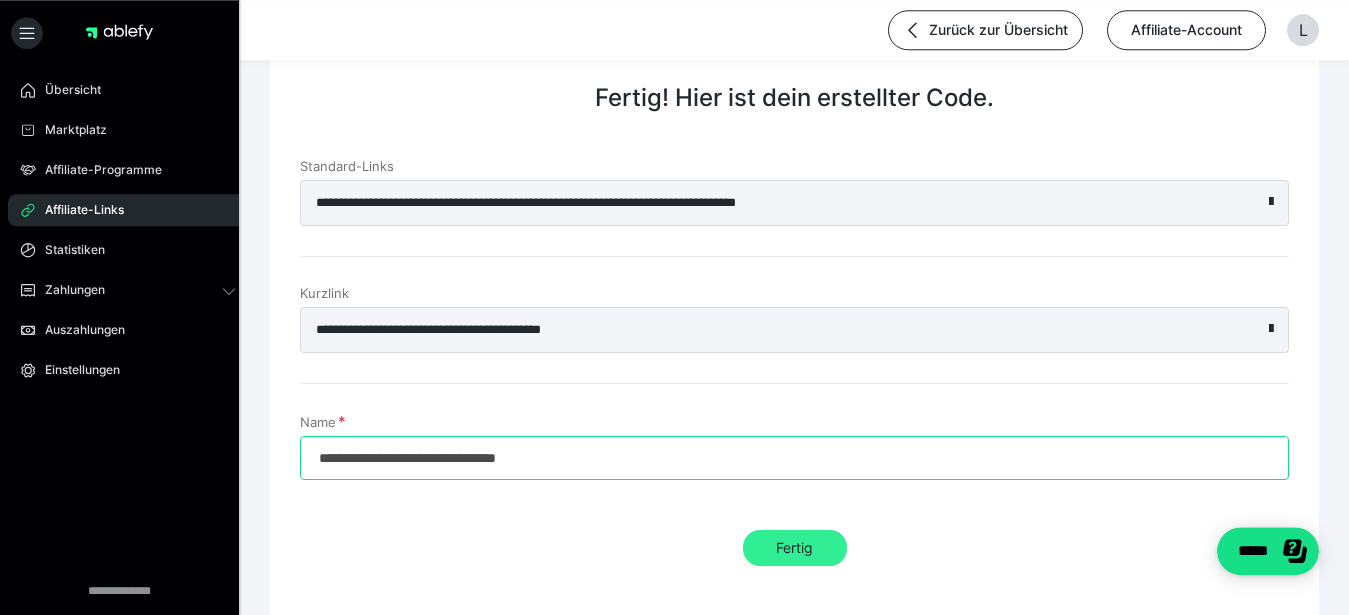 type on "**********" 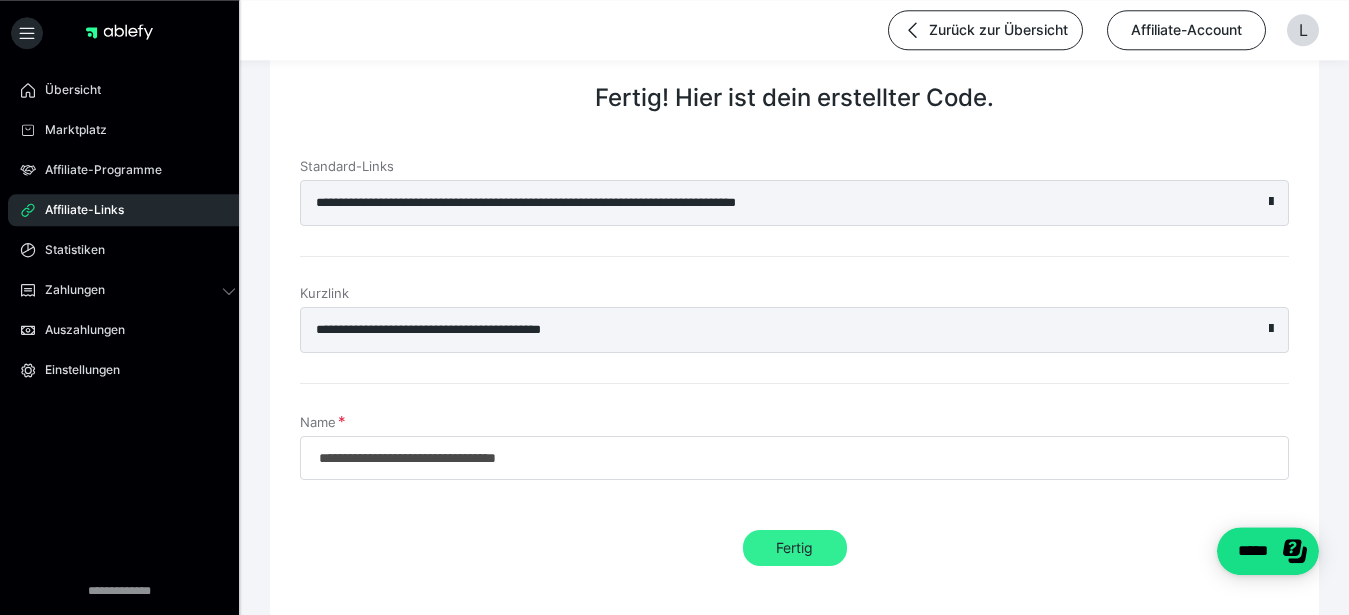 click on "Fertig" at bounding box center (795, 548) 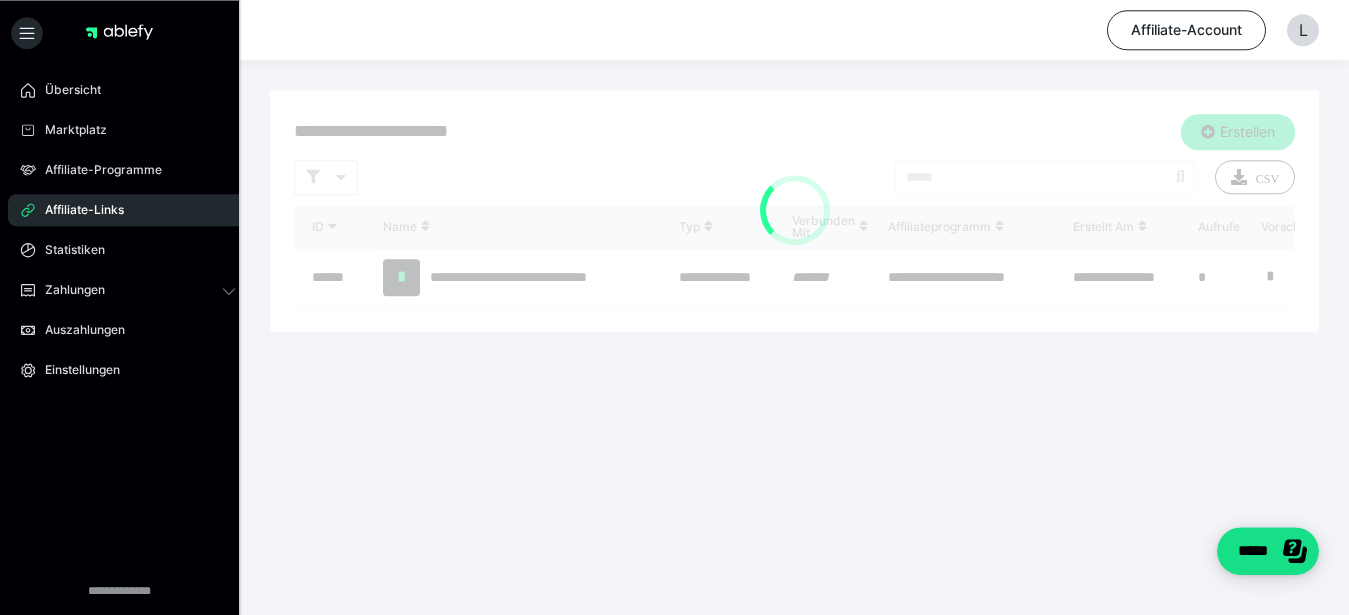 scroll, scrollTop: 0, scrollLeft: 0, axis: both 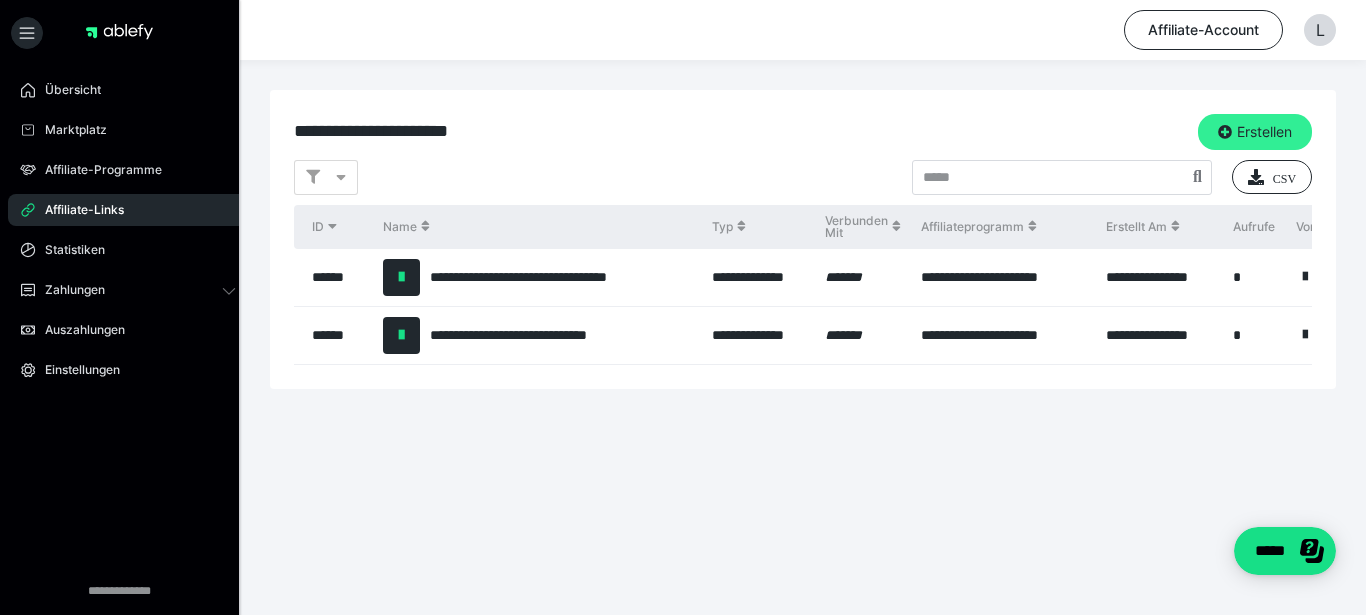 click on "Erstellen" at bounding box center [1255, 132] 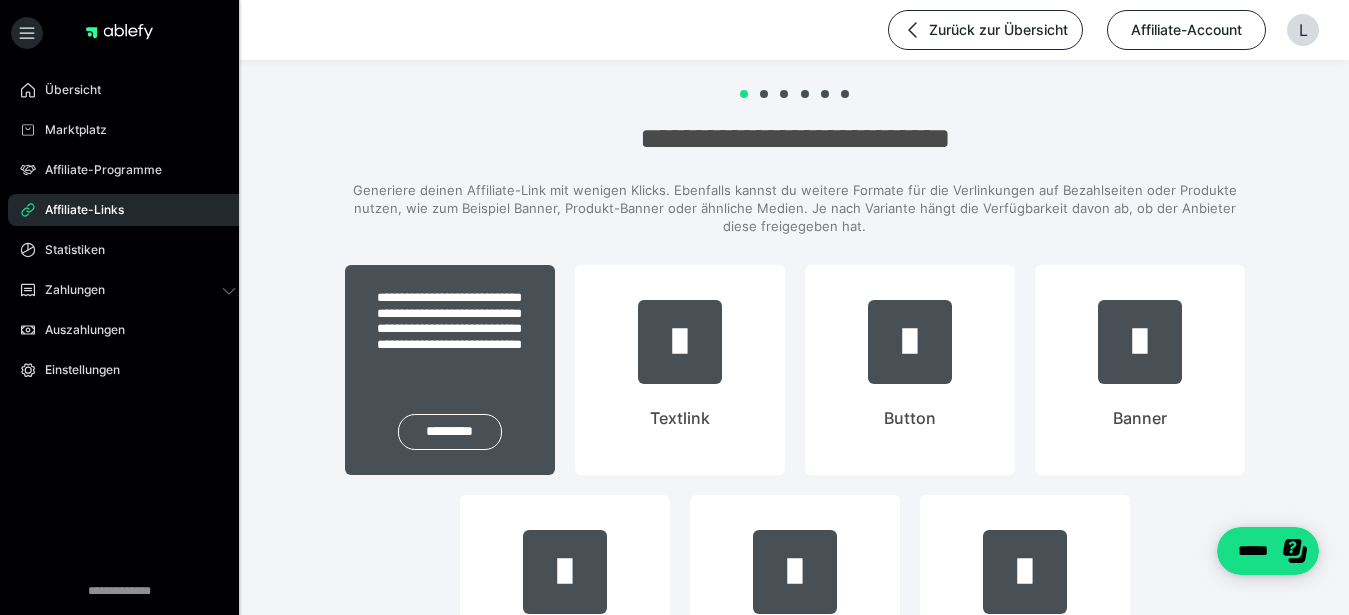 click on "**********" at bounding box center (450, 329) 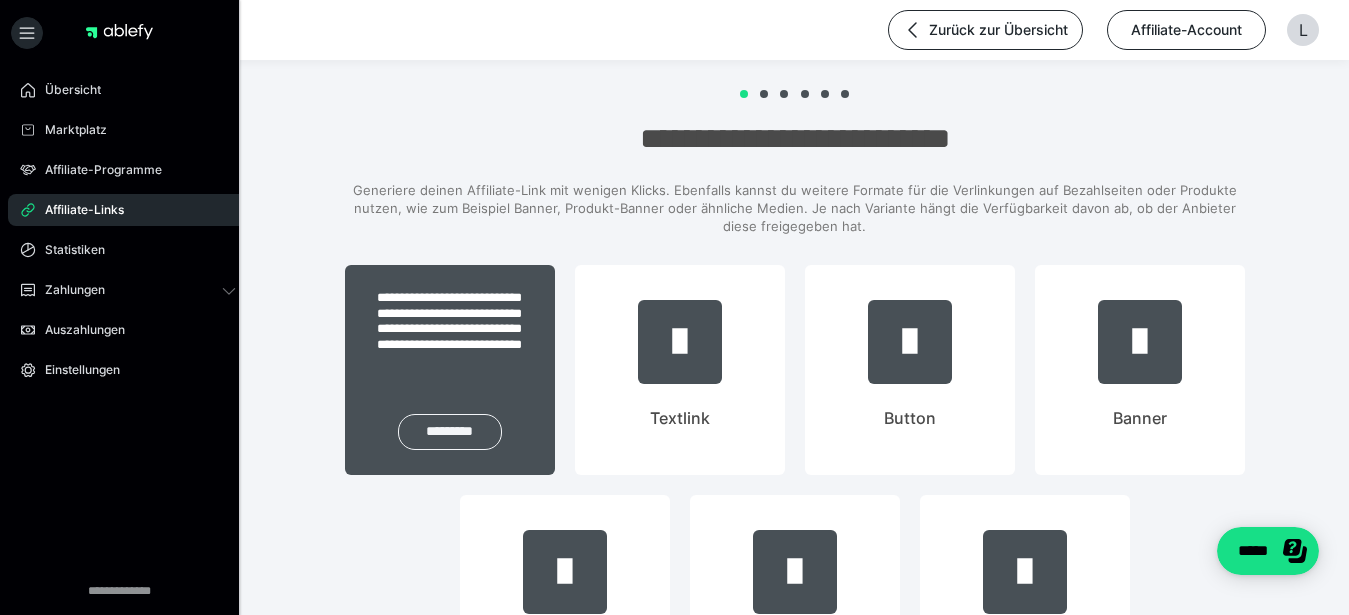 click on "*********" at bounding box center [450, 432] 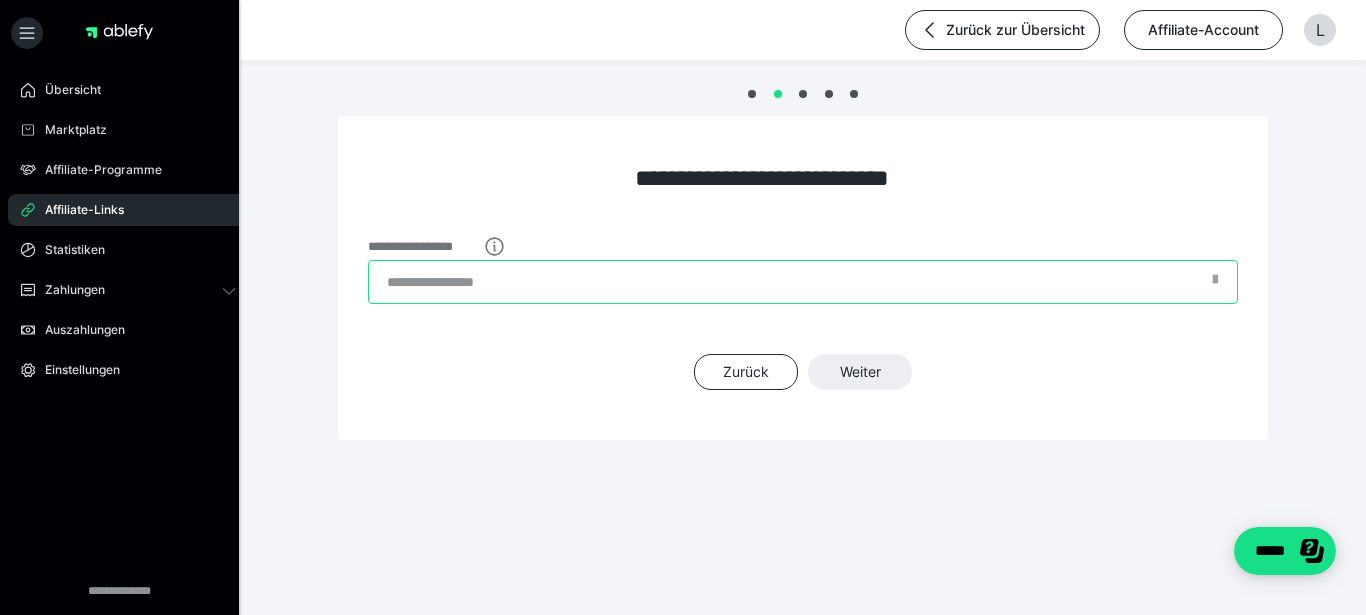 click on "**********" at bounding box center (803, 282) 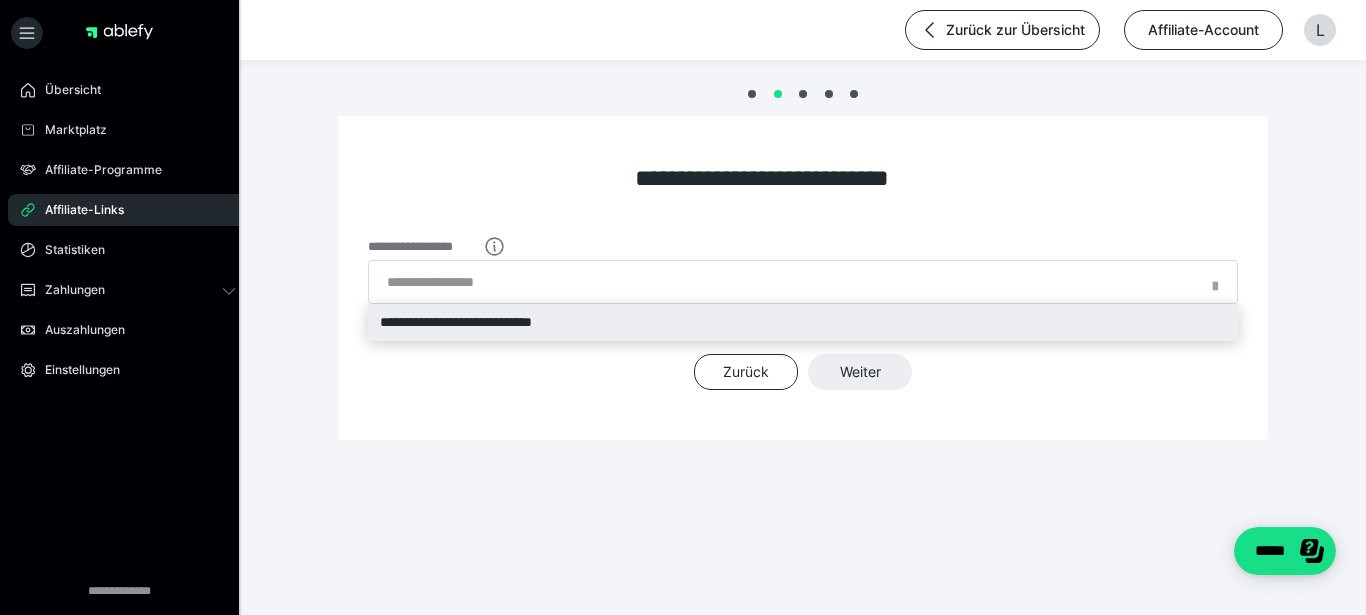 click on "**********" at bounding box center (803, 322) 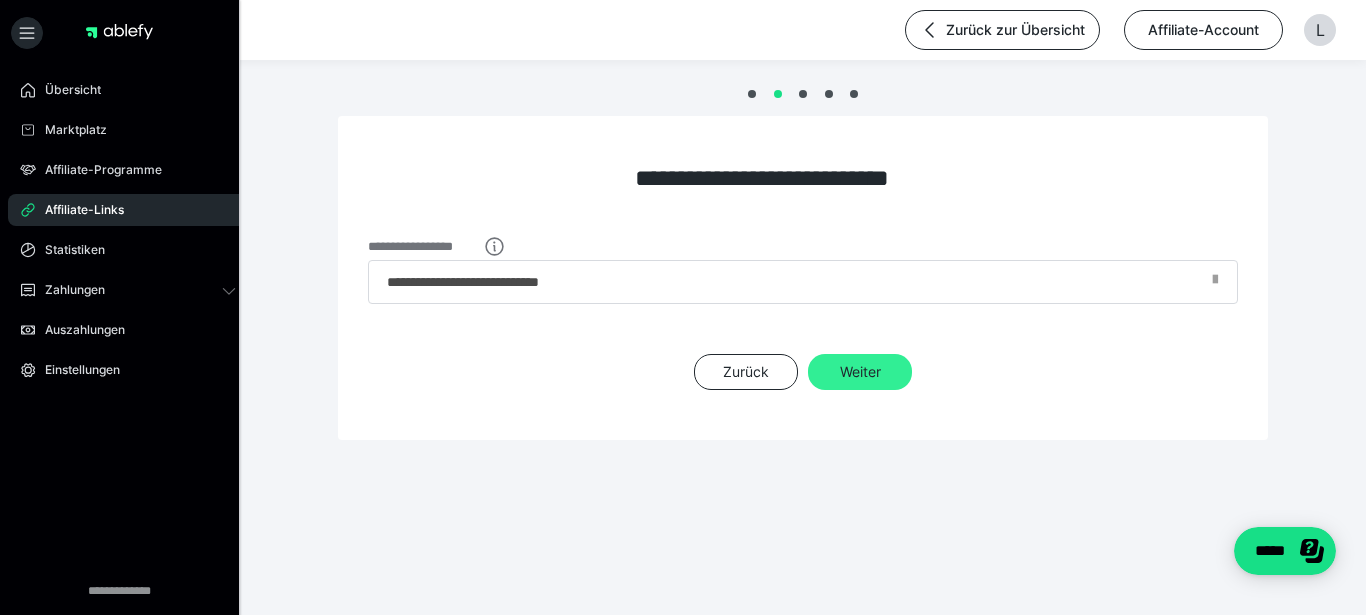 click on "Weiter" at bounding box center (860, 372) 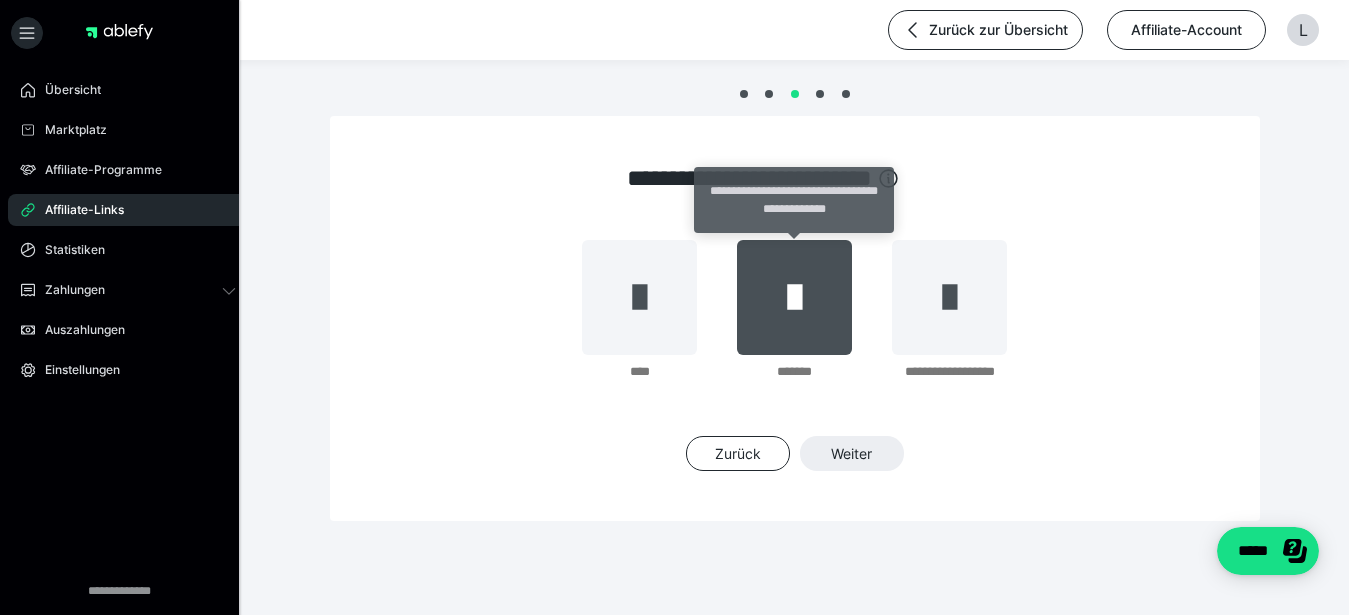 click at bounding box center (794, 297) 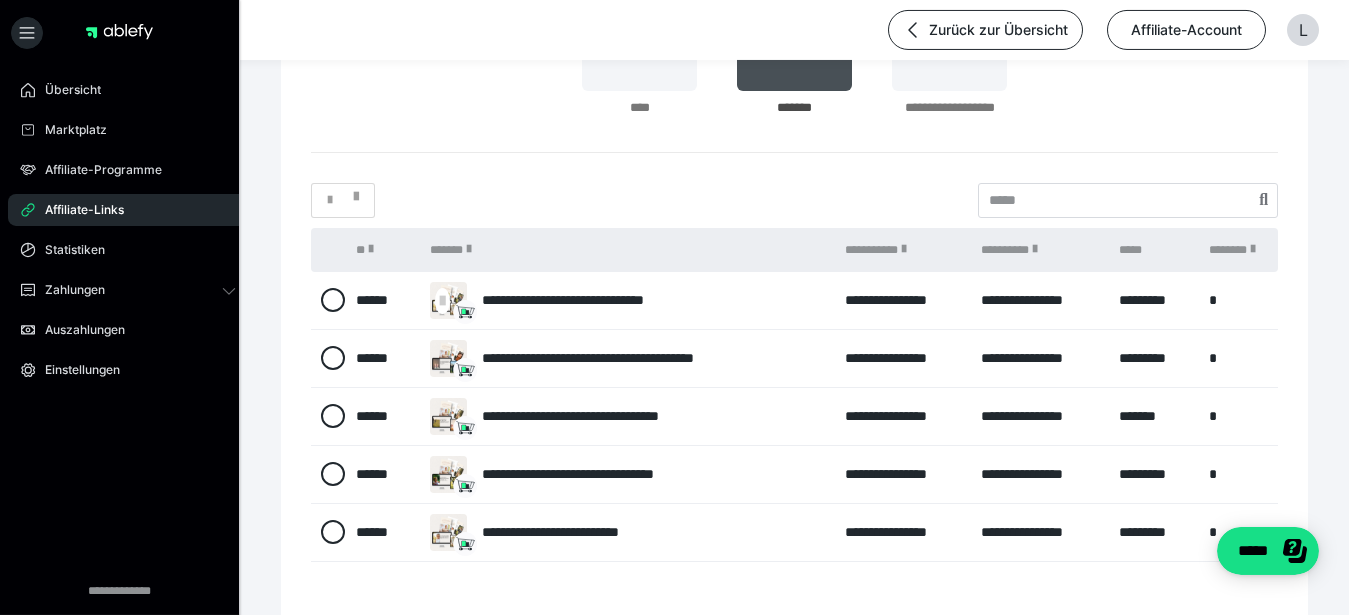 scroll, scrollTop: 303, scrollLeft: 0, axis: vertical 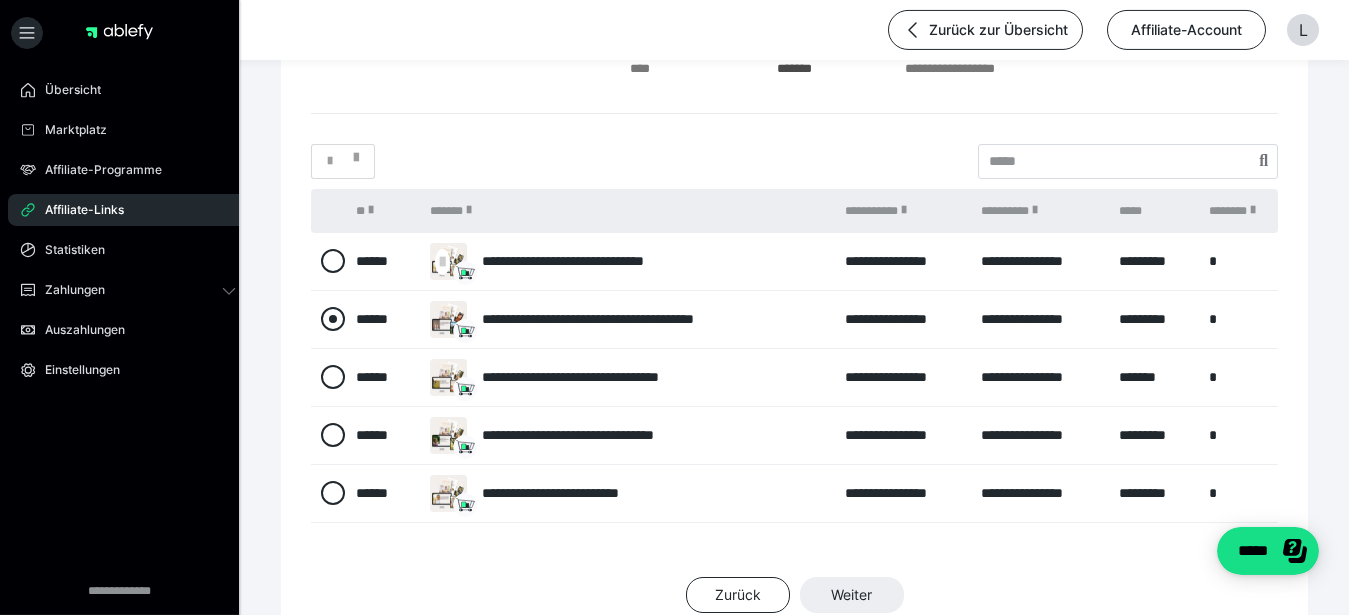 click at bounding box center (333, 319) 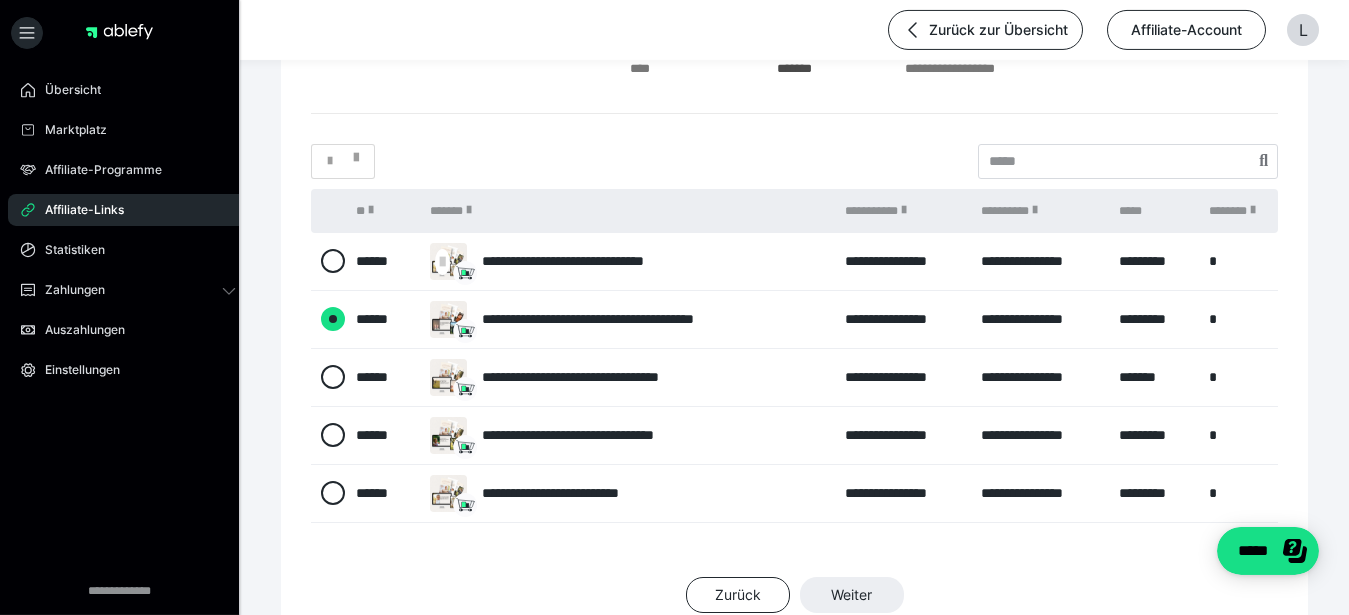 radio on "****" 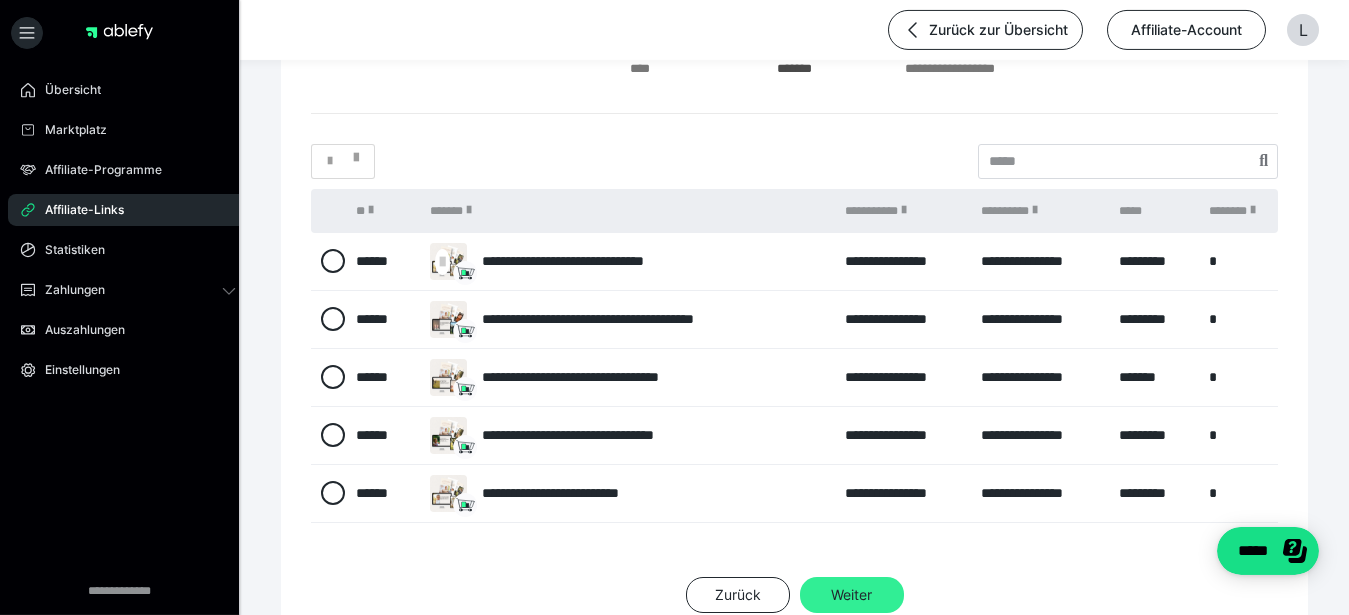 click on "Weiter" at bounding box center [852, 595] 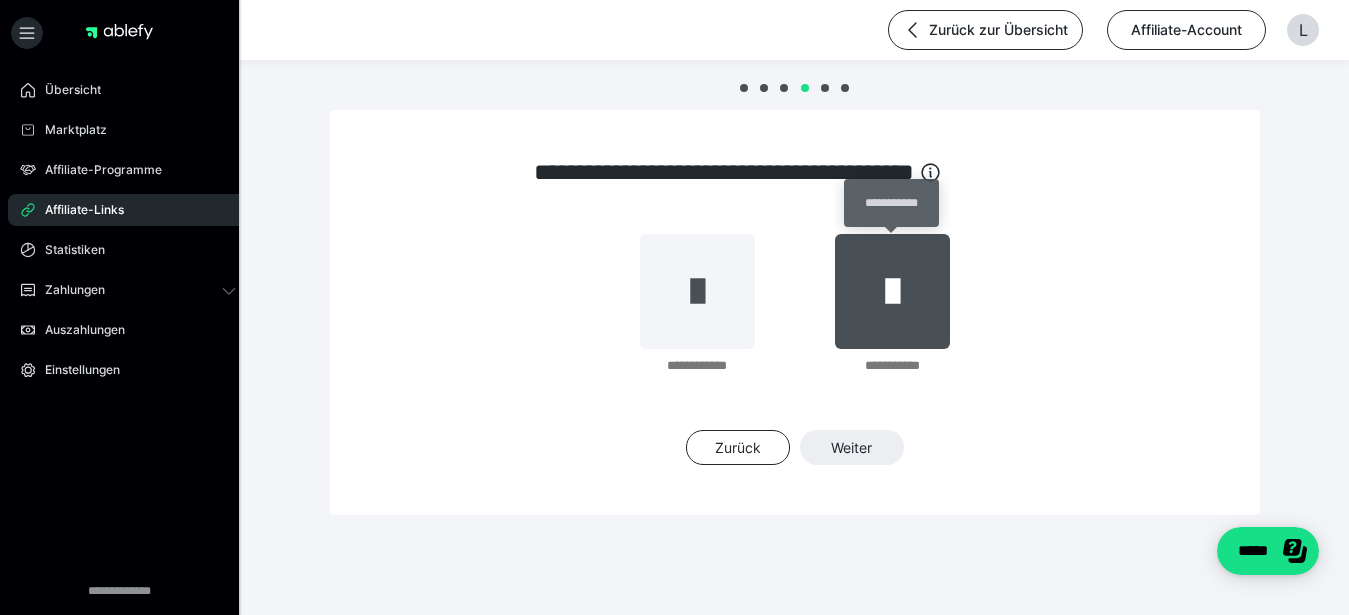 click at bounding box center [892, 291] 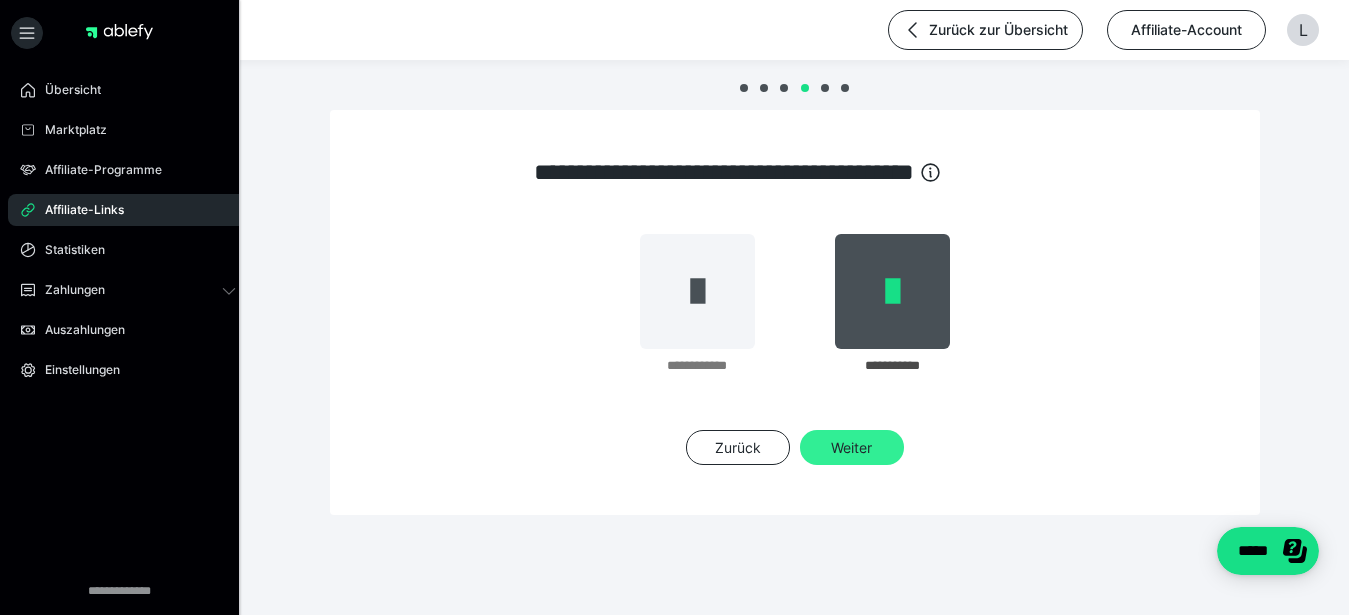 click on "Weiter" at bounding box center [852, 448] 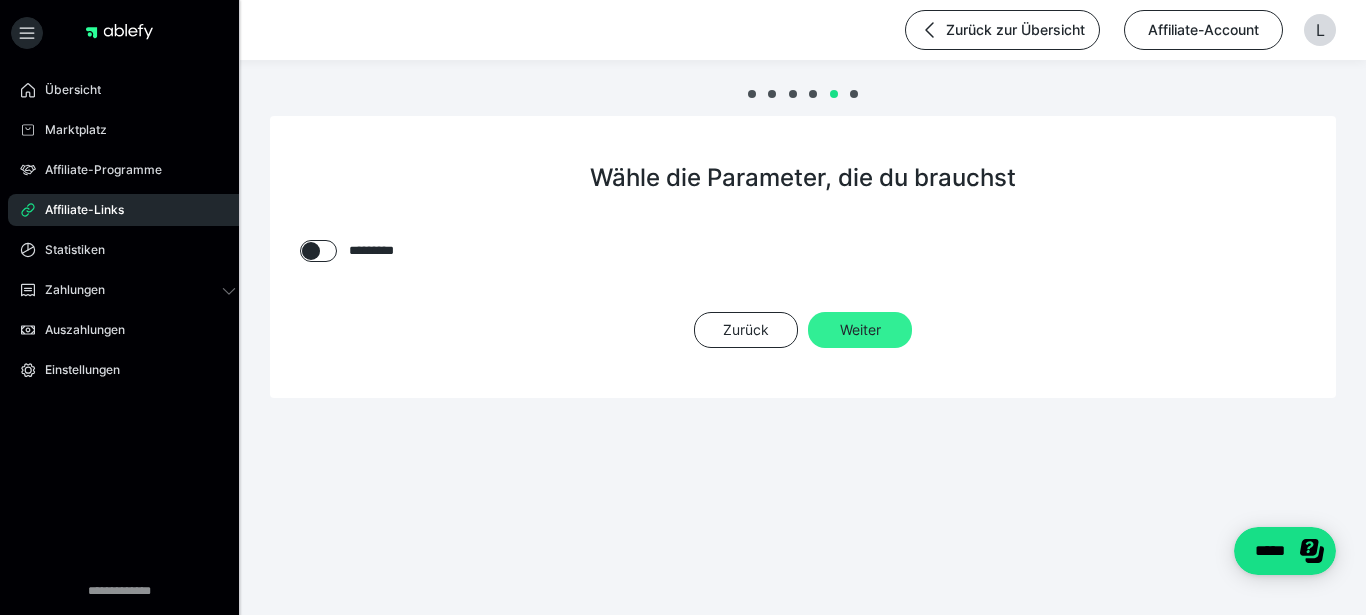 click on "Weiter" at bounding box center [860, 330] 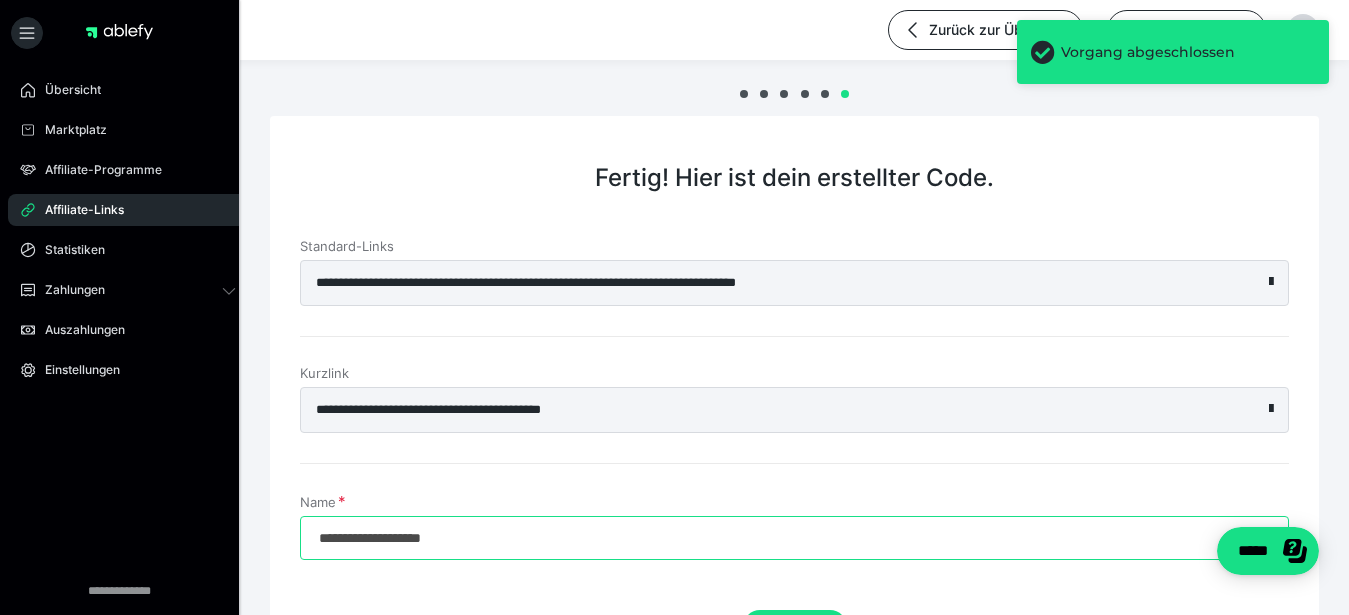 click on "**********" at bounding box center (794, 538) 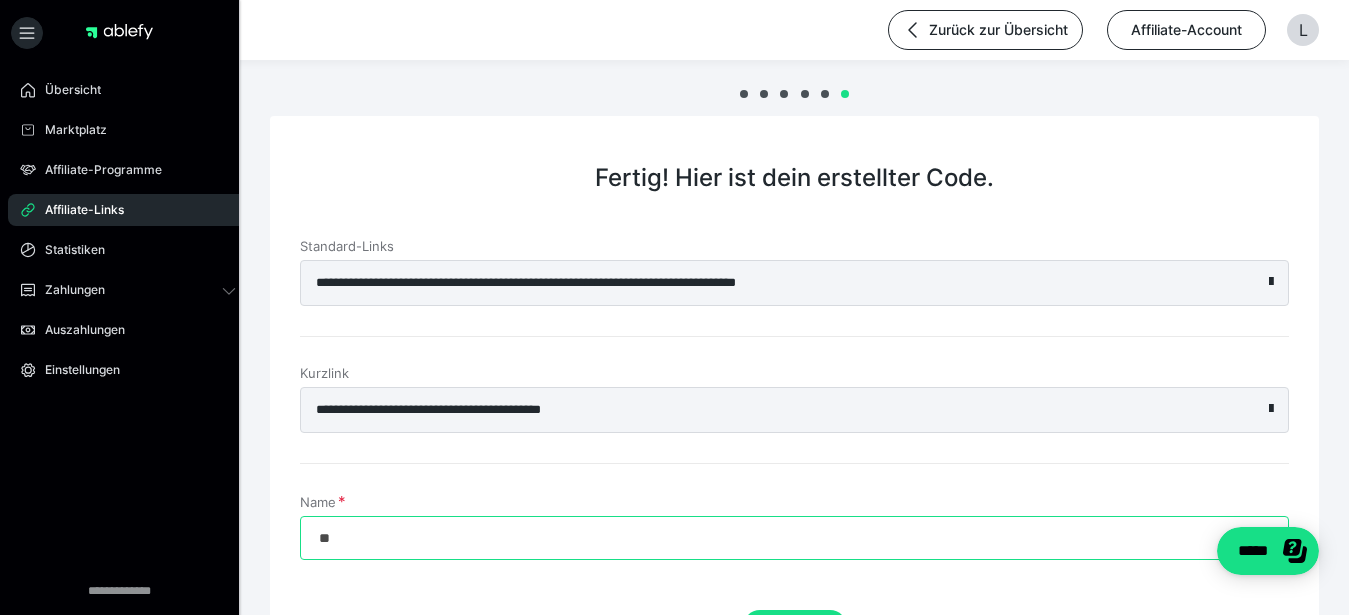 type on "*" 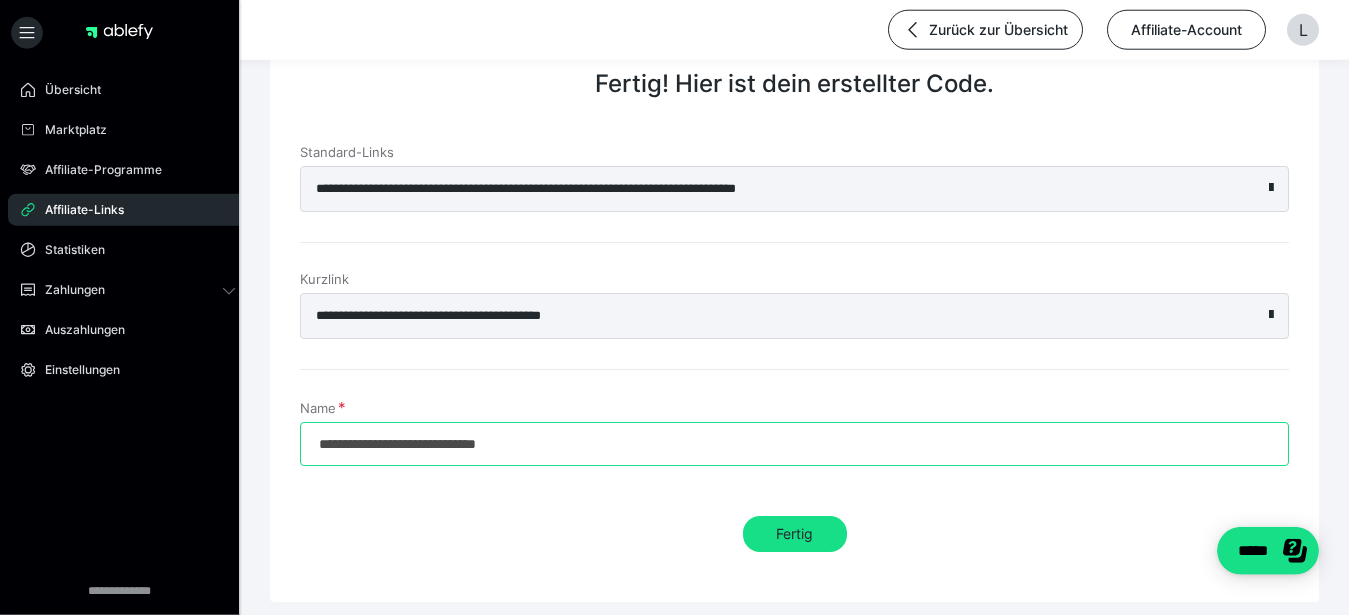scroll, scrollTop: 95, scrollLeft: 0, axis: vertical 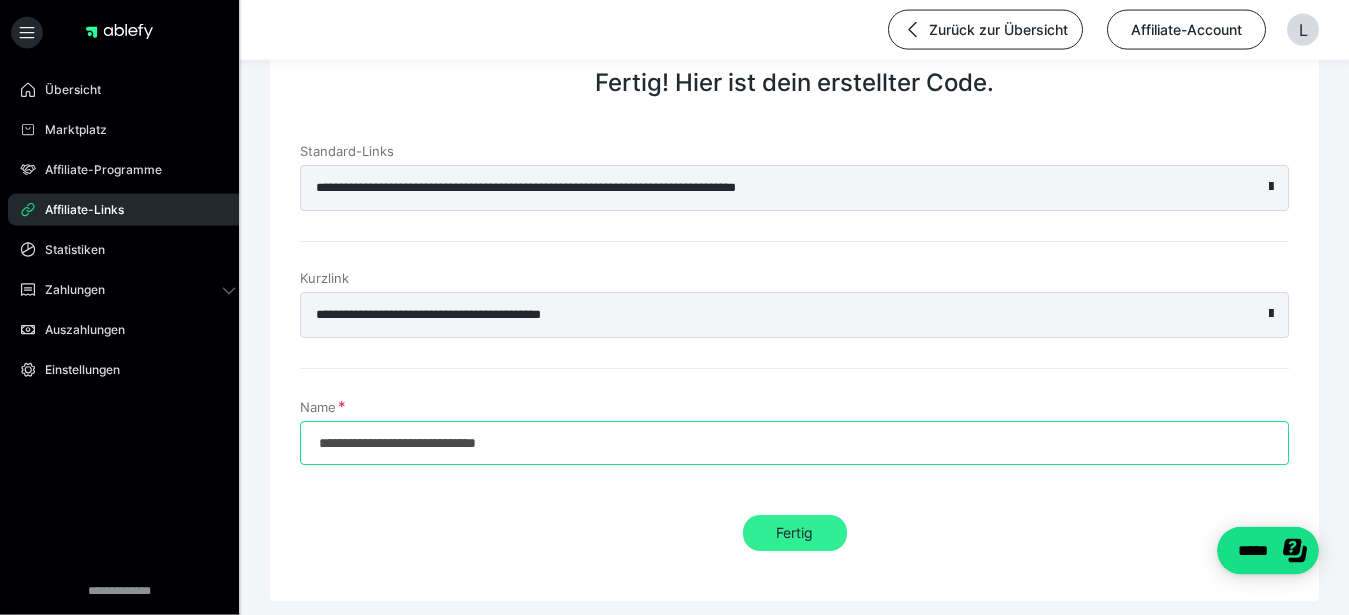 type on "**********" 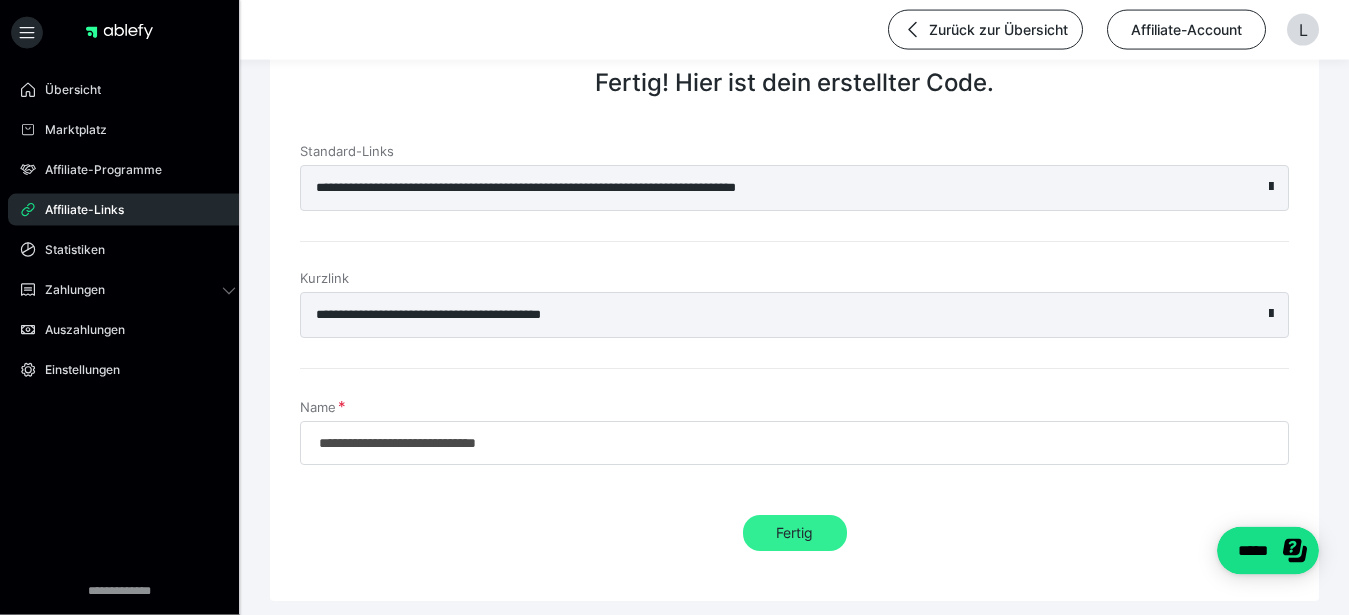 click on "Fertig" at bounding box center (795, 533) 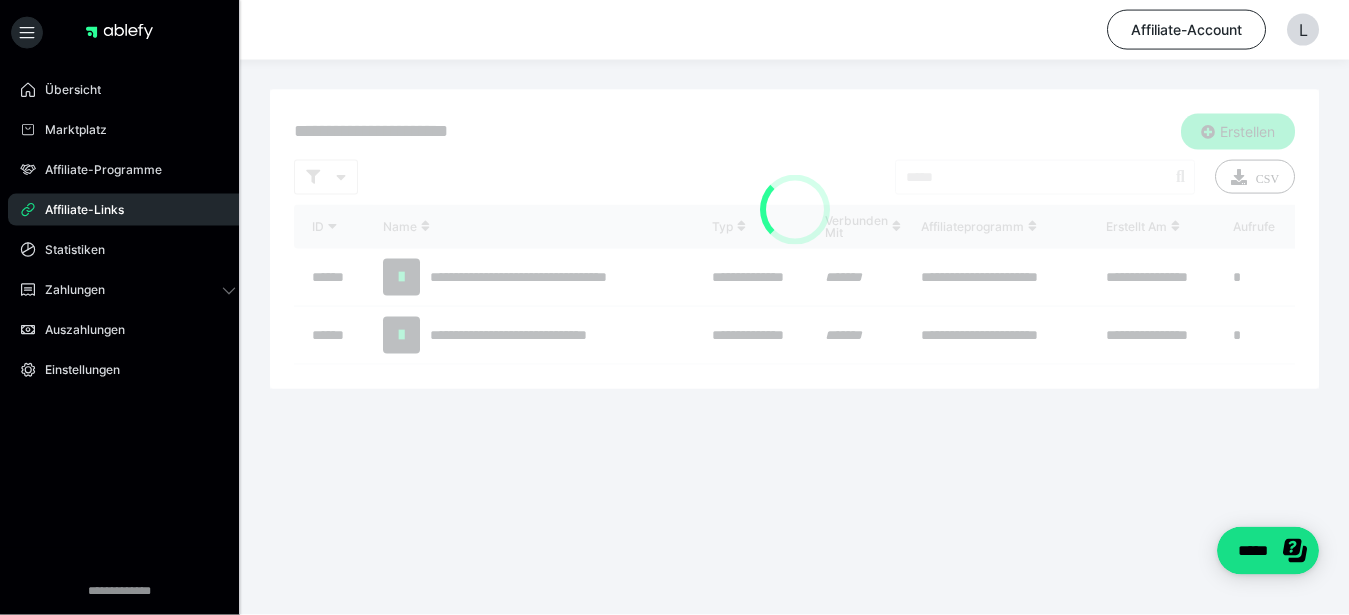scroll, scrollTop: 0, scrollLeft: 0, axis: both 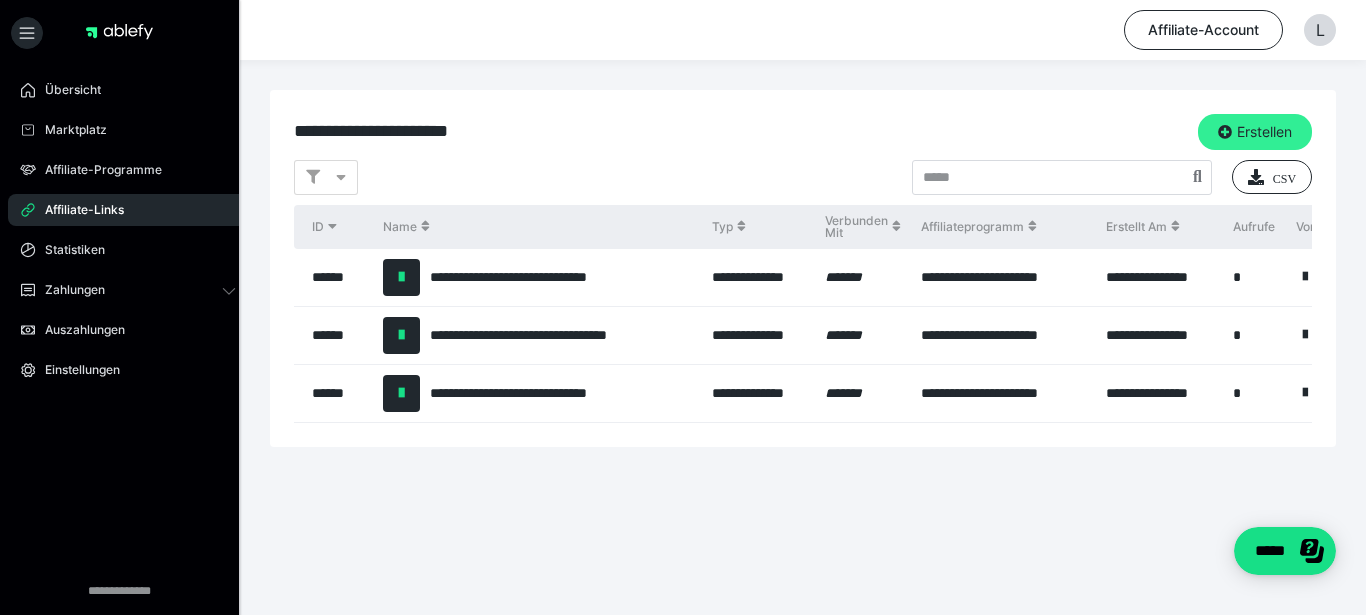 click on "Erstellen" at bounding box center (1255, 132) 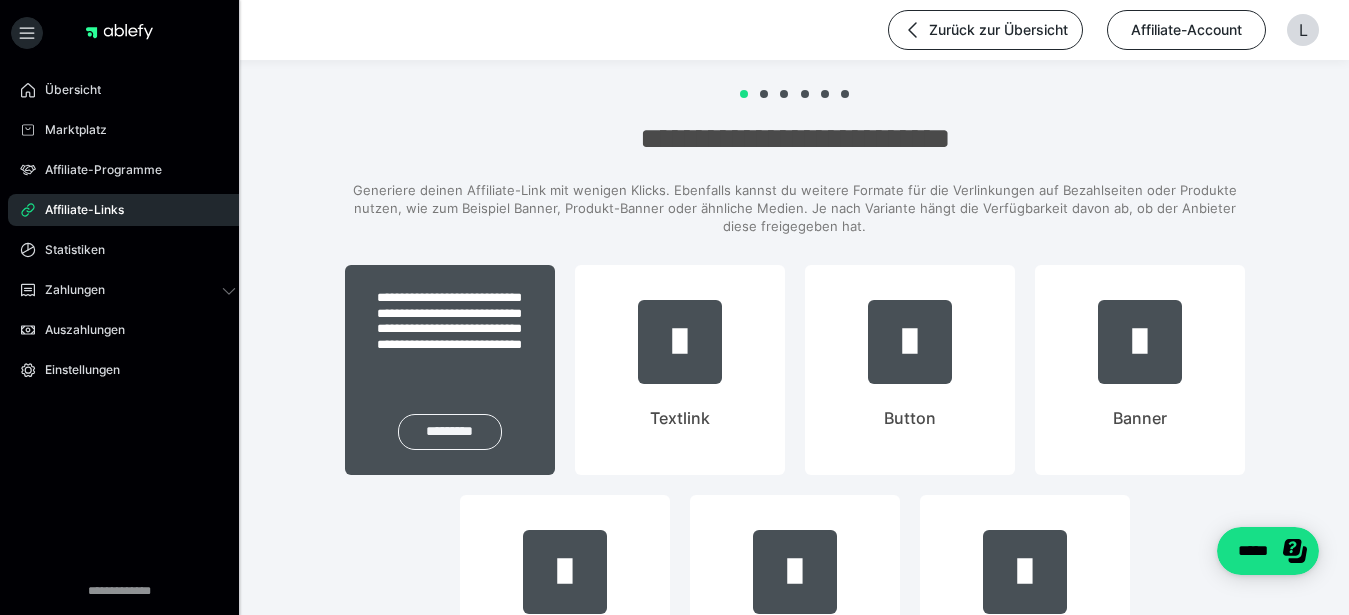 click on "*********" at bounding box center (450, 432) 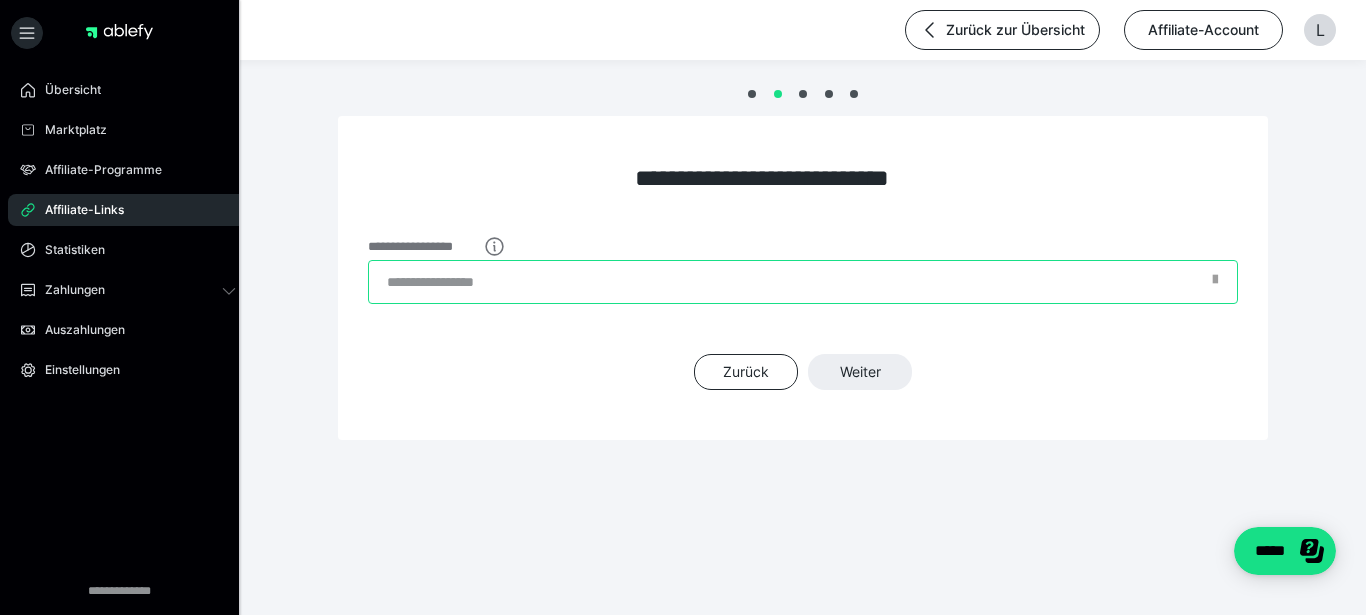 click on "**********" at bounding box center [803, 282] 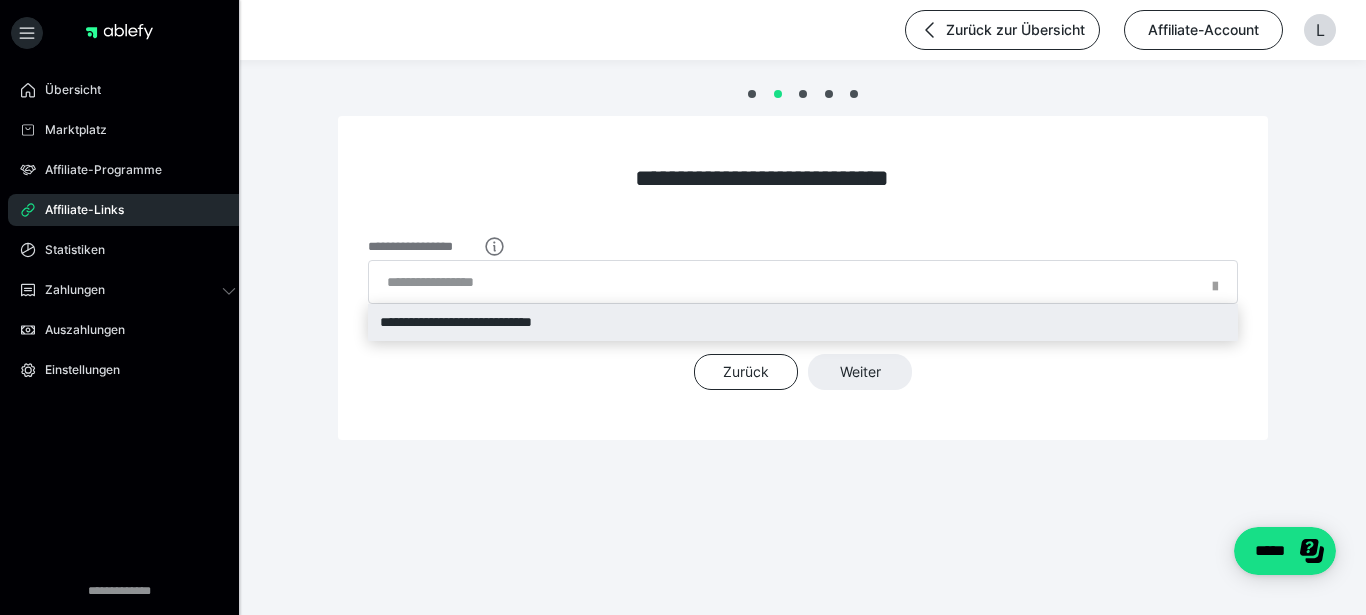 click on "**********" at bounding box center (803, 322) 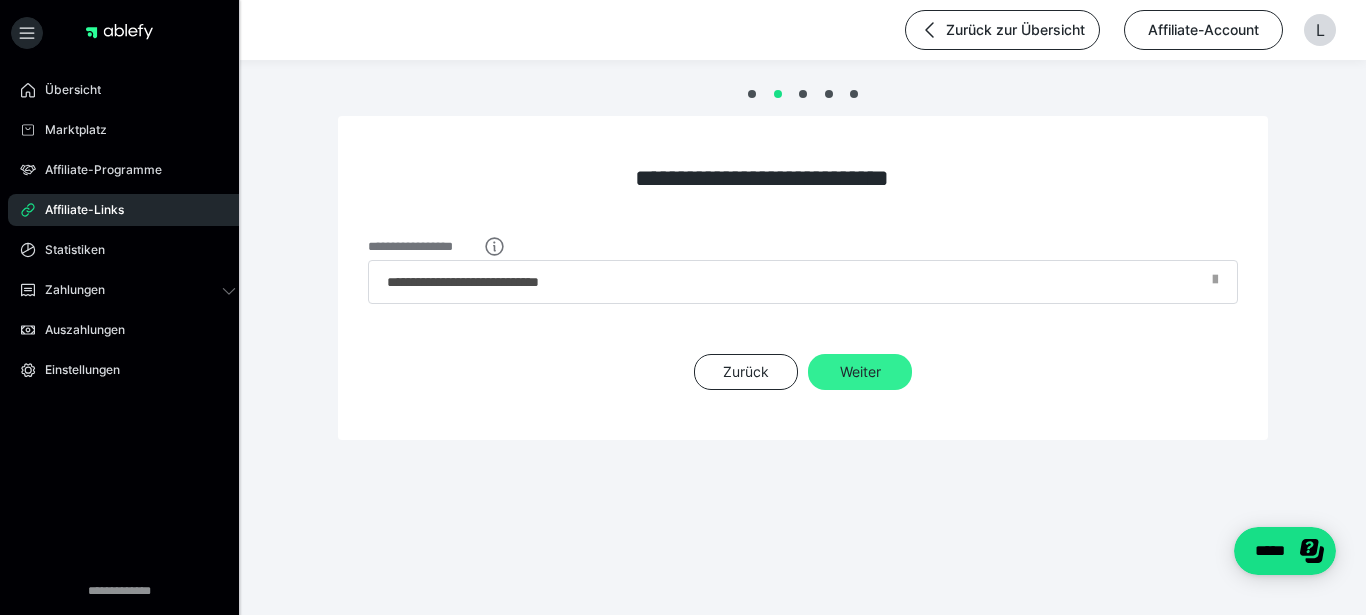 click on "Weiter" at bounding box center [860, 372] 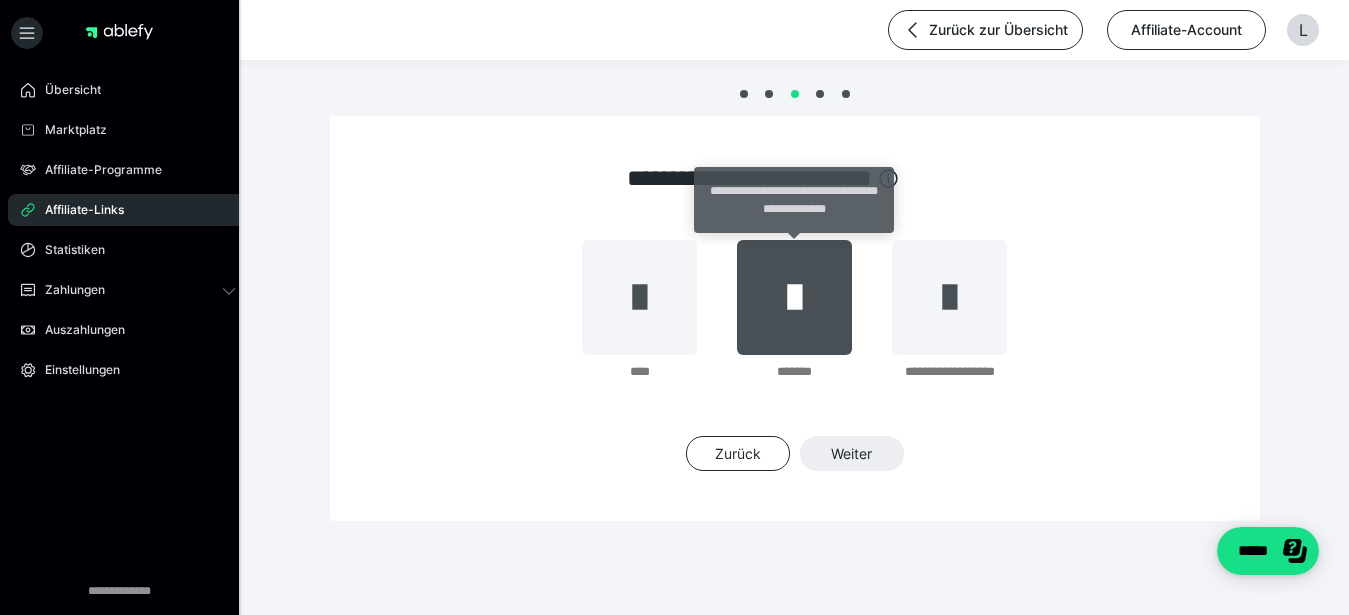 click at bounding box center (794, 297) 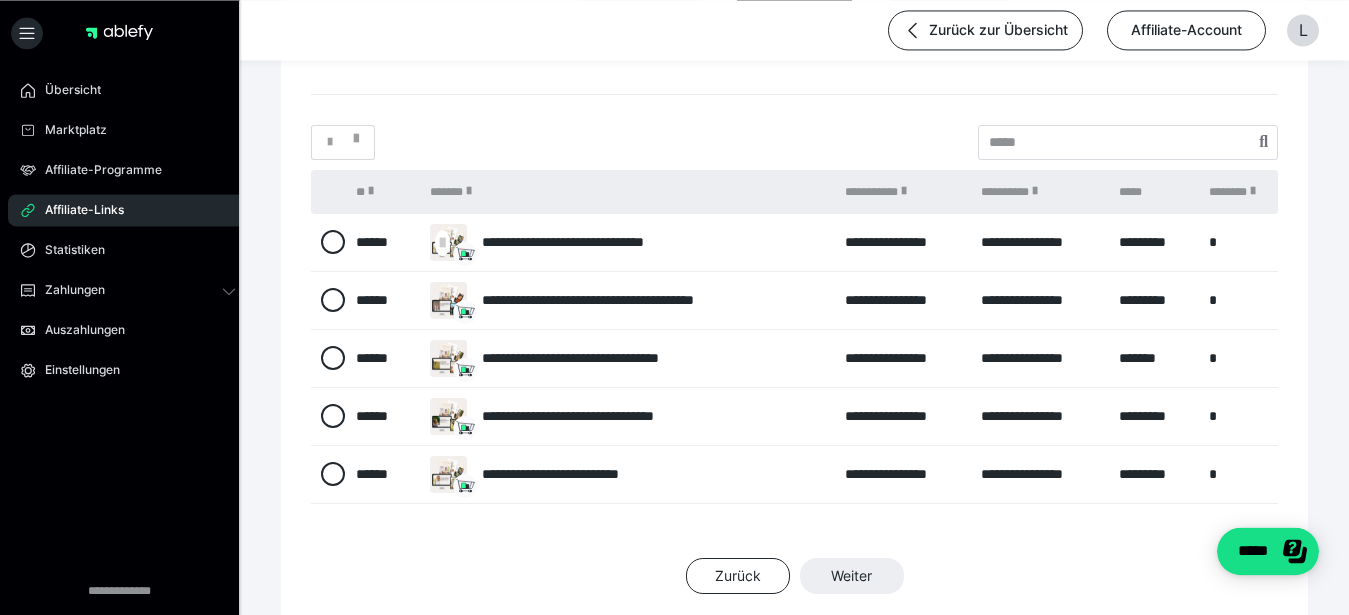 scroll, scrollTop: 323, scrollLeft: 0, axis: vertical 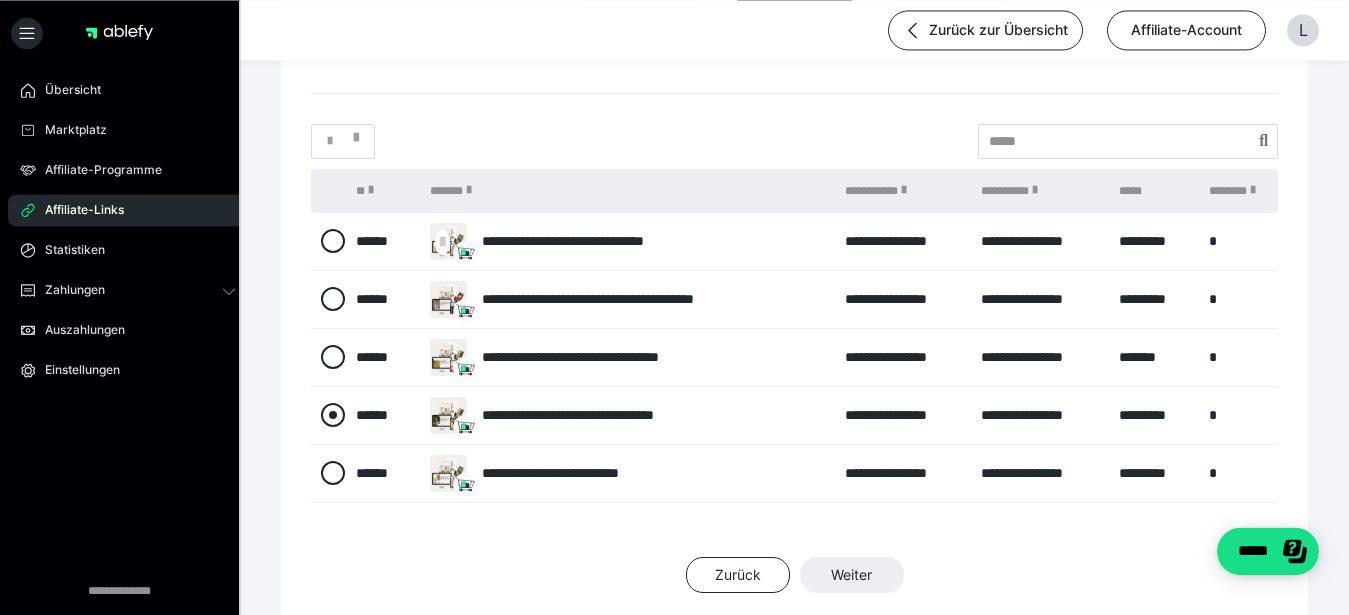 click at bounding box center (333, 415) 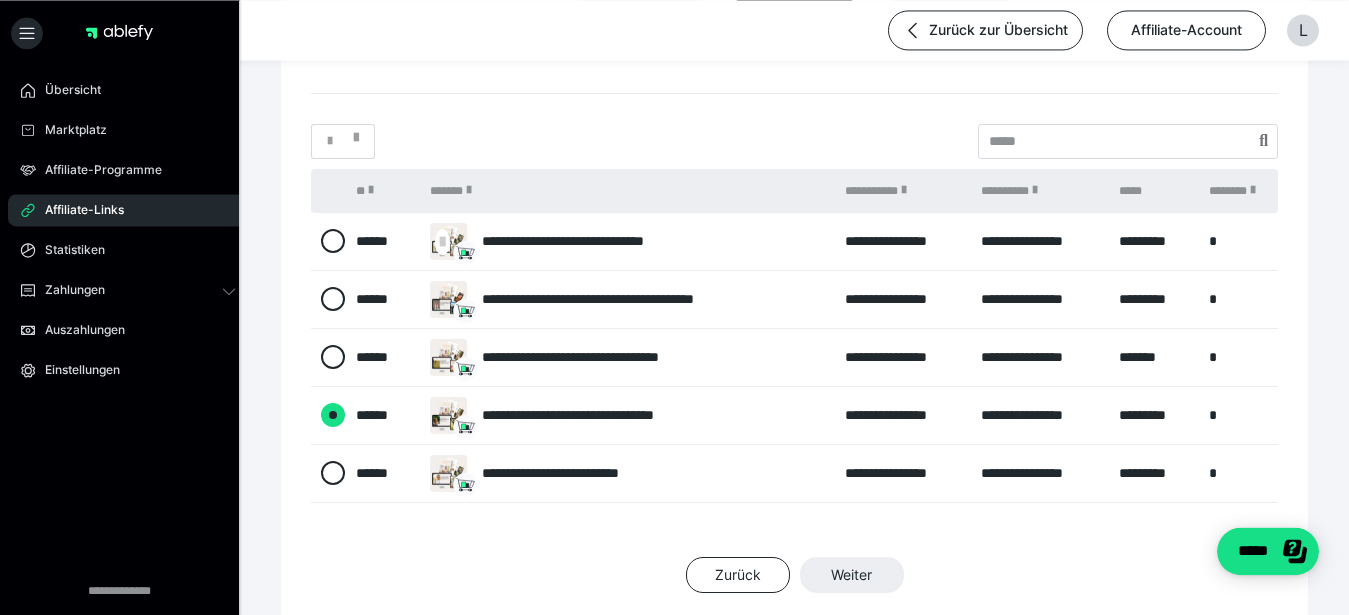 radio on "****" 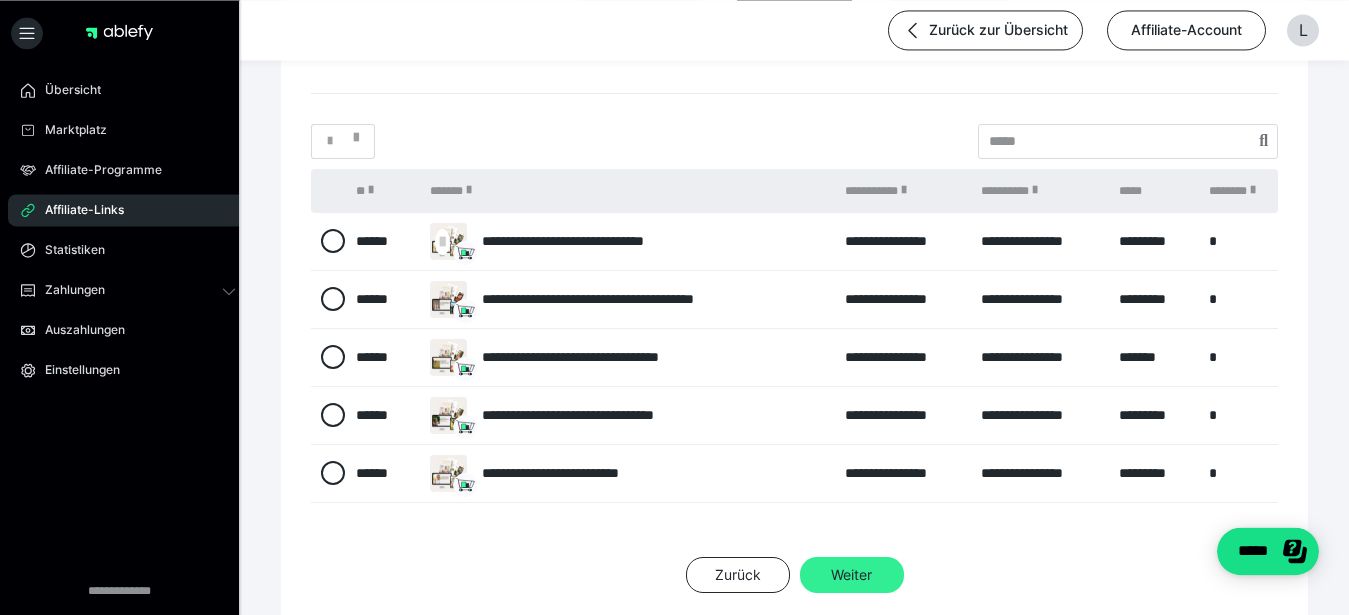 click on "Weiter" at bounding box center [852, 575] 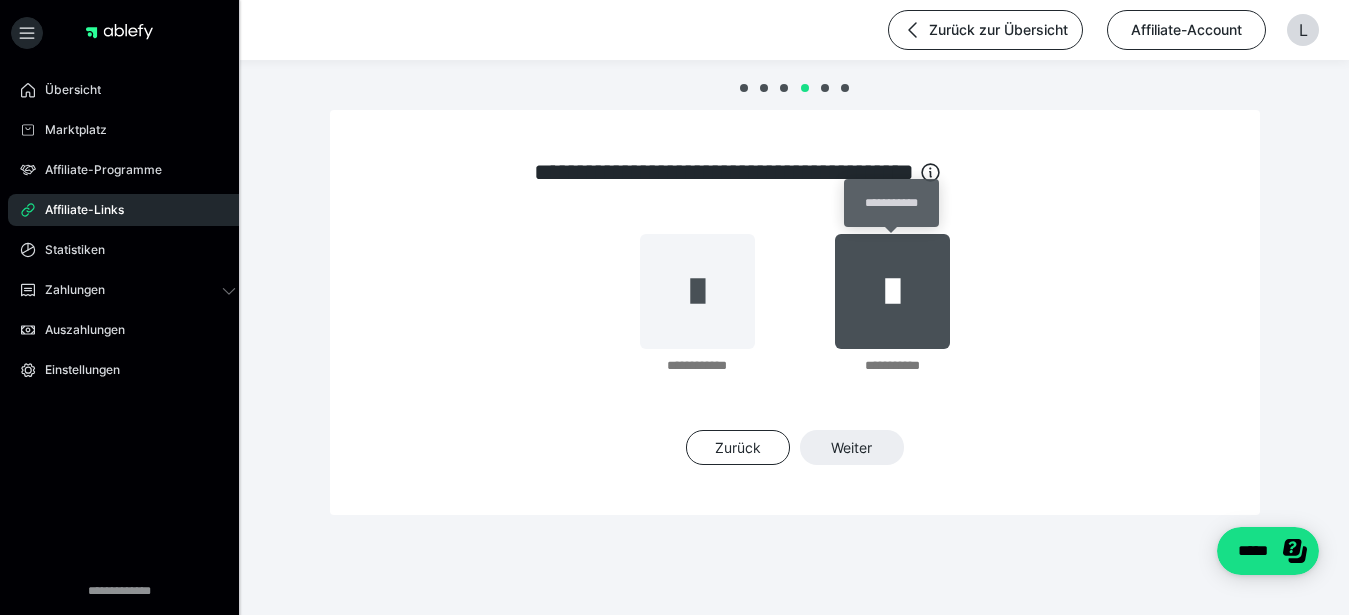 click at bounding box center (892, 291) 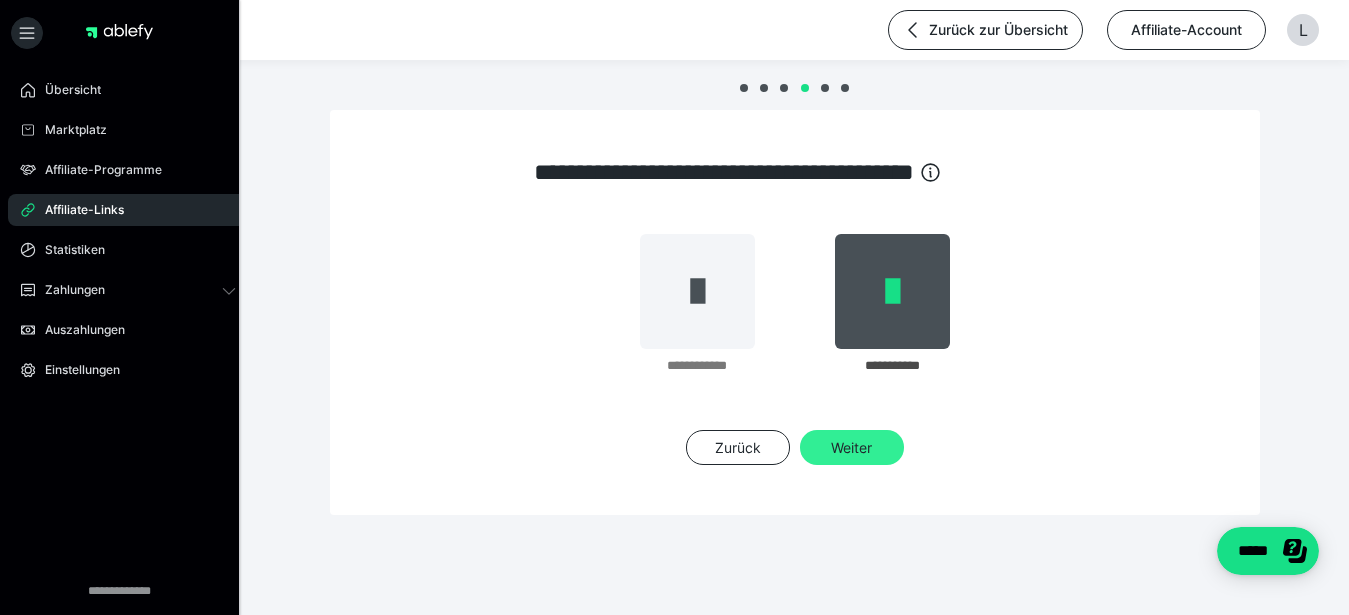 click on "Weiter" at bounding box center (852, 448) 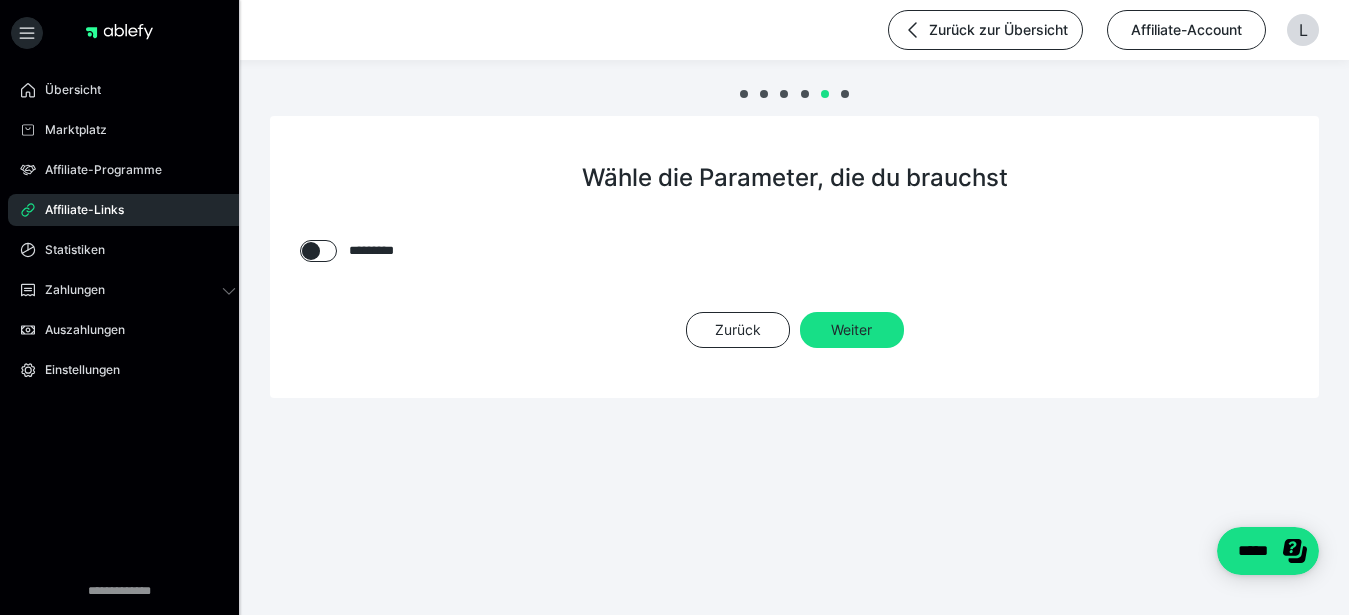 scroll, scrollTop: 0, scrollLeft: 0, axis: both 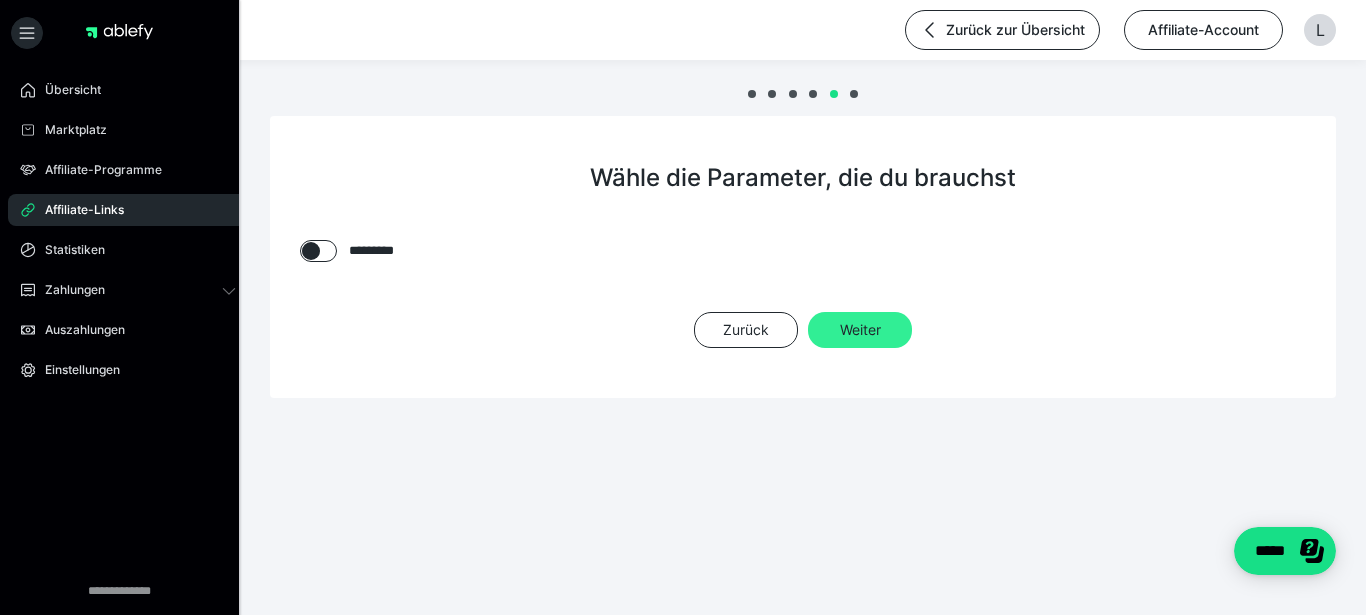 click on "Weiter" at bounding box center (860, 330) 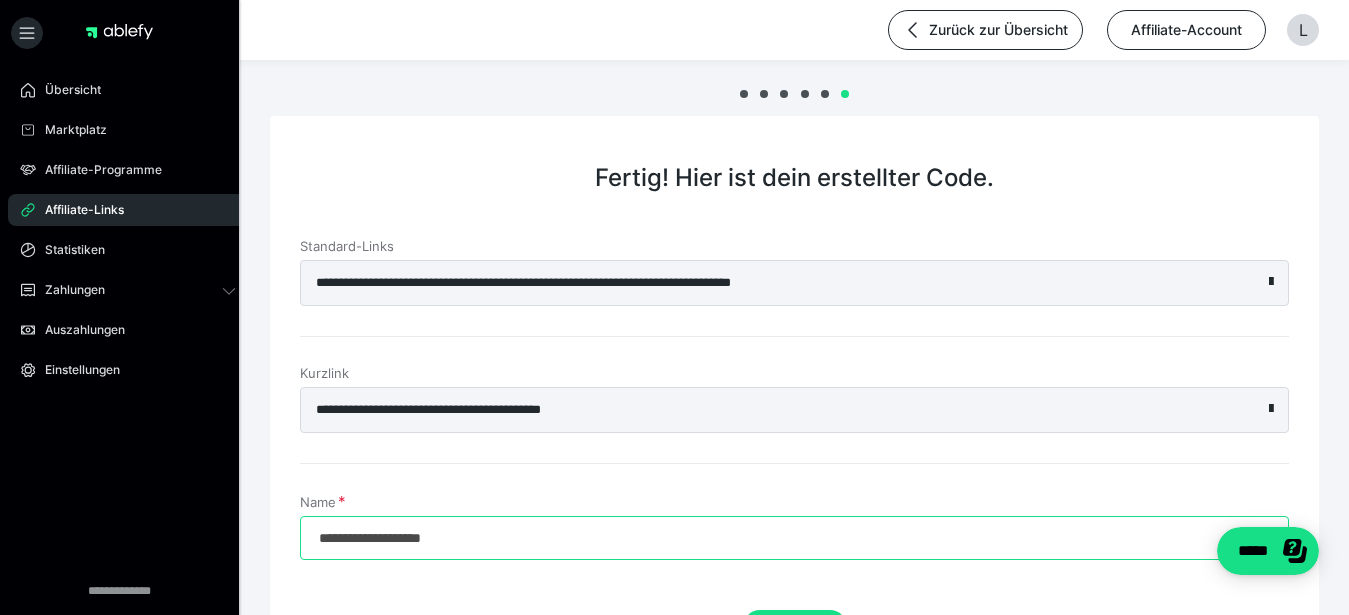 click on "**********" at bounding box center [794, 538] 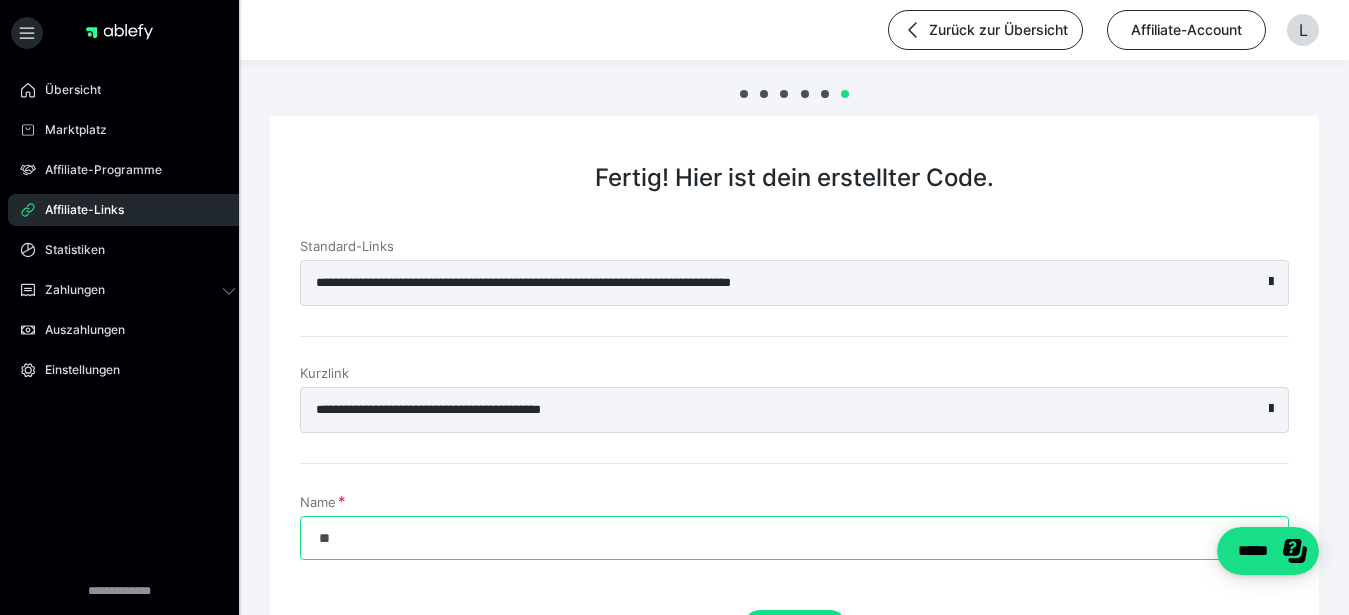 type on "*" 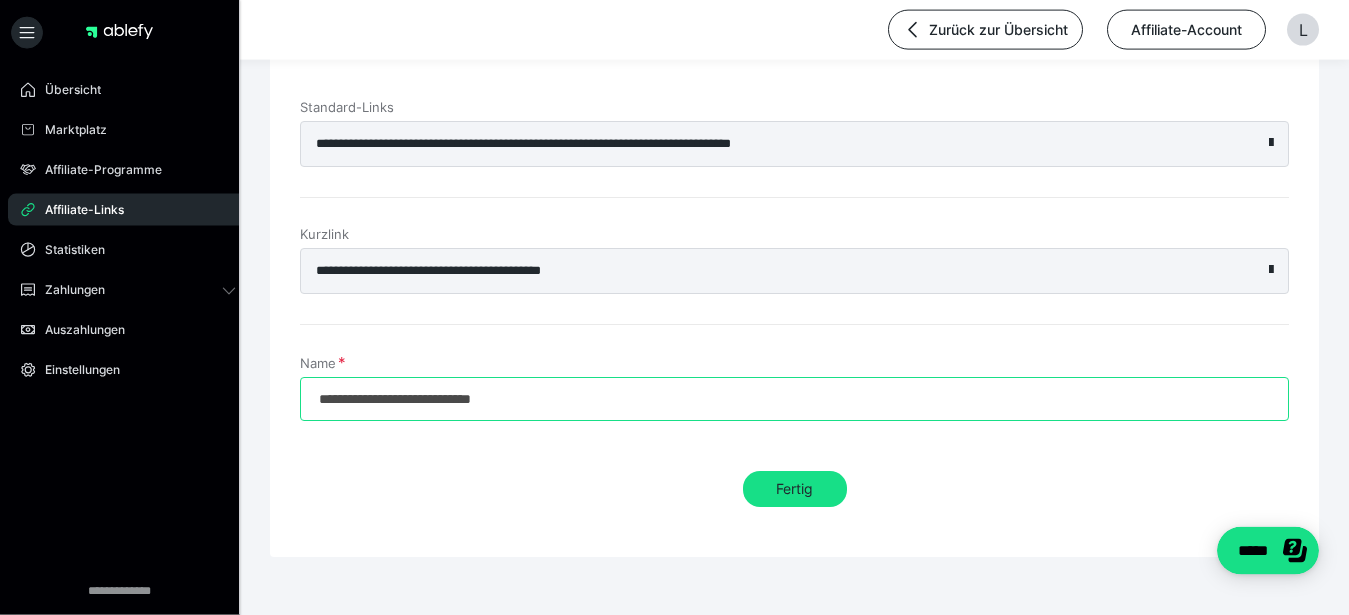 scroll, scrollTop: 144, scrollLeft: 0, axis: vertical 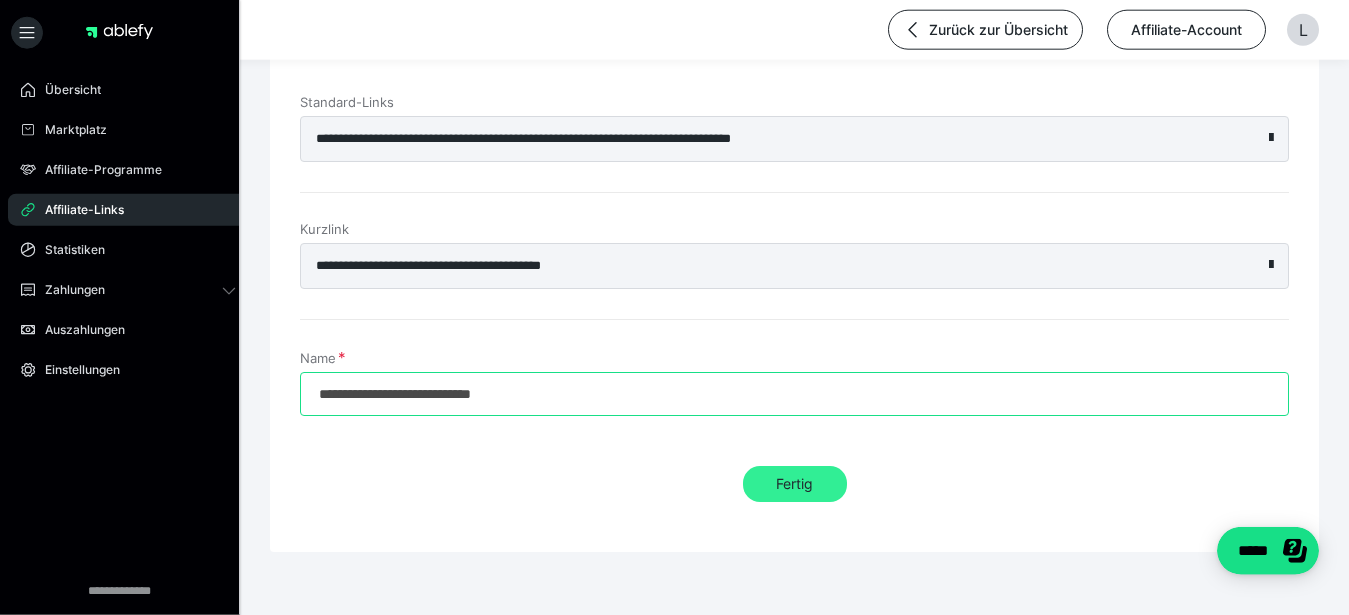 type on "**********" 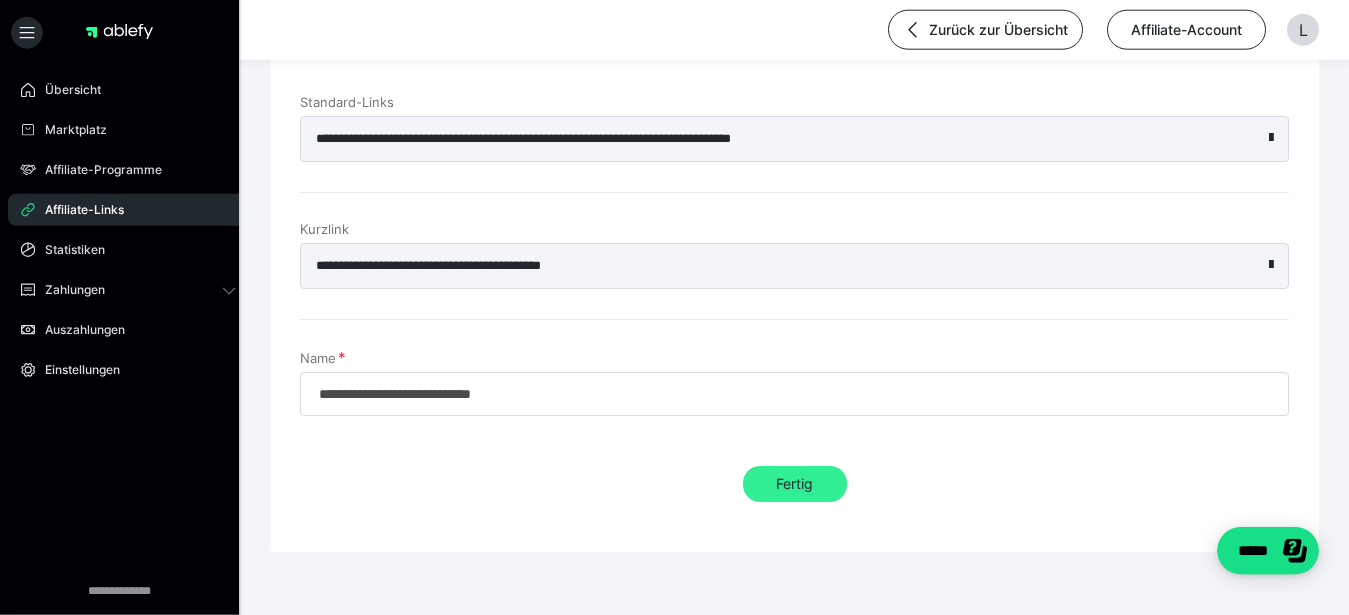 click on "Fertig" at bounding box center [795, 484] 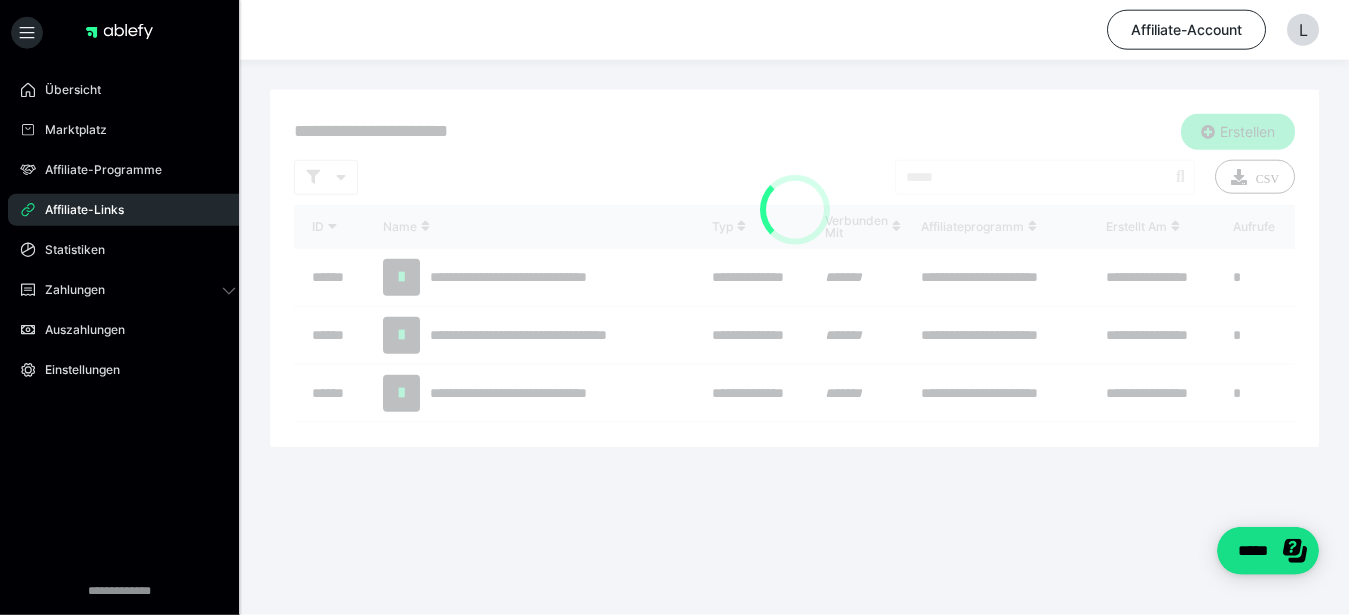scroll, scrollTop: 0, scrollLeft: 0, axis: both 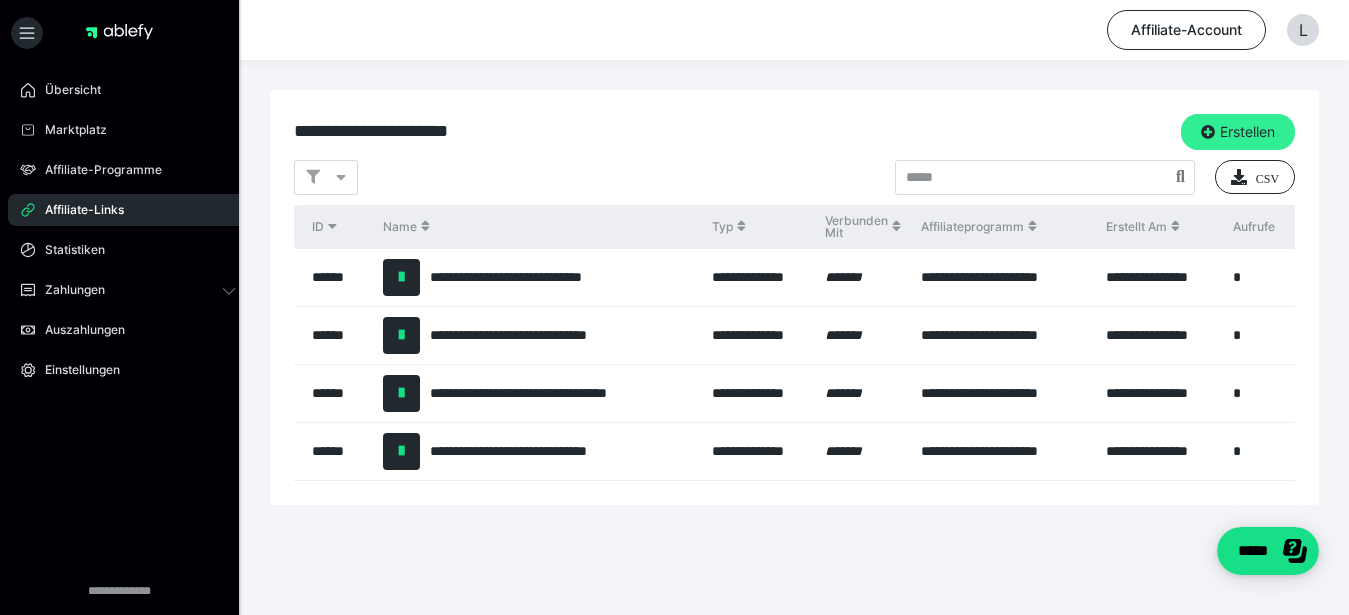 click on "Erstellen" at bounding box center (1238, 132) 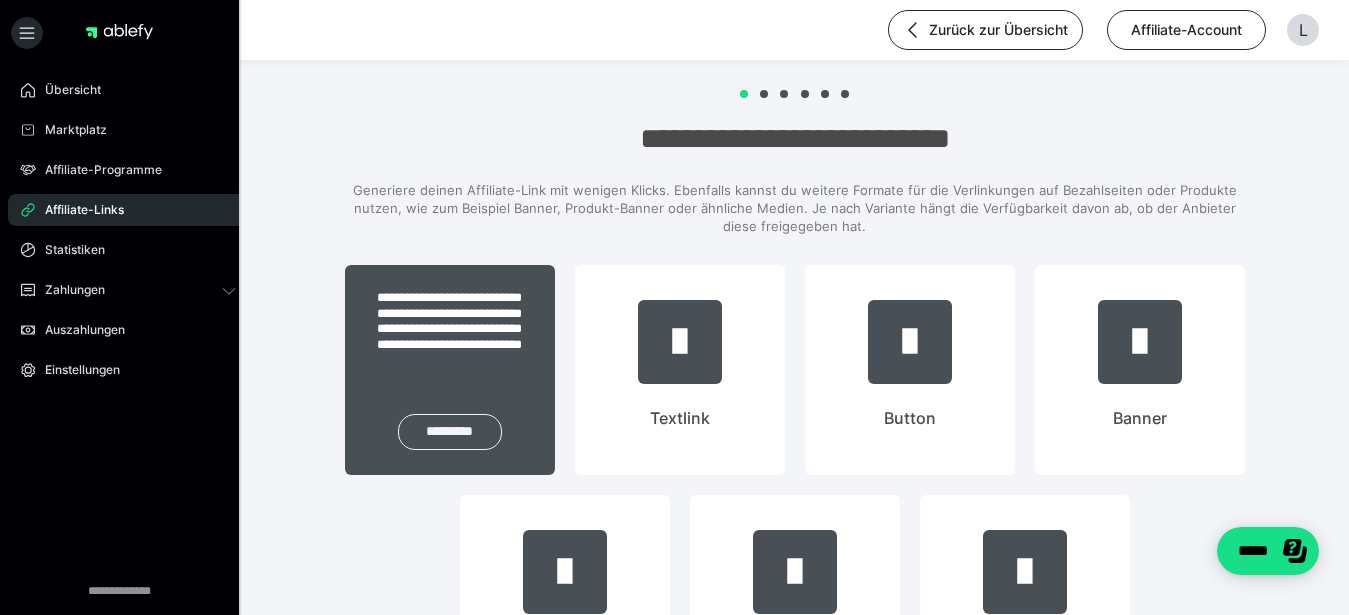 click on "*********" at bounding box center (450, 432) 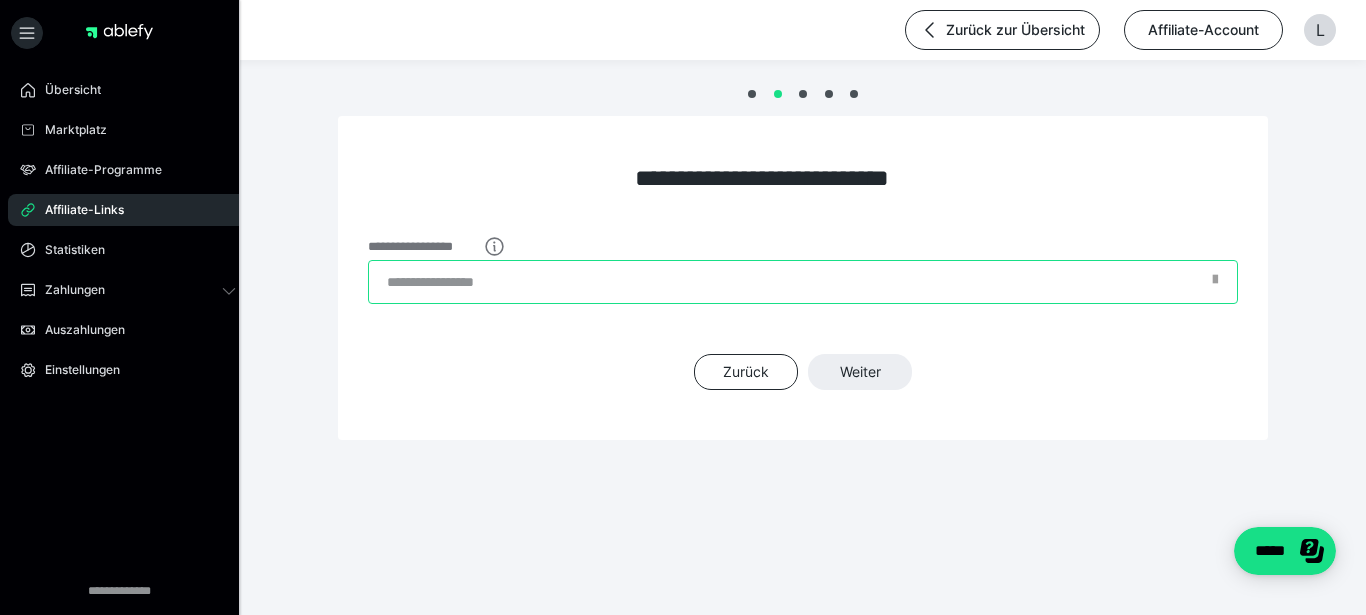 click on "**********" at bounding box center (803, 282) 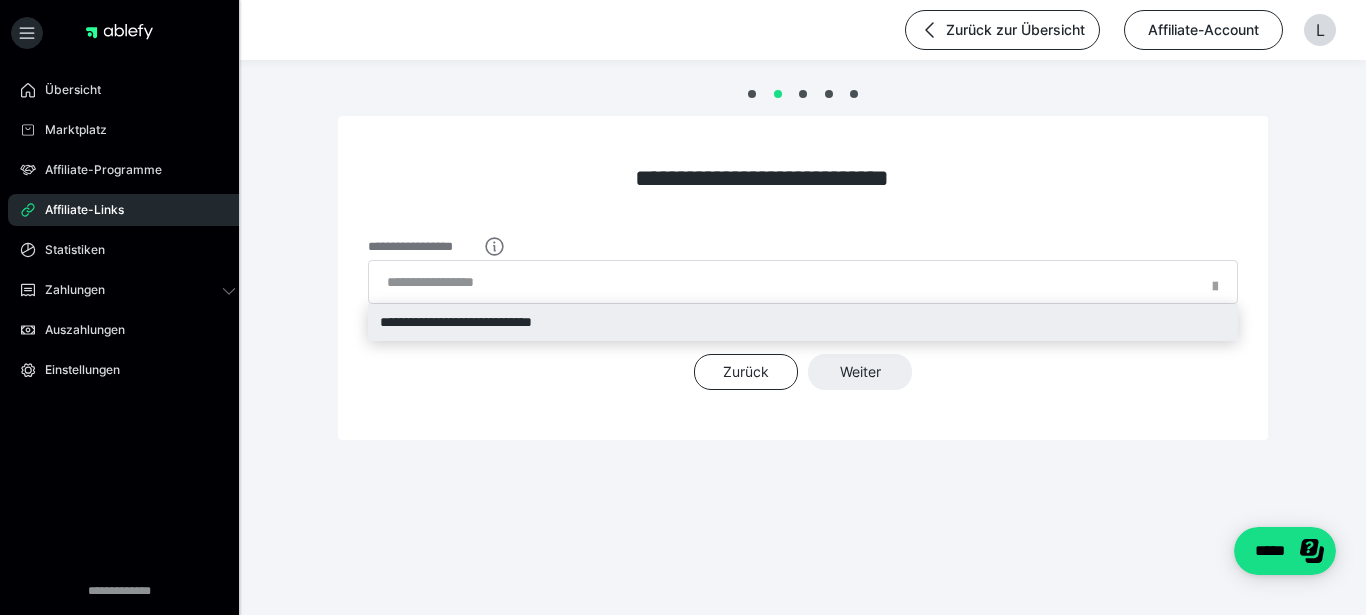 click on "**********" at bounding box center (803, 322) 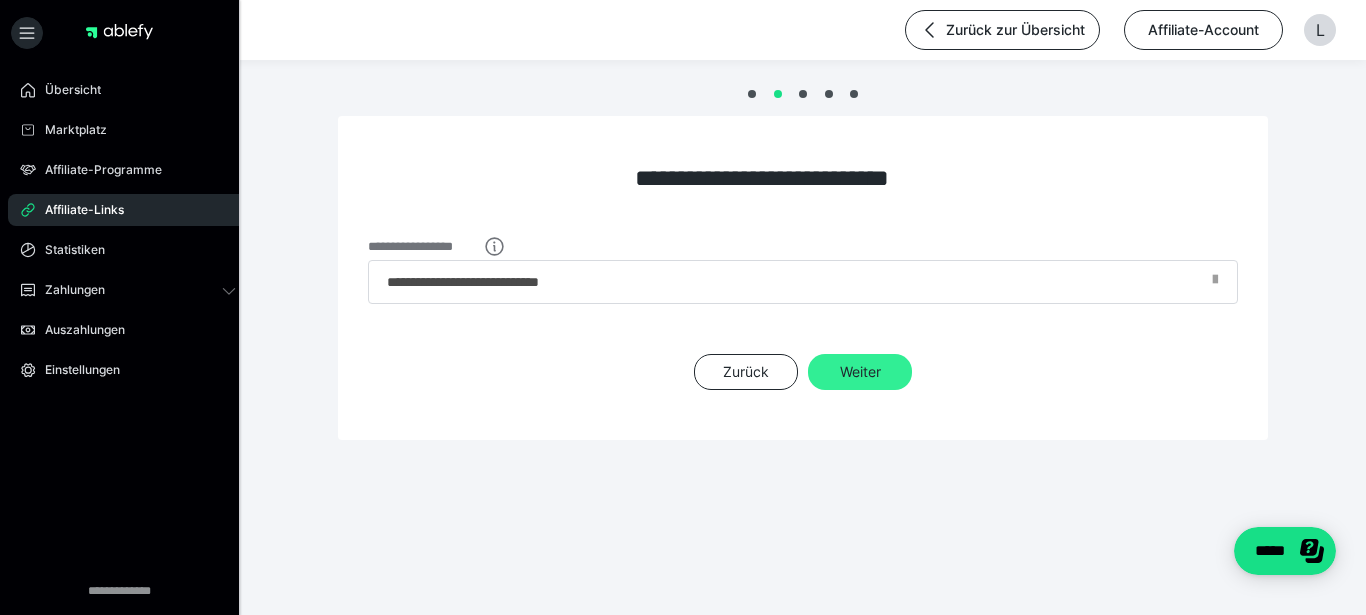click on "Weiter" at bounding box center [860, 372] 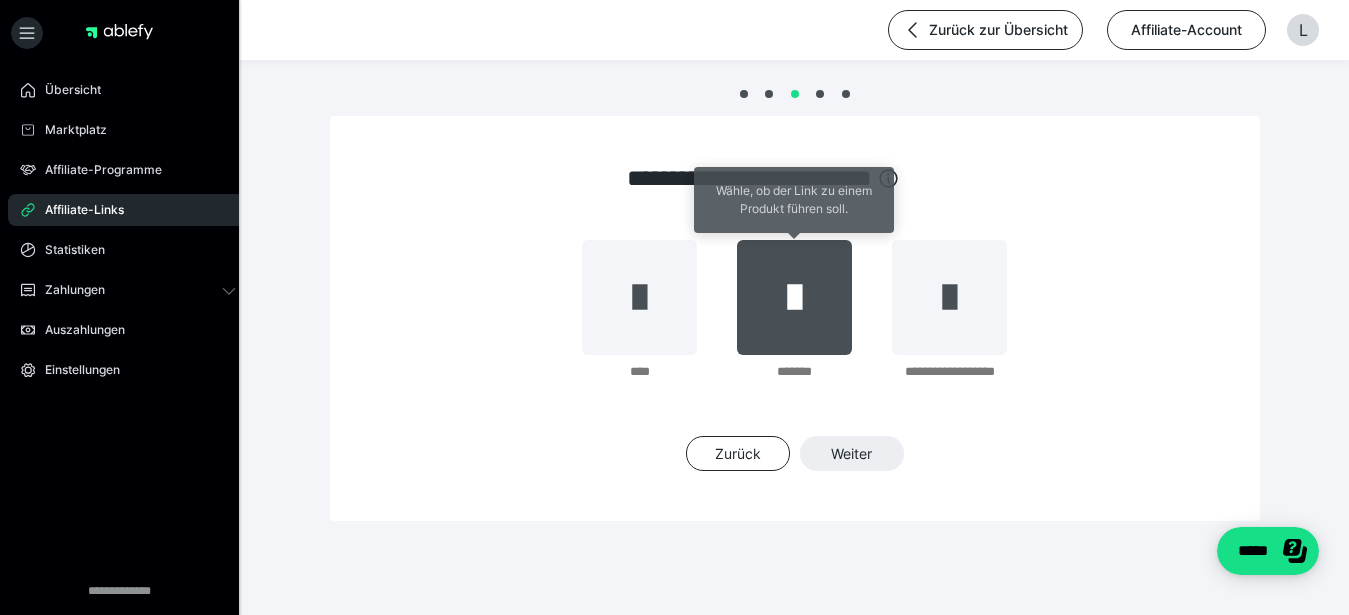 click at bounding box center [794, 297] 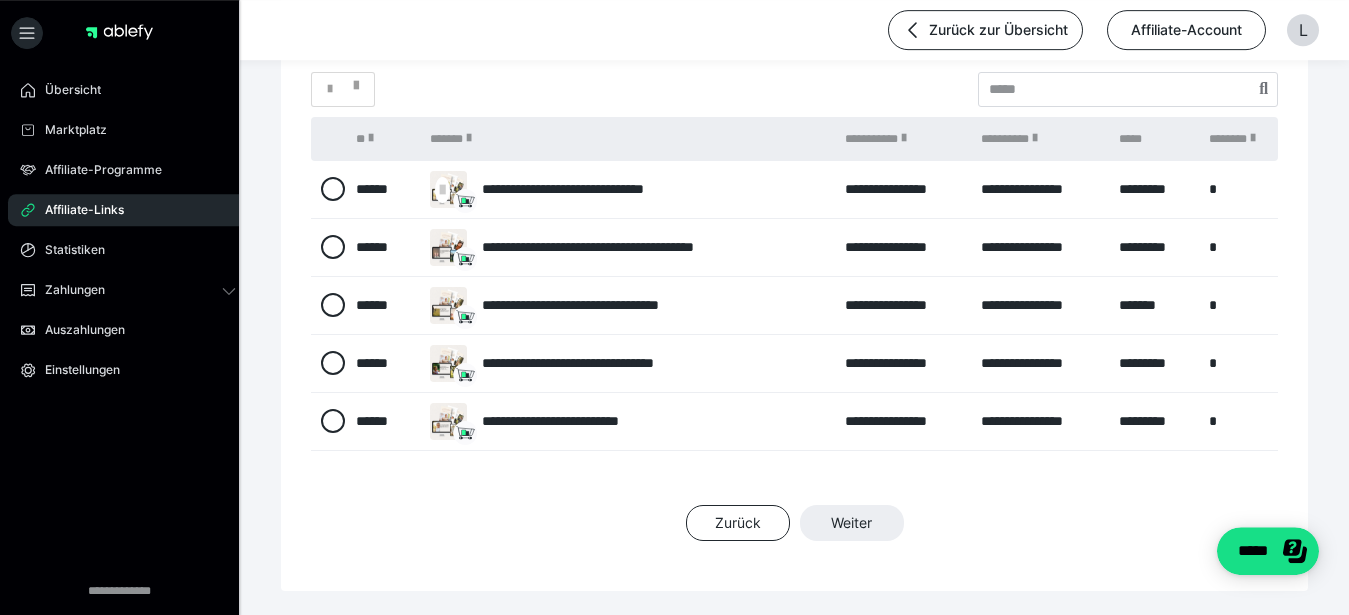 scroll, scrollTop: 447, scrollLeft: 0, axis: vertical 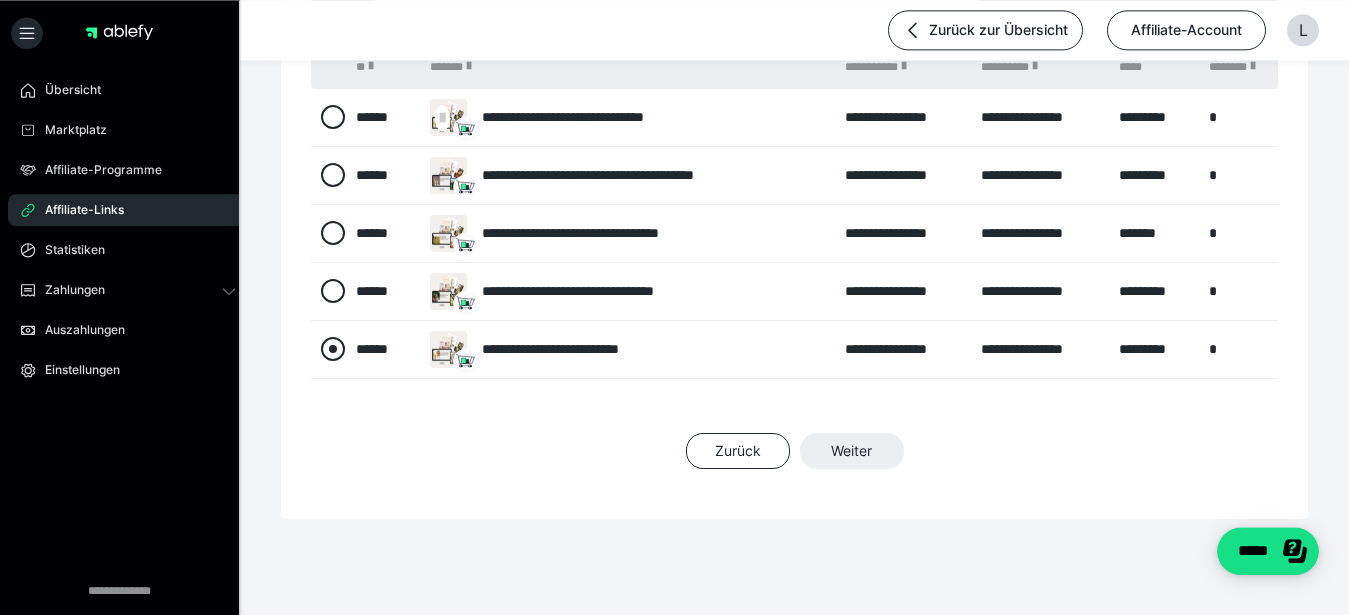 click at bounding box center (333, 349) 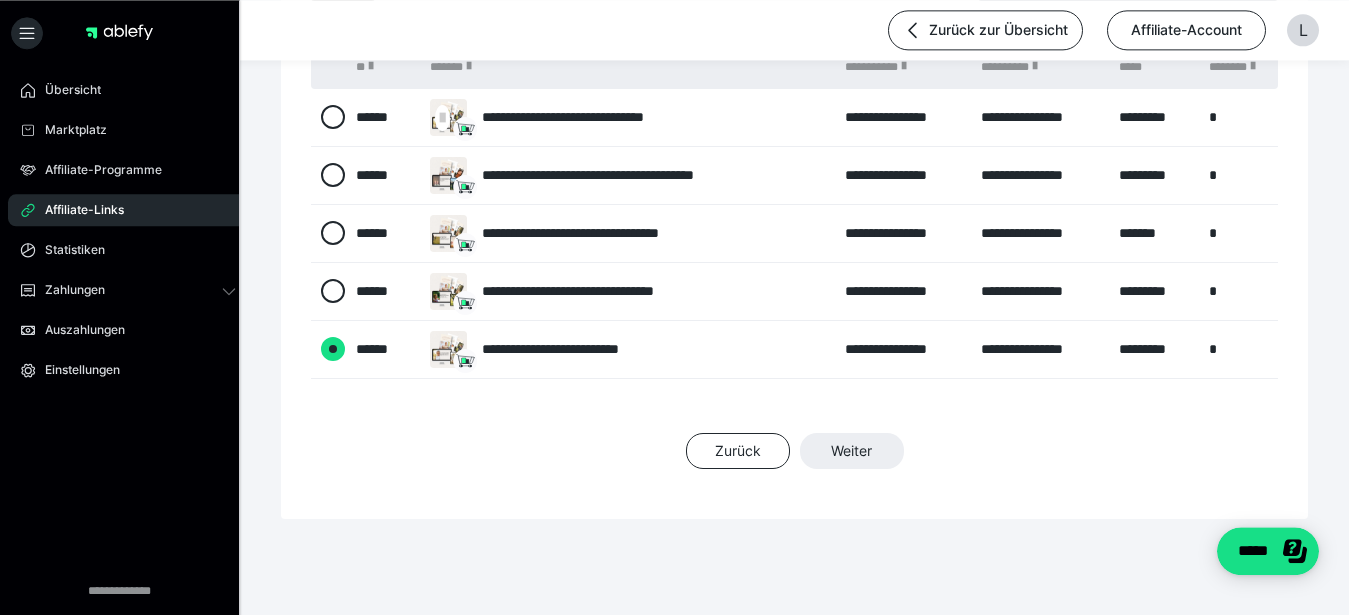 radio on "****" 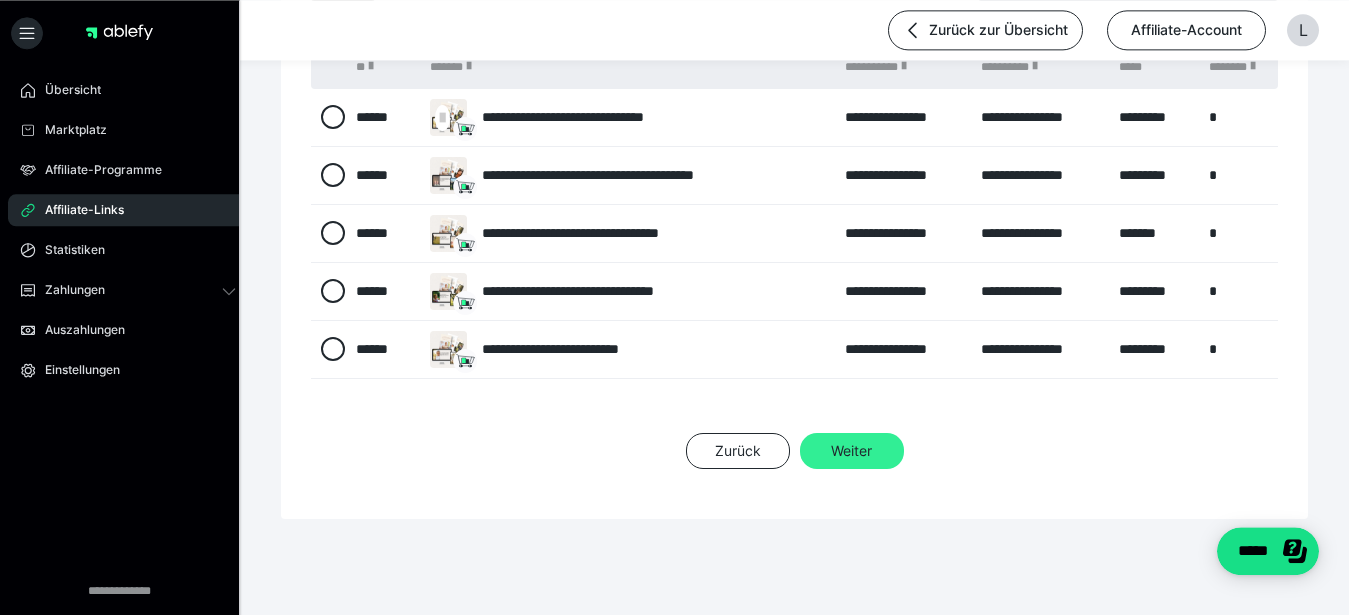 click on "Weiter" at bounding box center (852, 451) 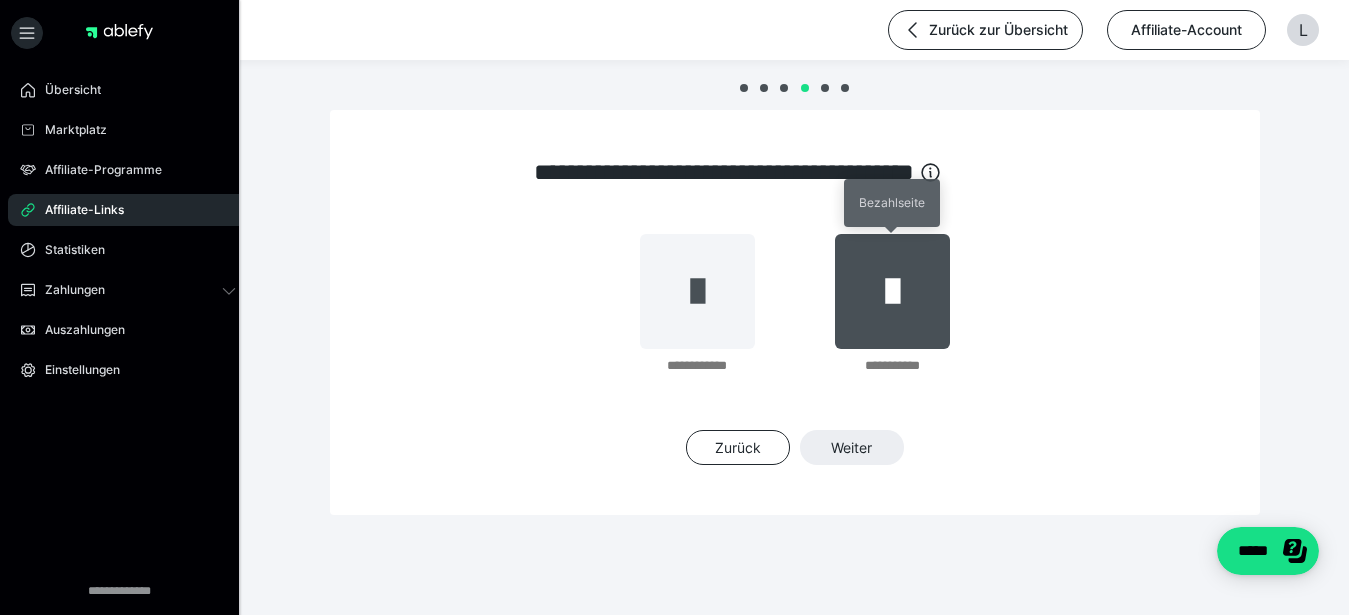 click at bounding box center (892, 291) 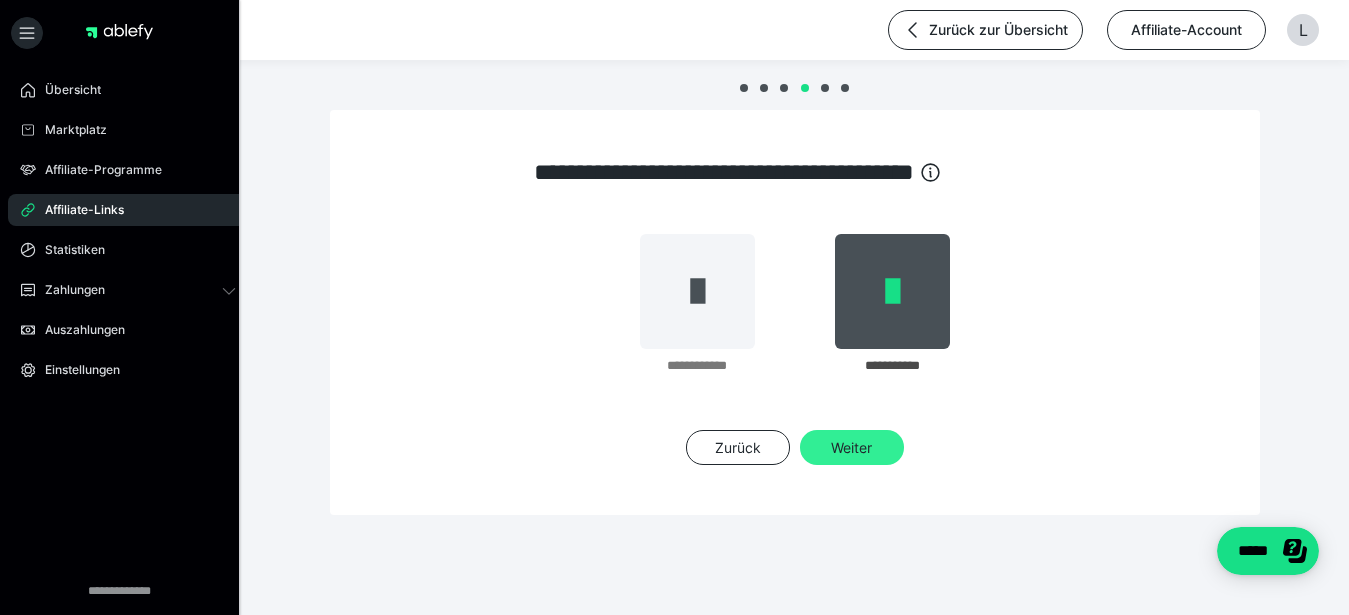 click on "Weiter" at bounding box center [852, 448] 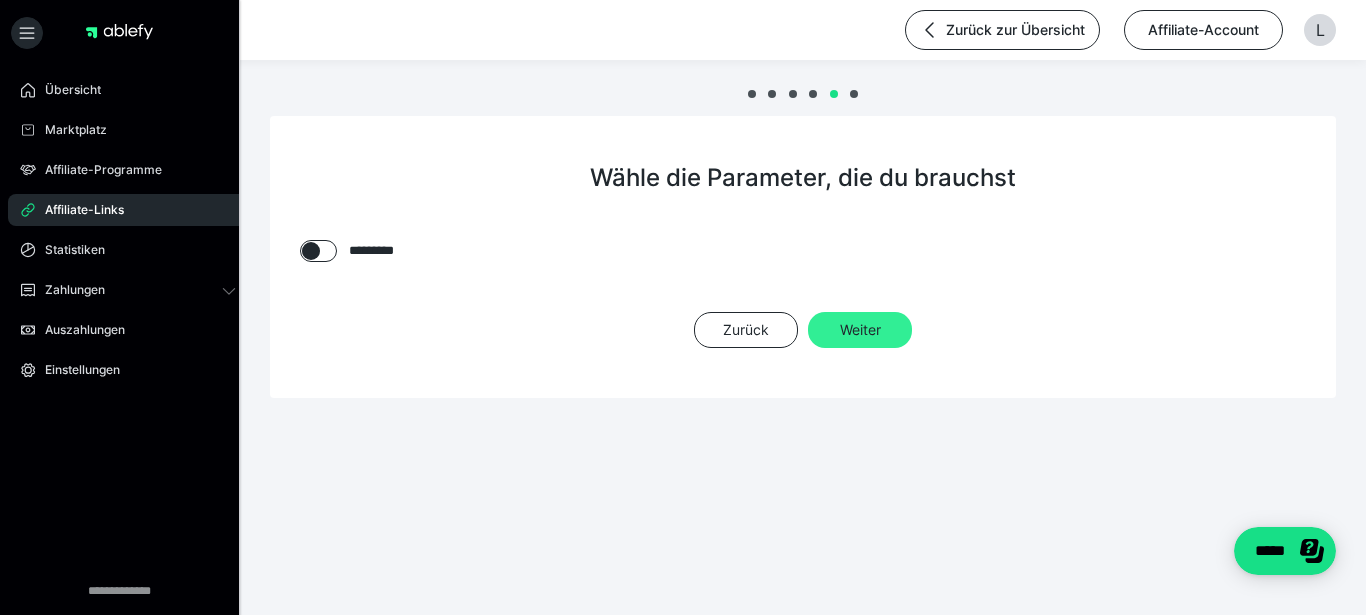 click on "Weiter" at bounding box center (860, 330) 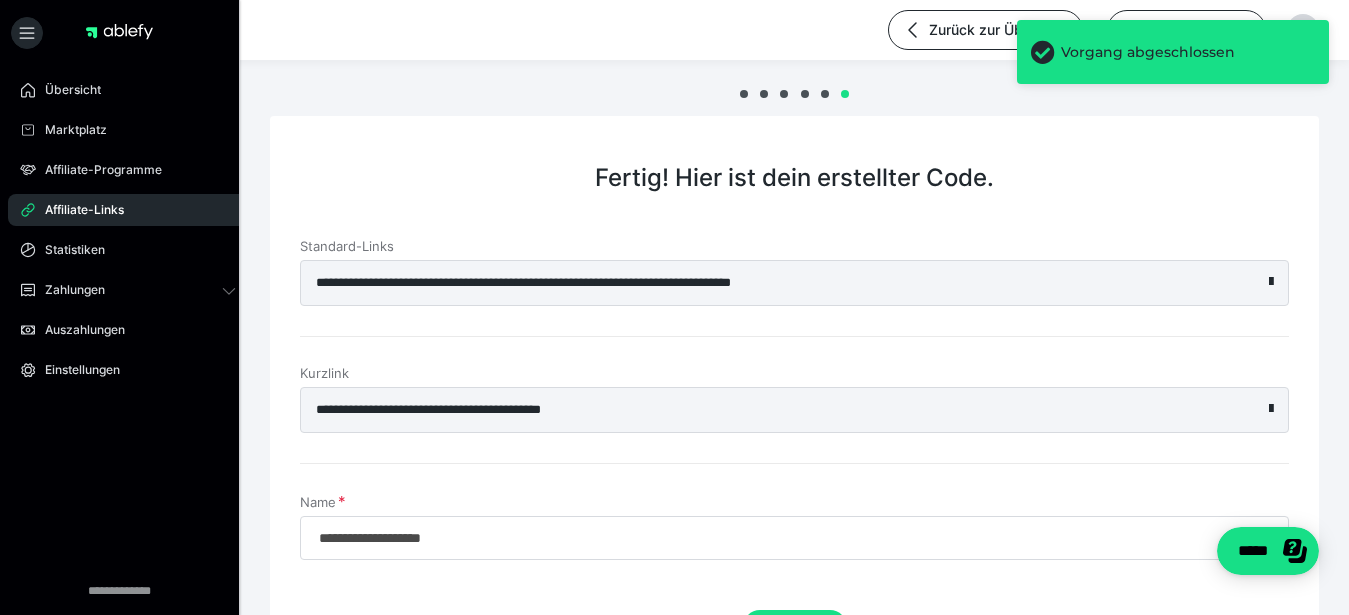 scroll, scrollTop: 126, scrollLeft: 0, axis: vertical 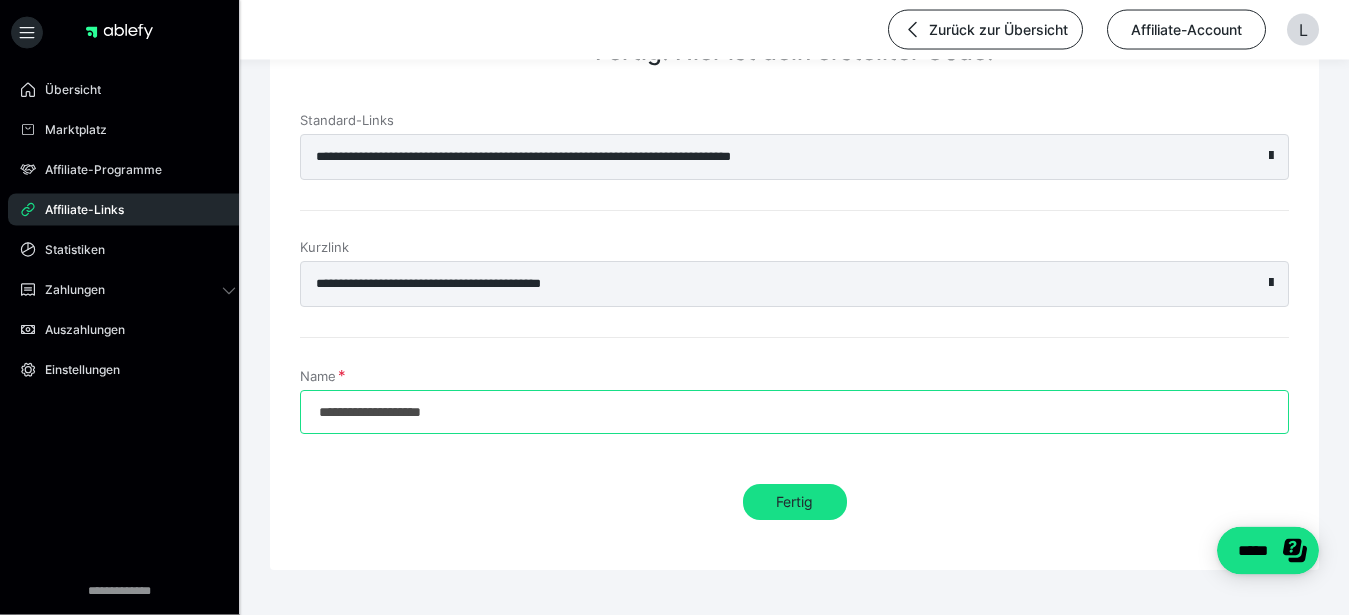 click on "**********" at bounding box center [794, 412] 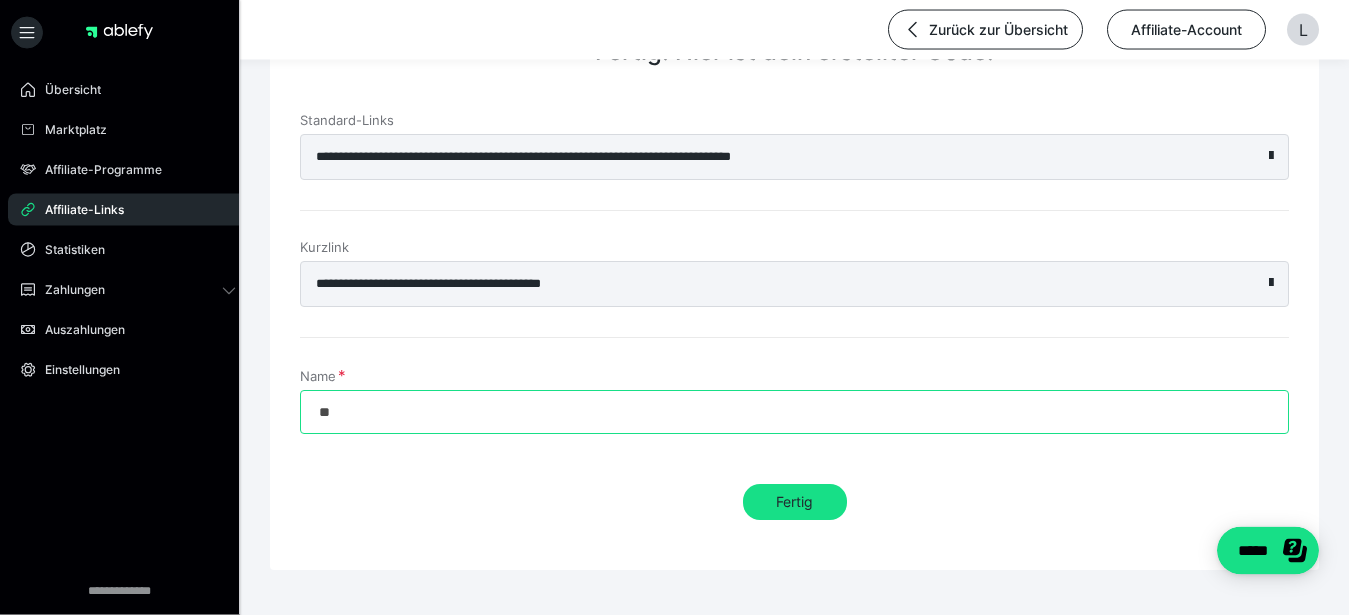 type on "*" 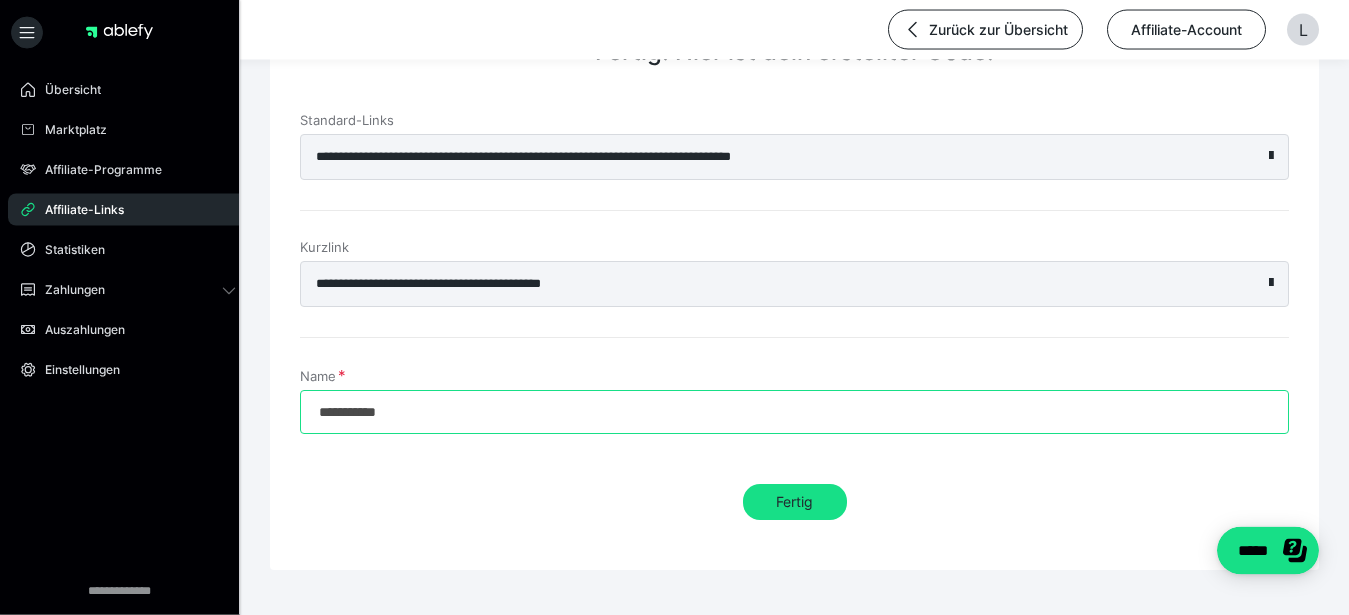 click on "**********" at bounding box center (794, 412) 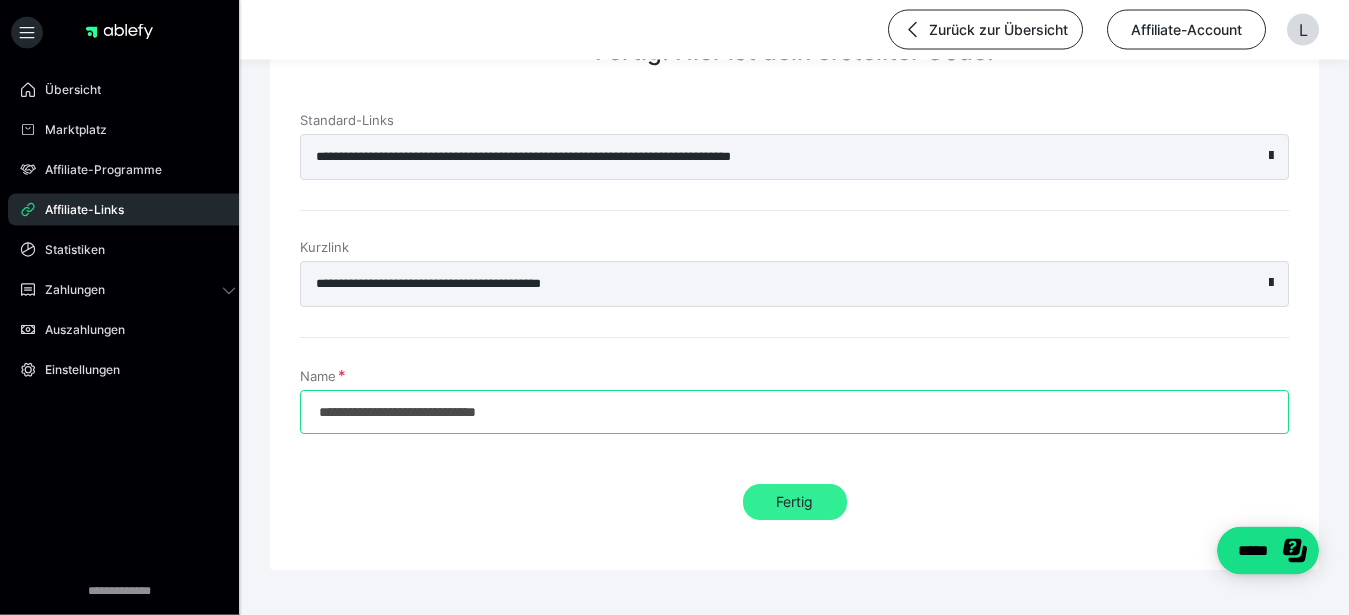 type on "**********" 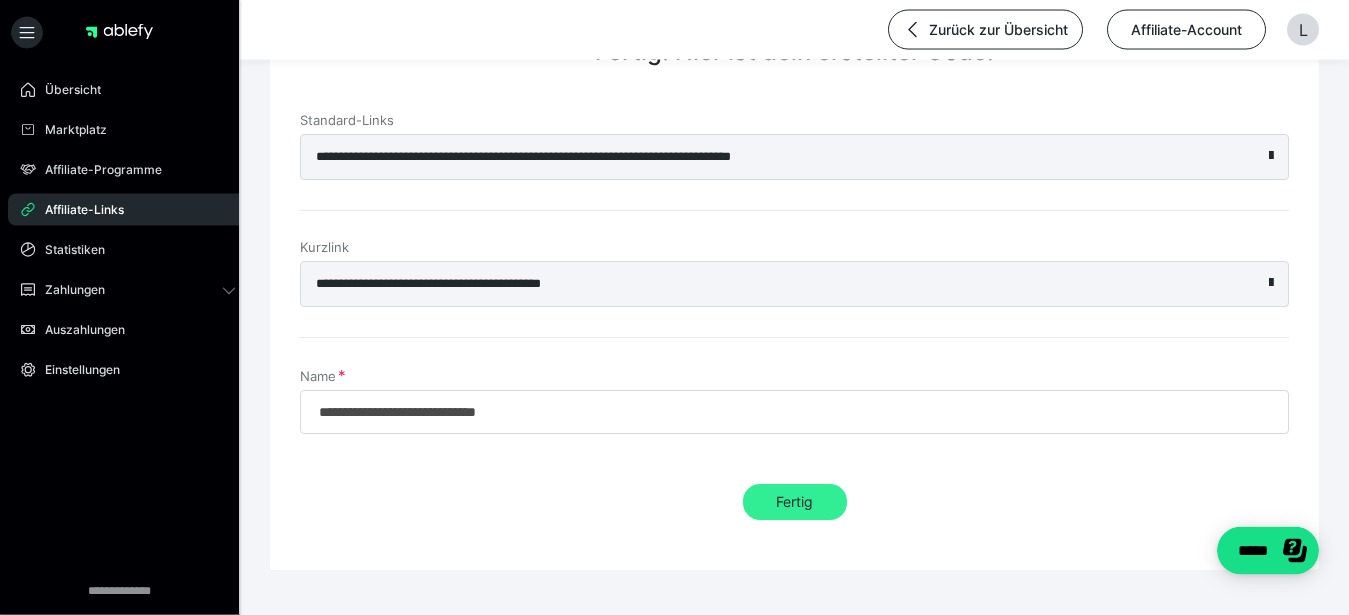 click on "Fertig" at bounding box center (795, 502) 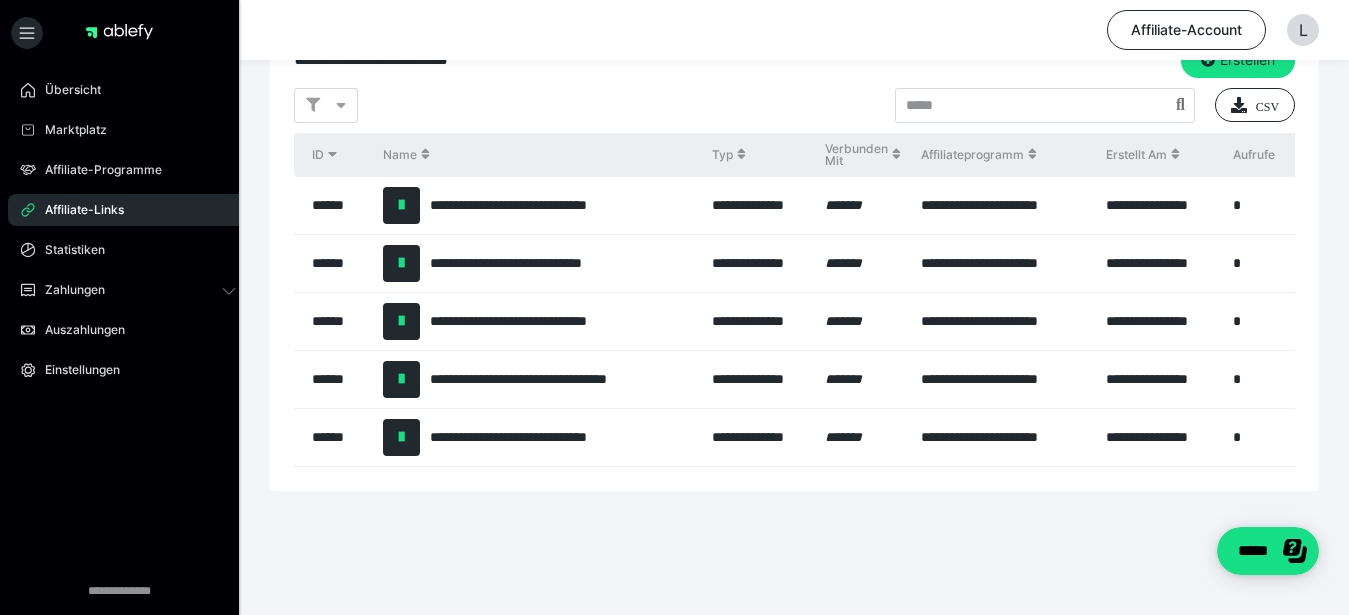 scroll, scrollTop: 0, scrollLeft: 0, axis: both 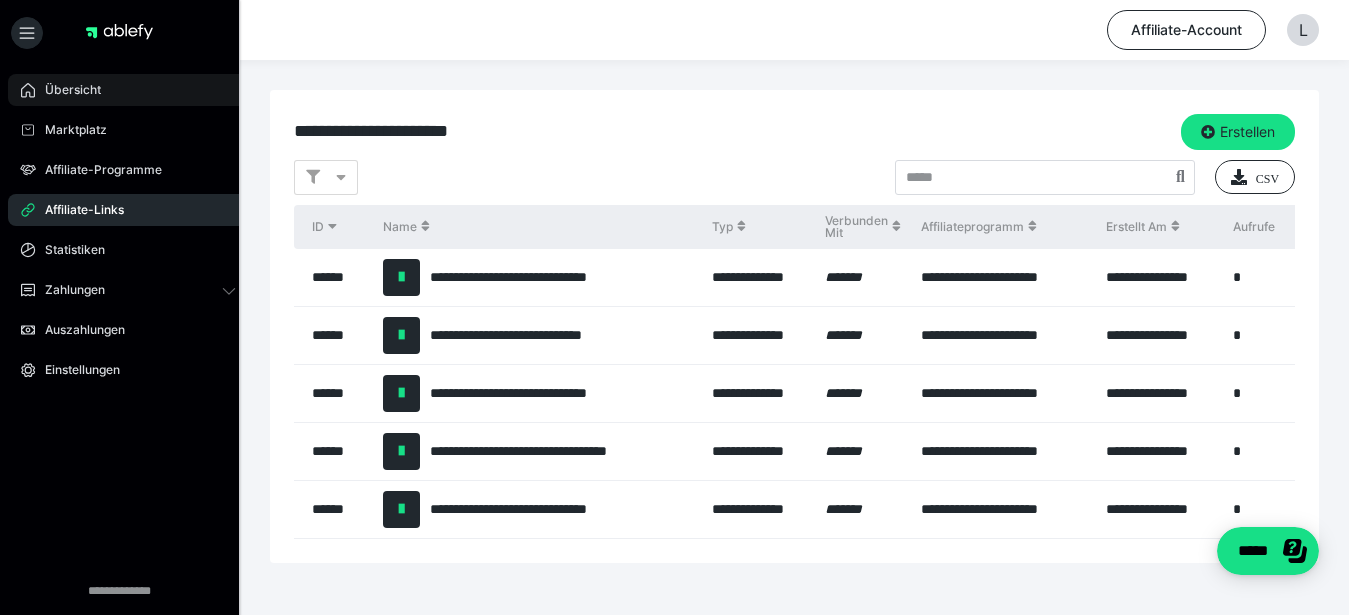 click on "Übersicht" at bounding box center [66, 90] 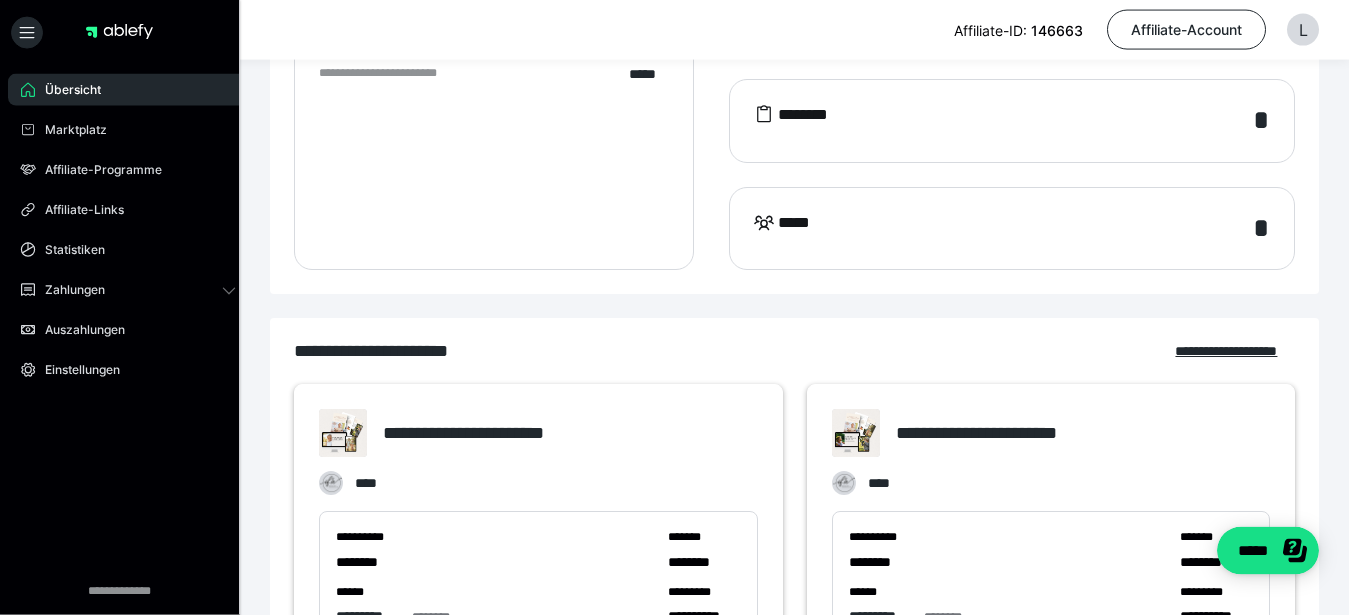 scroll, scrollTop: 0, scrollLeft: 0, axis: both 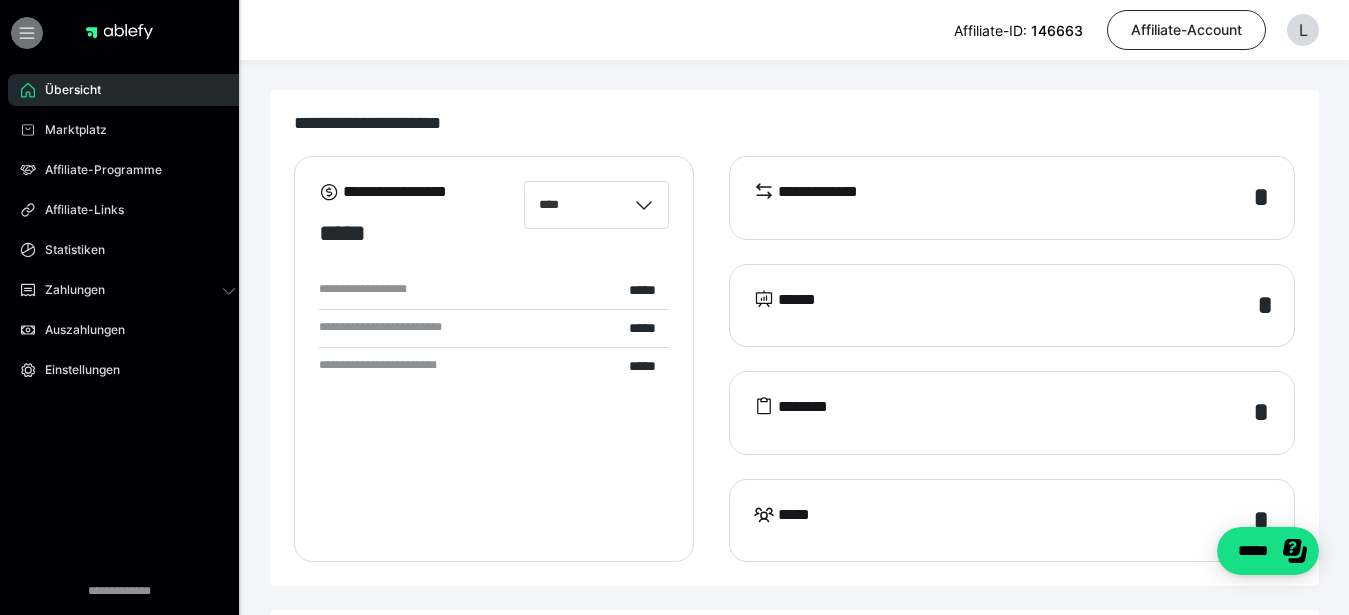 click 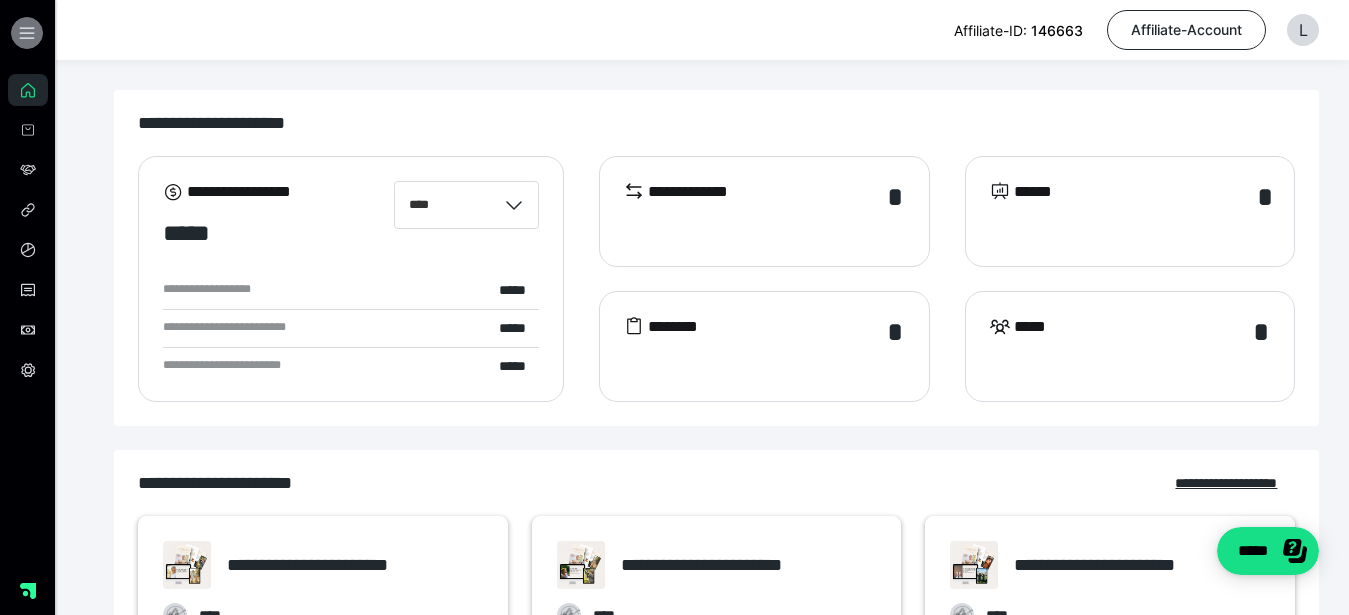 click 